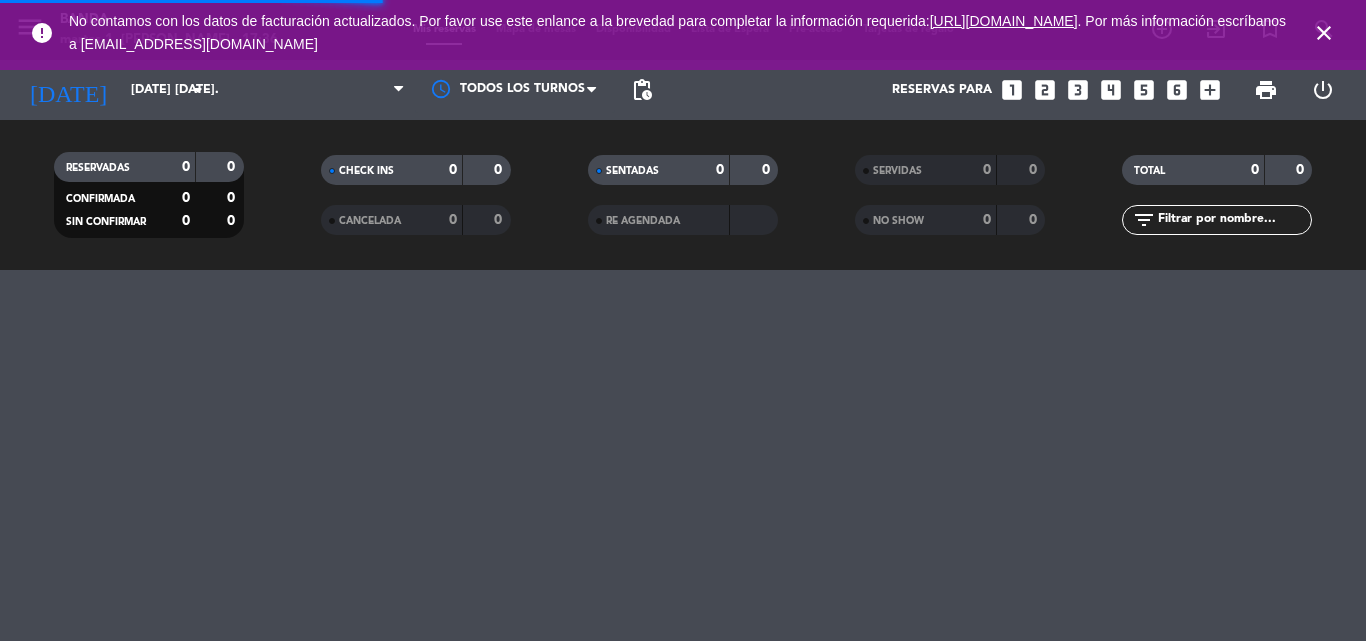 scroll, scrollTop: 0, scrollLeft: 0, axis: both 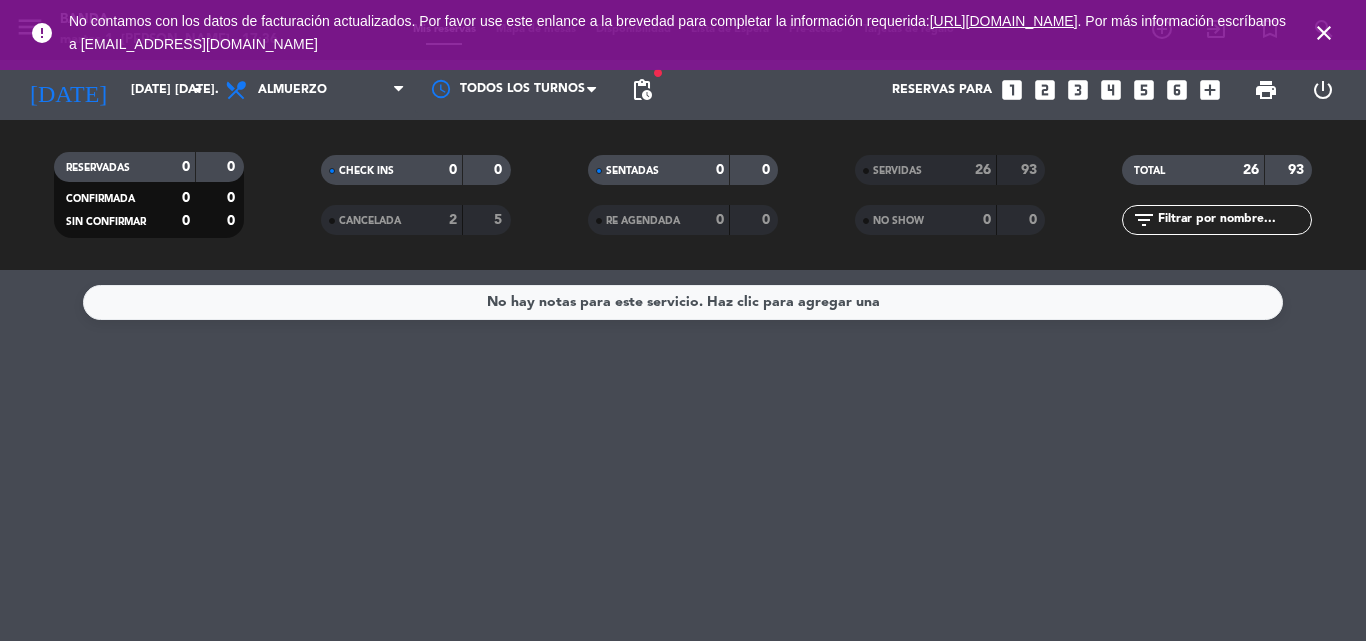 click on "close" at bounding box center (1324, 33) 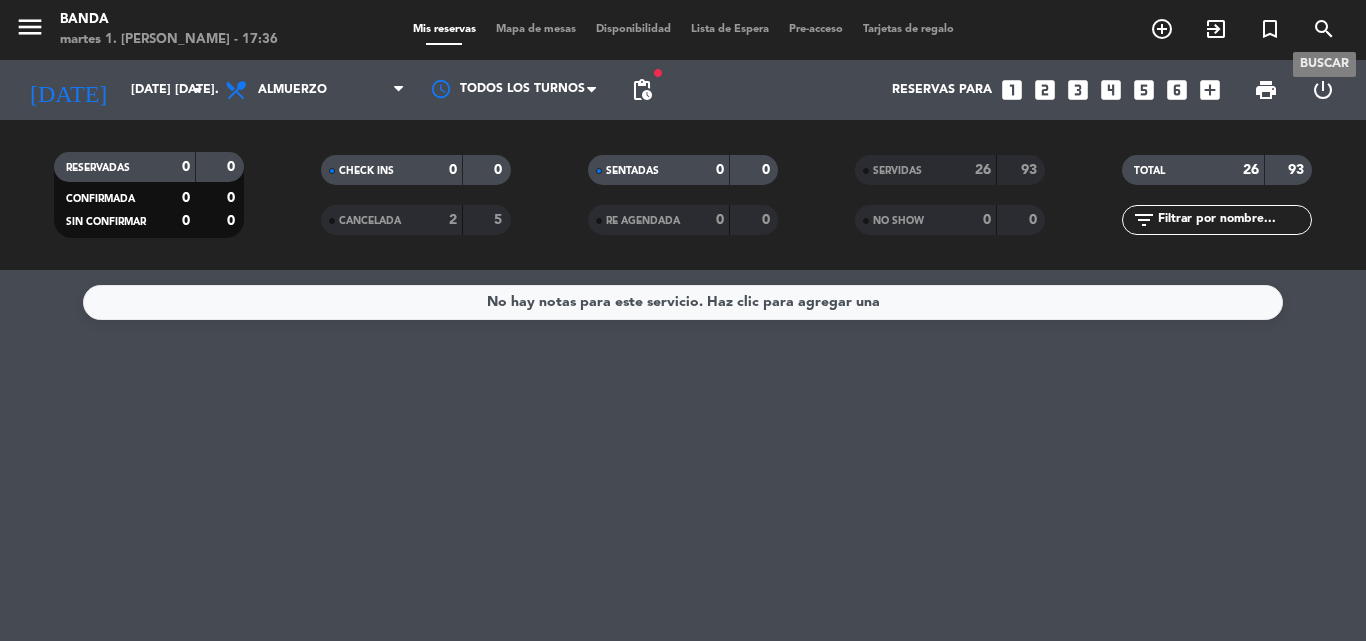 click on "search" at bounding box center (1324, 29) 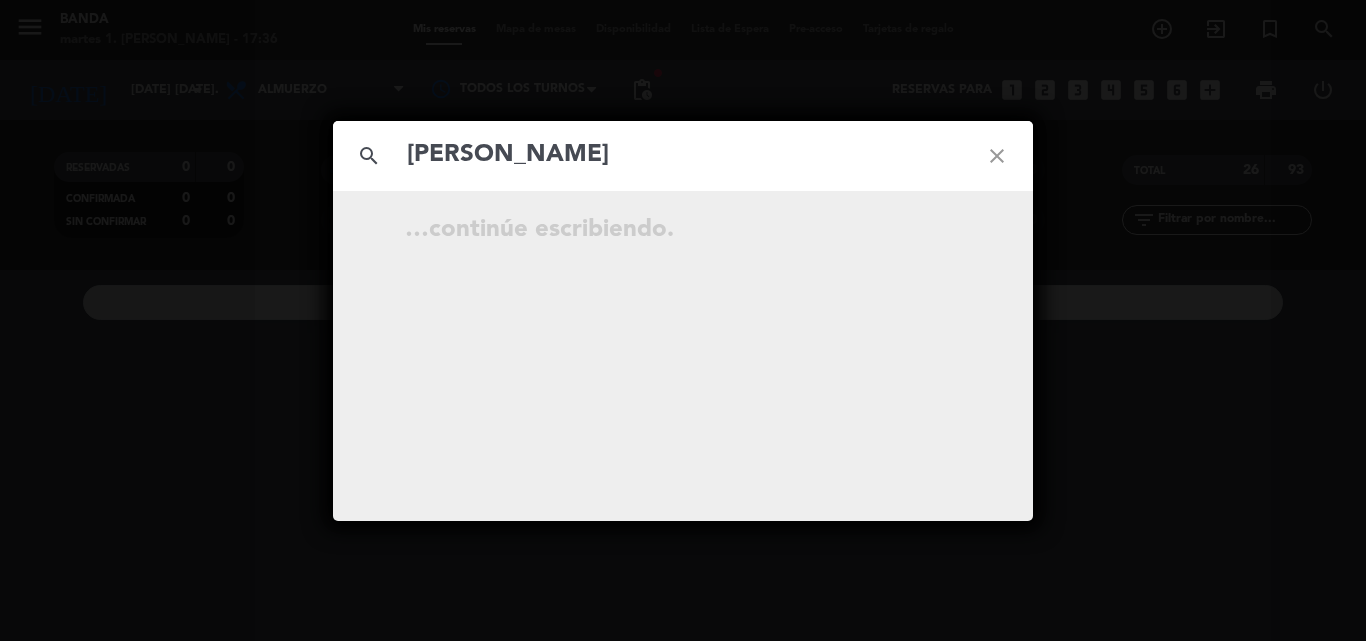 type on "[PERSON_NAME]" 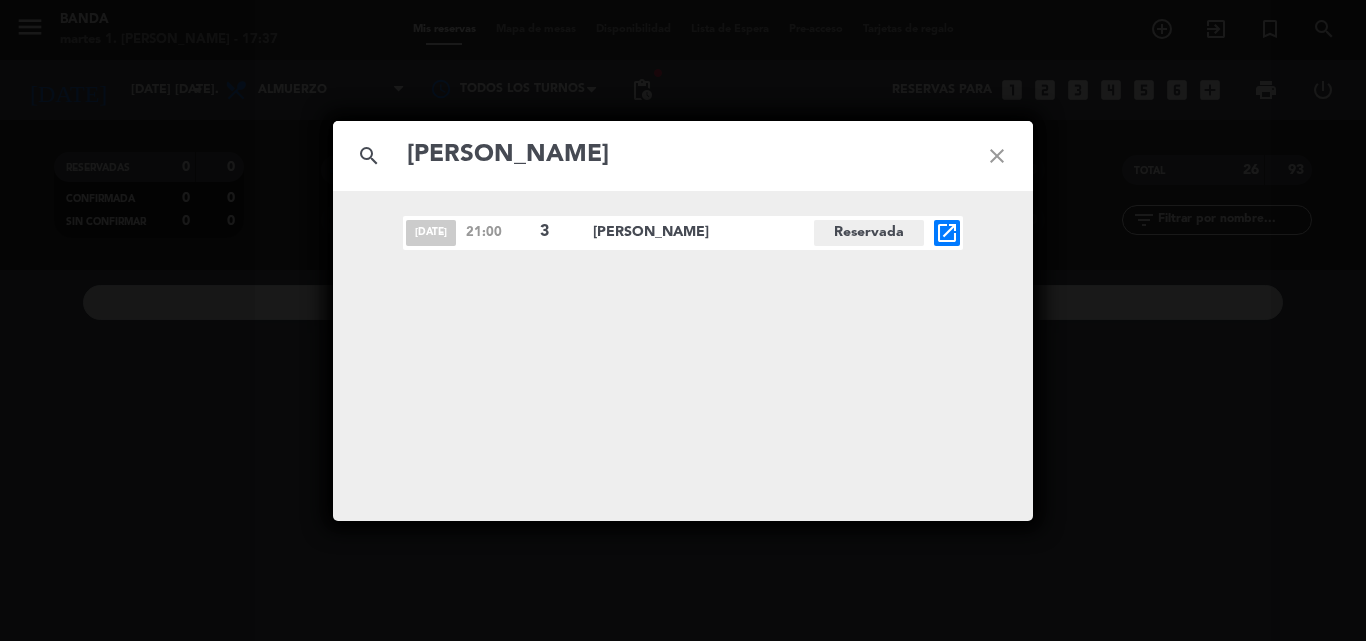 click on "open_in_new" 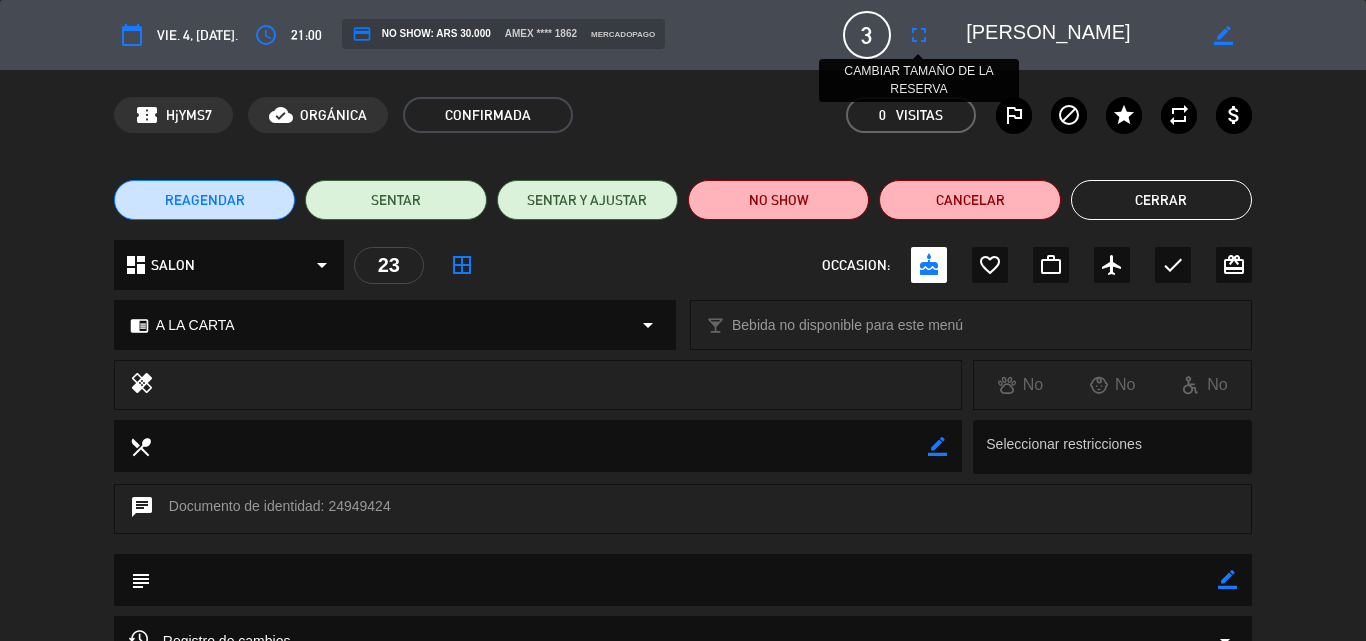 click on "fullscreen" at bounding box center [919, 35] 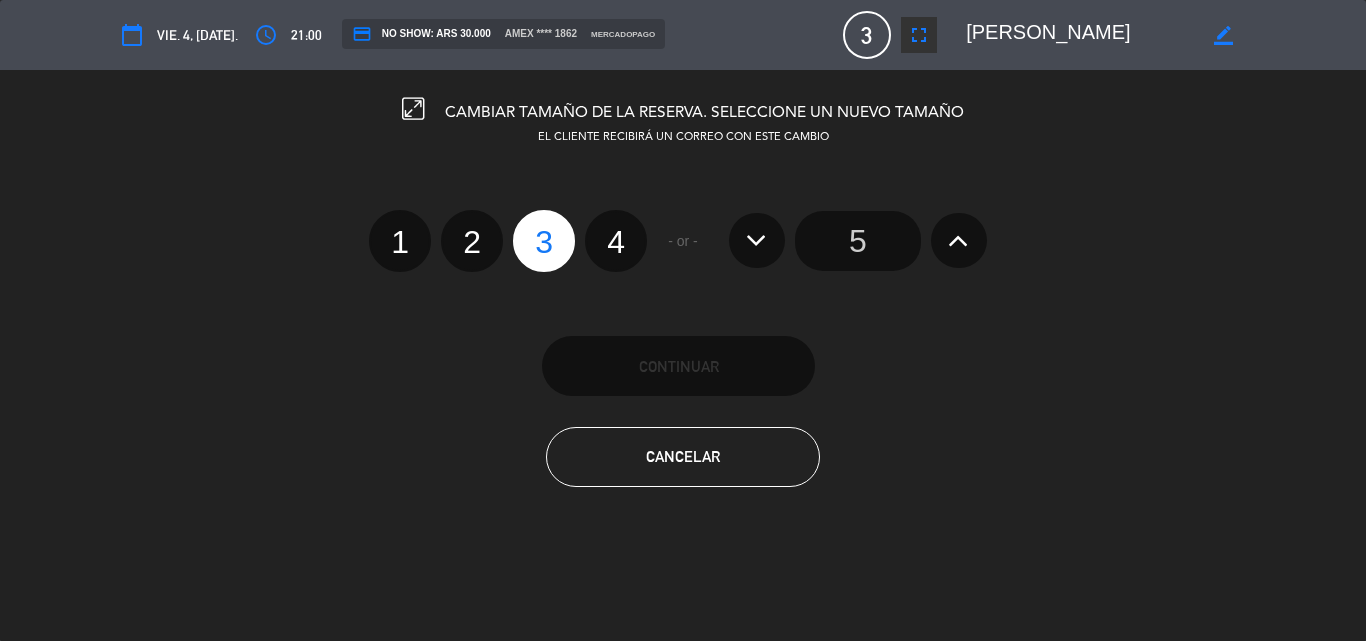 click on "4" 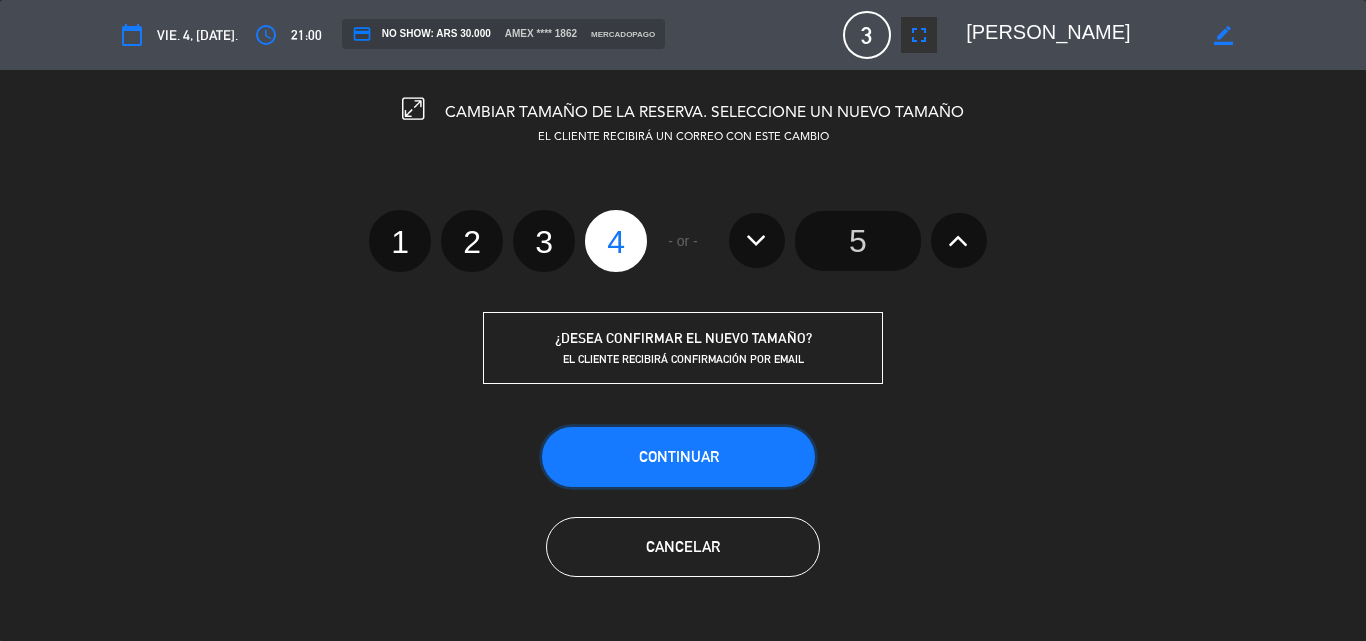 click on "Continuar" at bounding box center (678, 457) 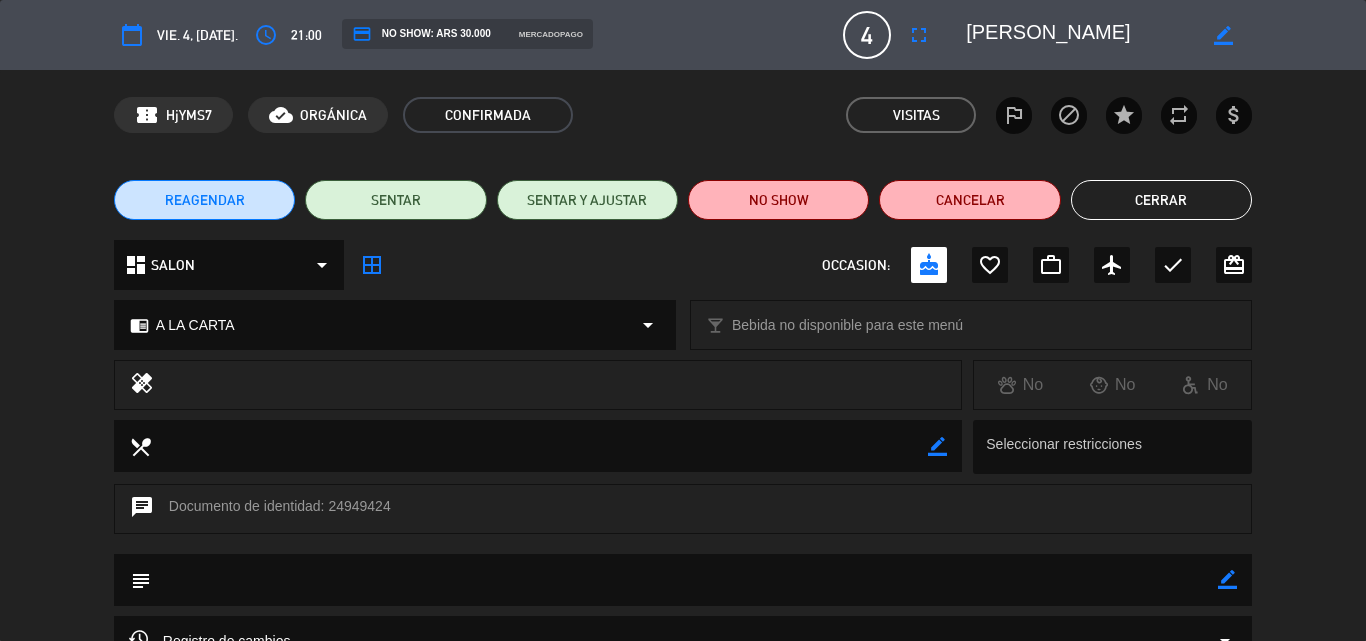 click on "Cerrar" 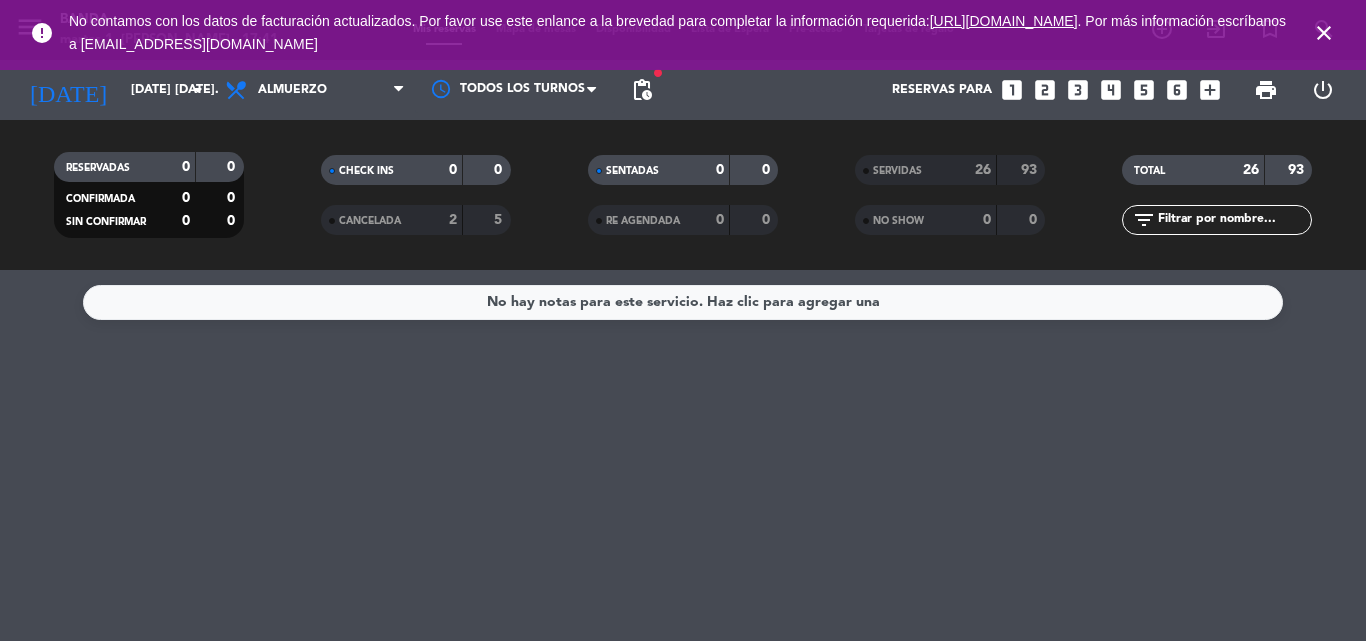 click on "close" at bounding box center [1324, 33] 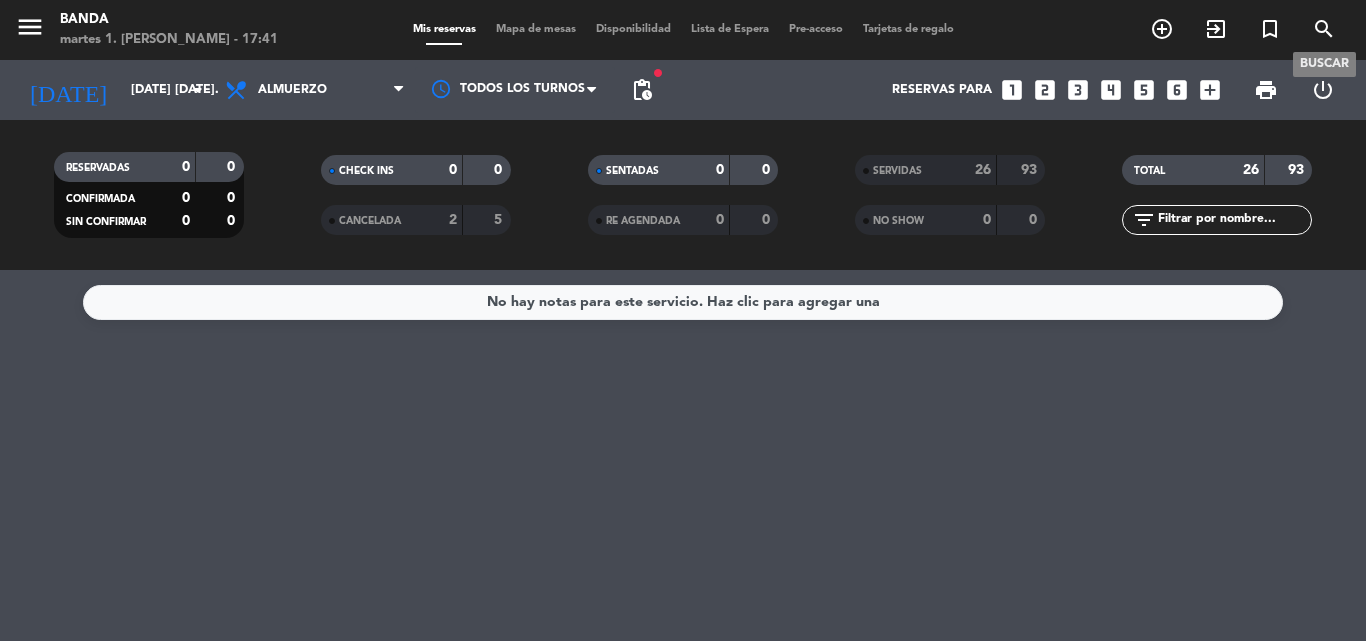 click on "search" at bounding box center (1324, 29) 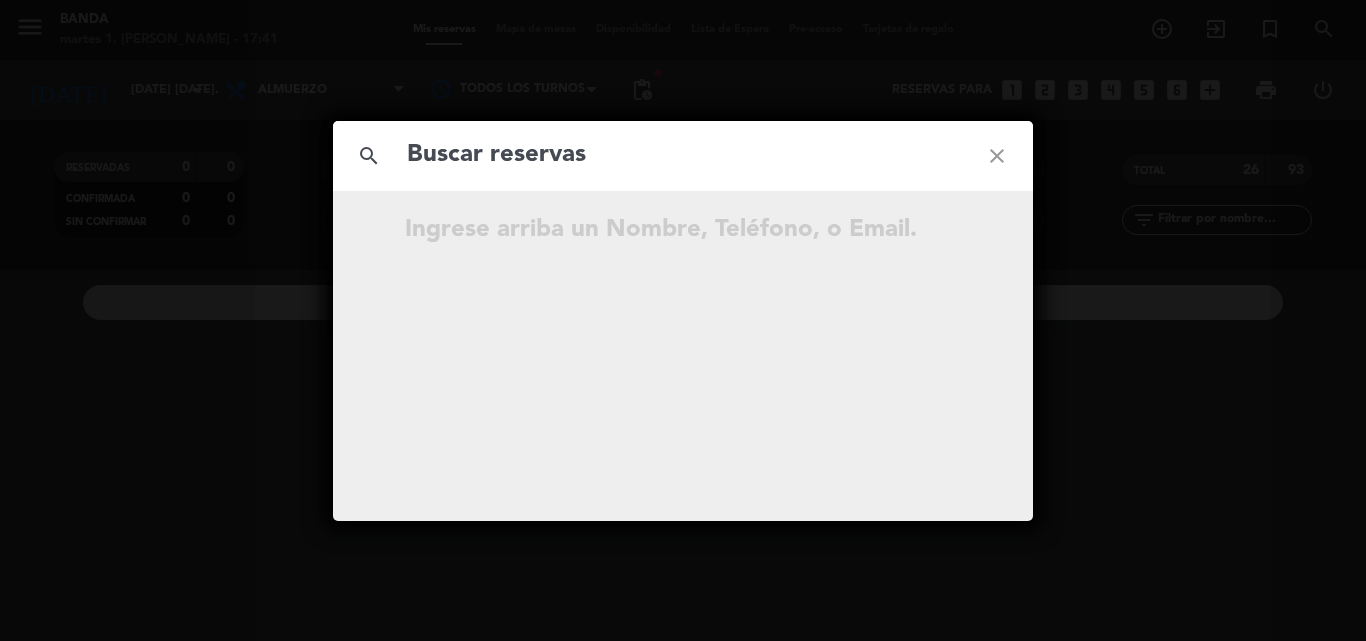 click 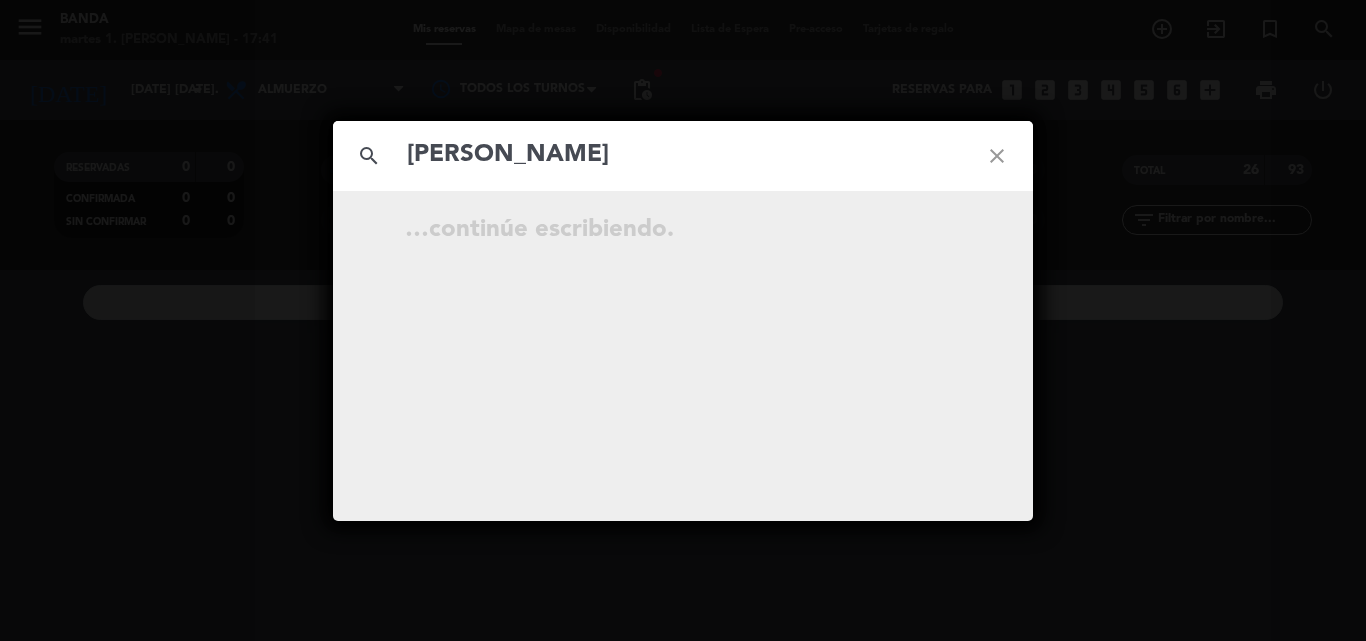 type on "[PERSON_NAME]" 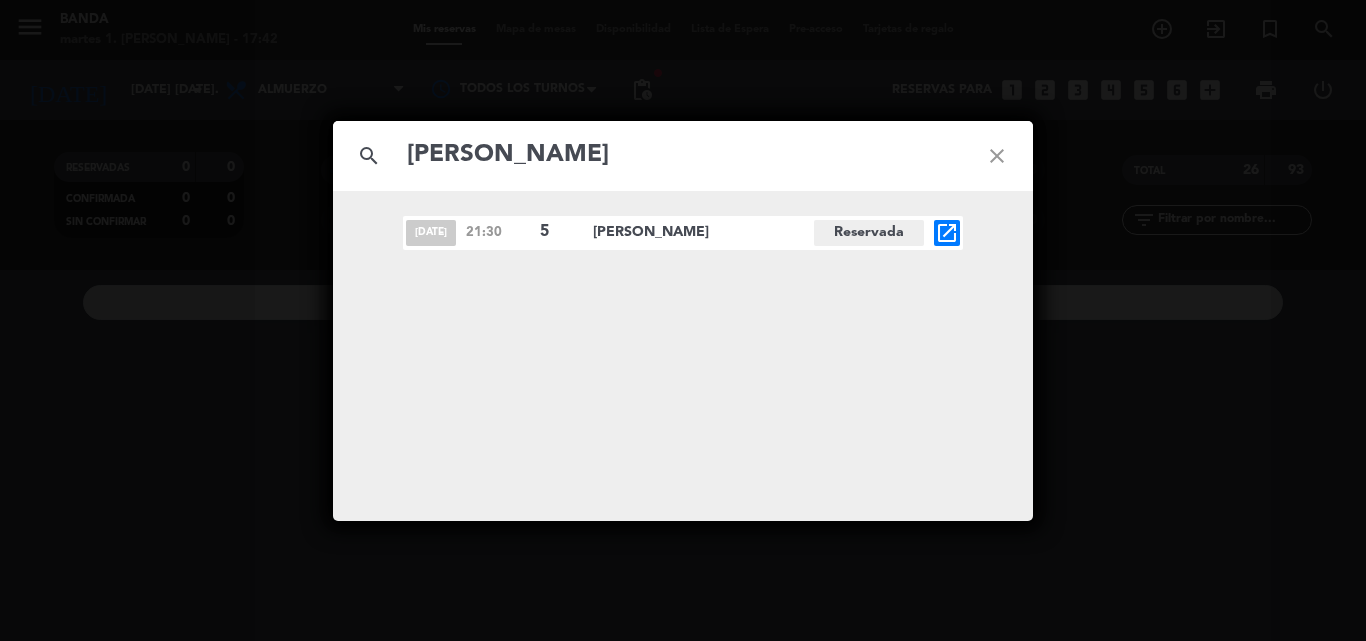 click on "open_in_new" 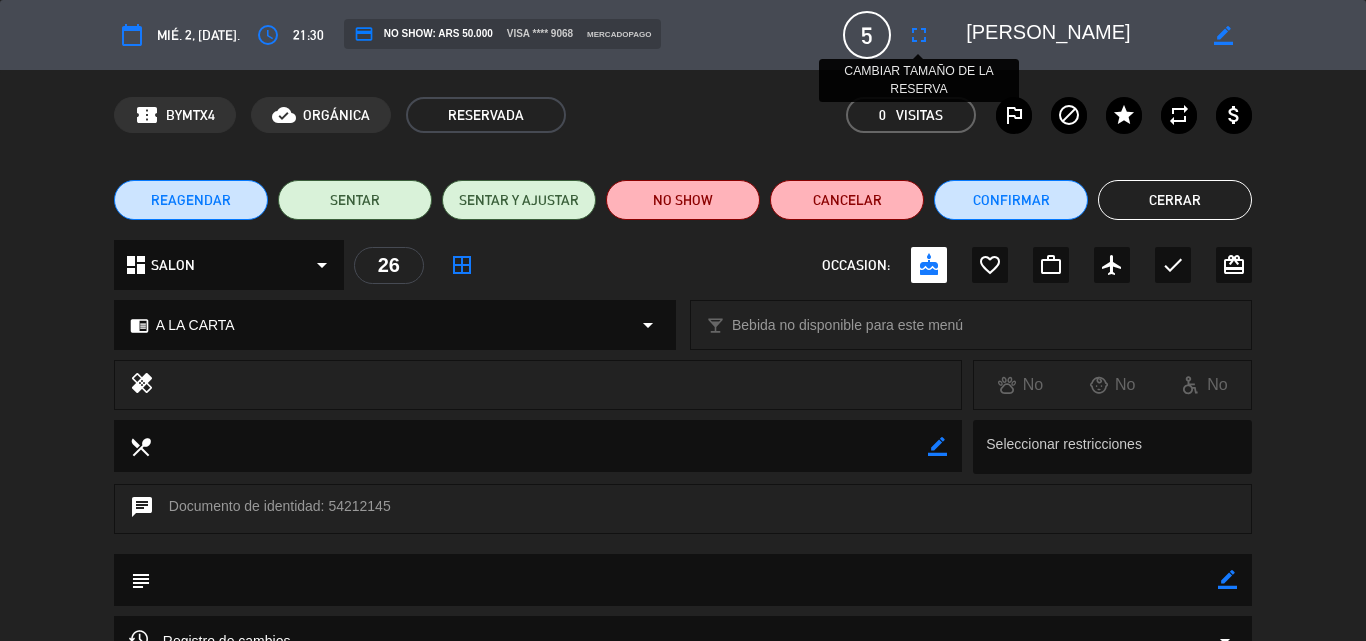 click on "fullscreen" at bounding box center [919, 35] 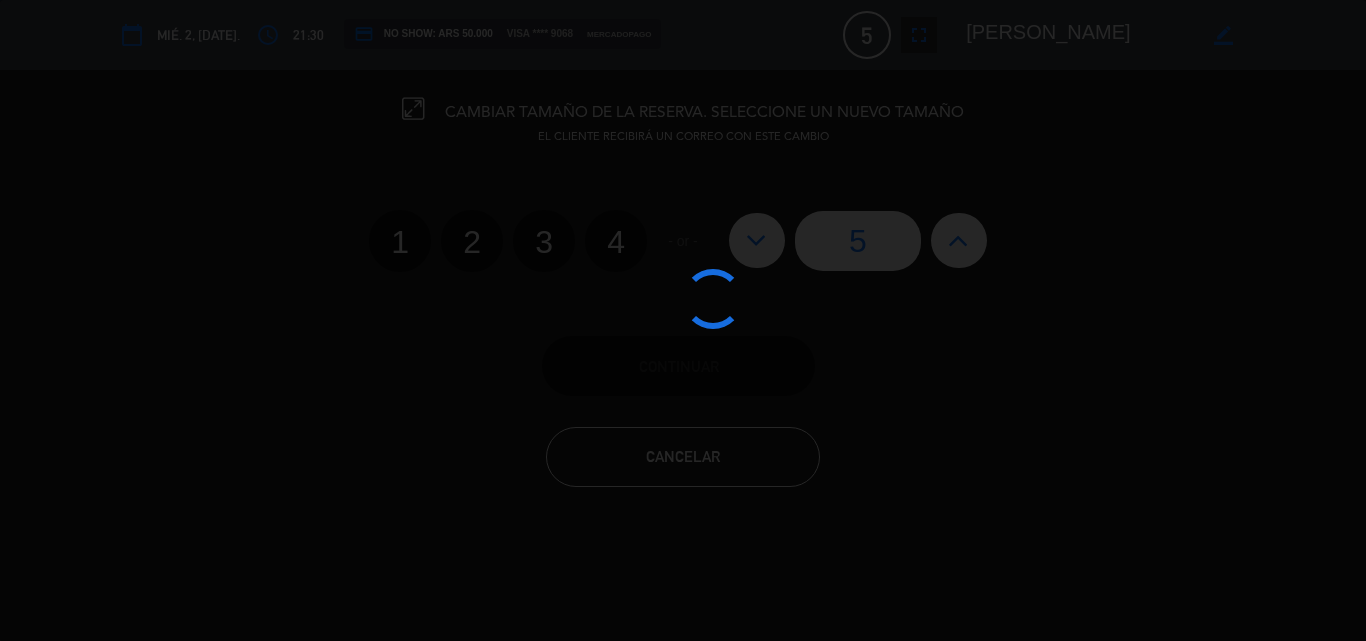 click 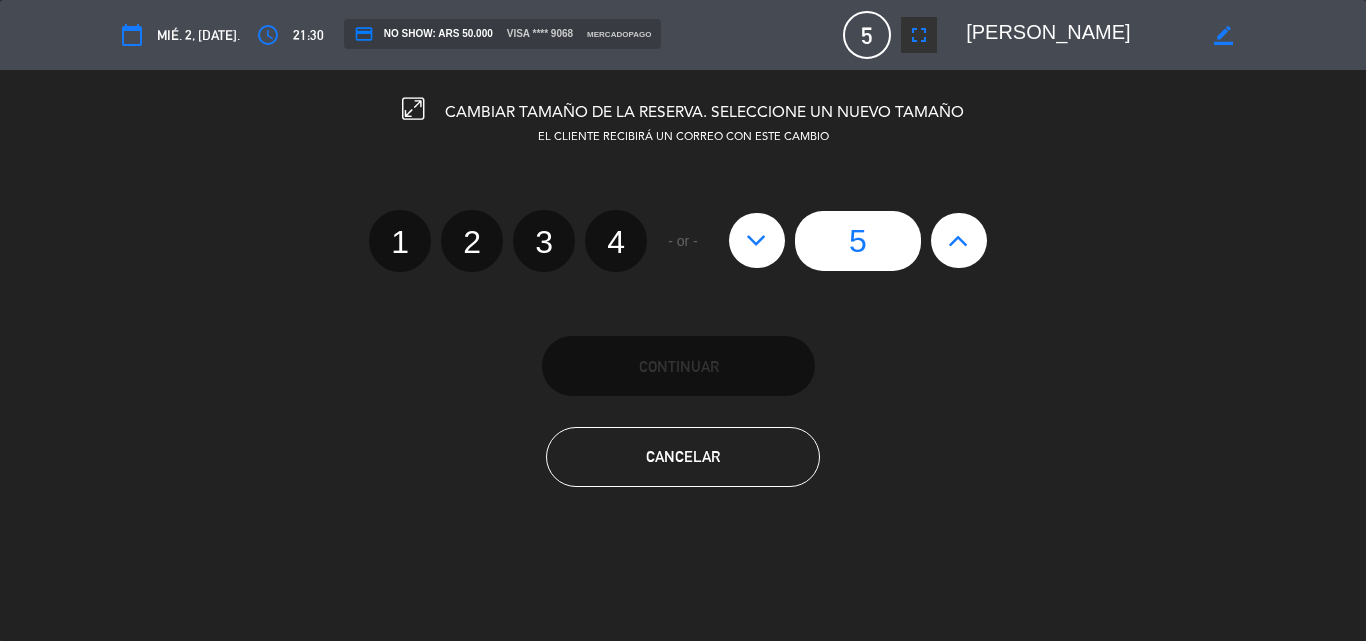 click 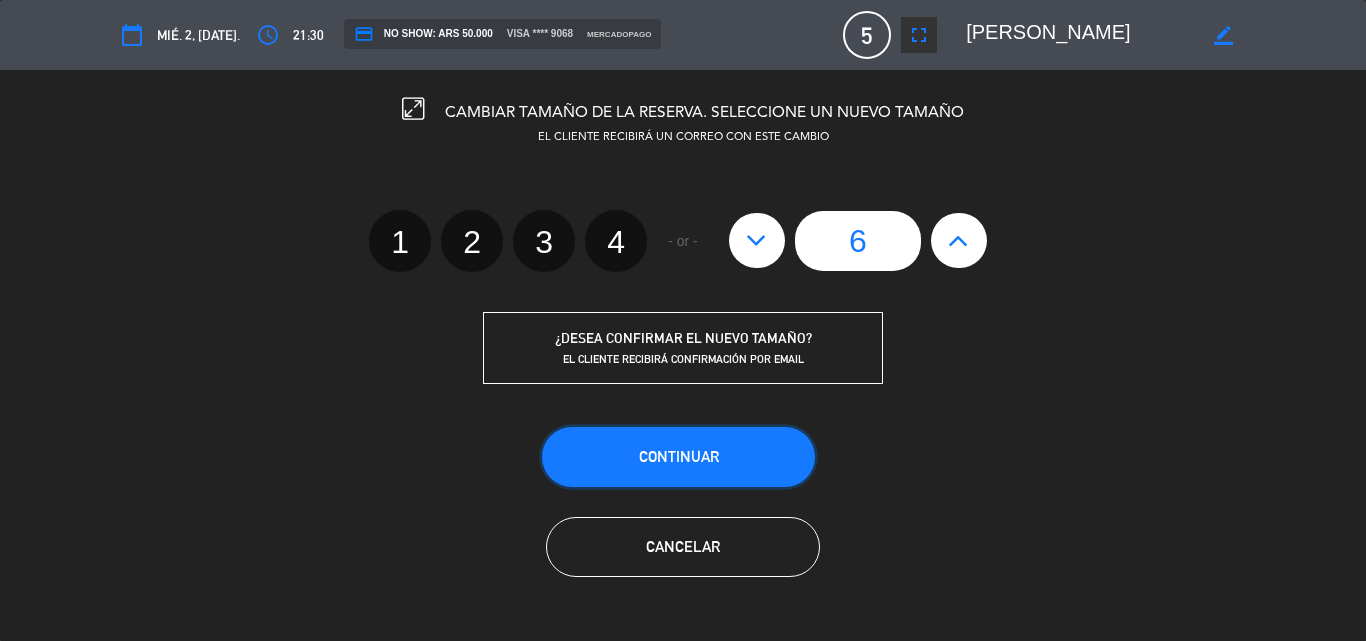 click on "Continuar" at bounding box center [678, 457] 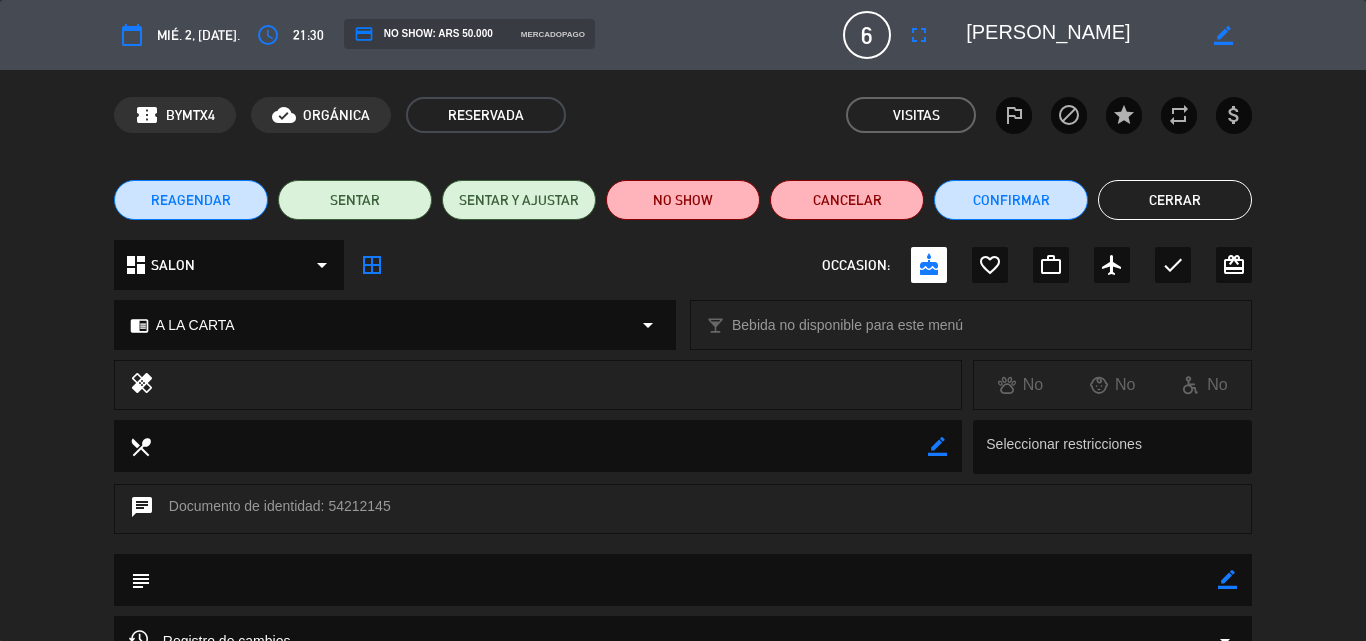 click on "Cerrar" 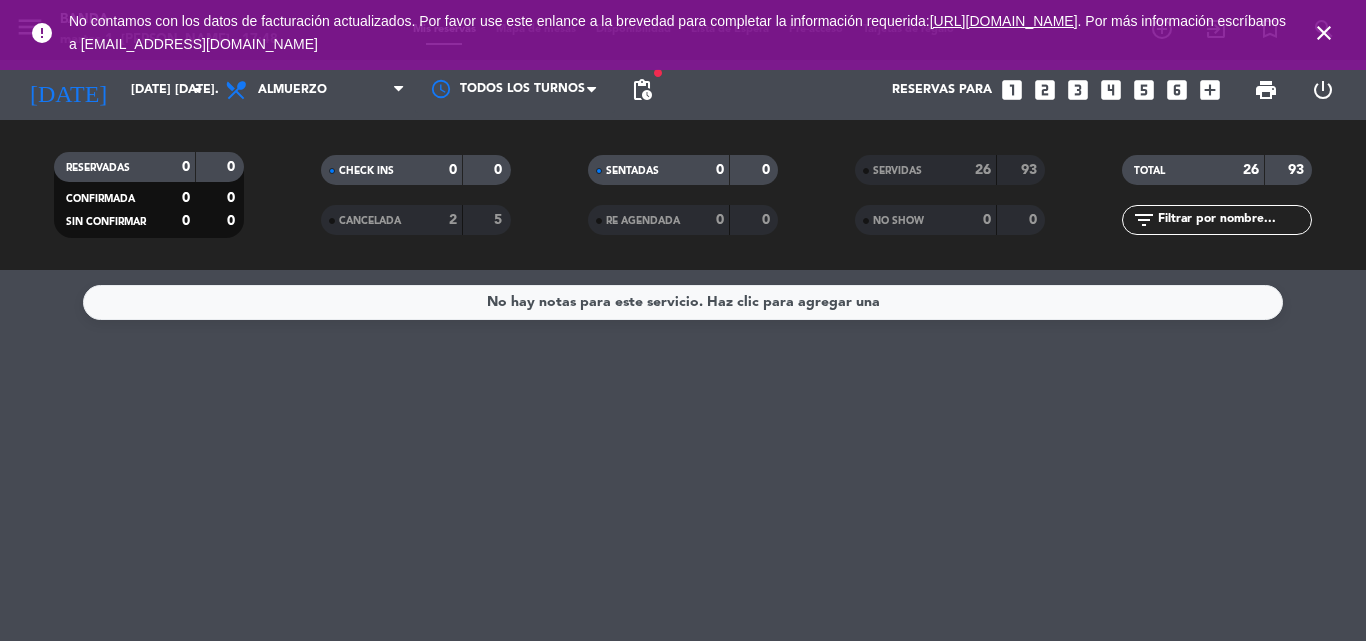 click on "close" at bounding box center (1324, 33) 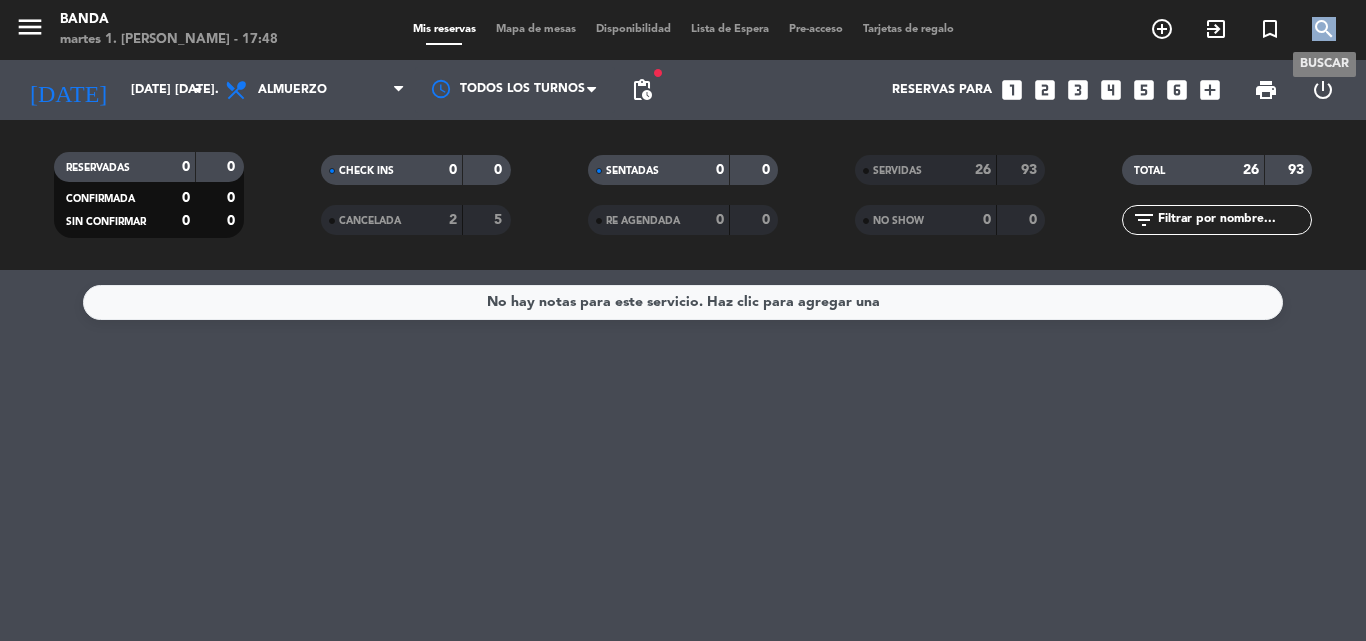 click on "search" at bounding box center (1324, 29) 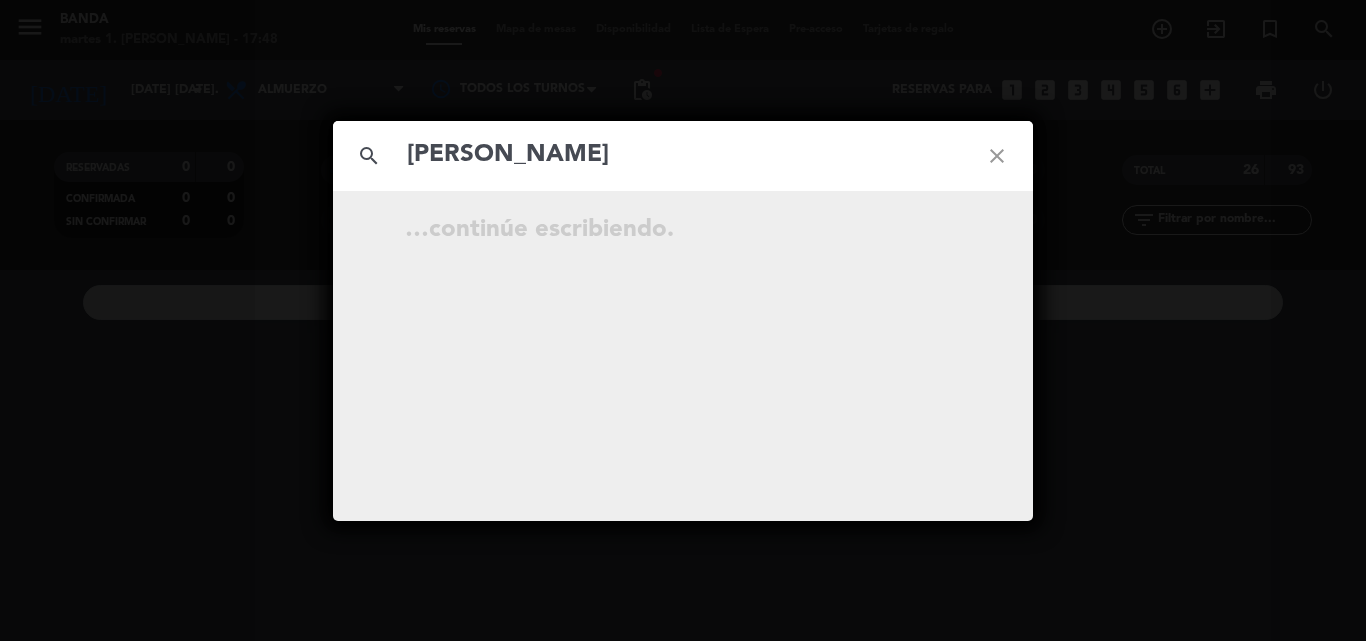 type on "[PERSON_NAME]" 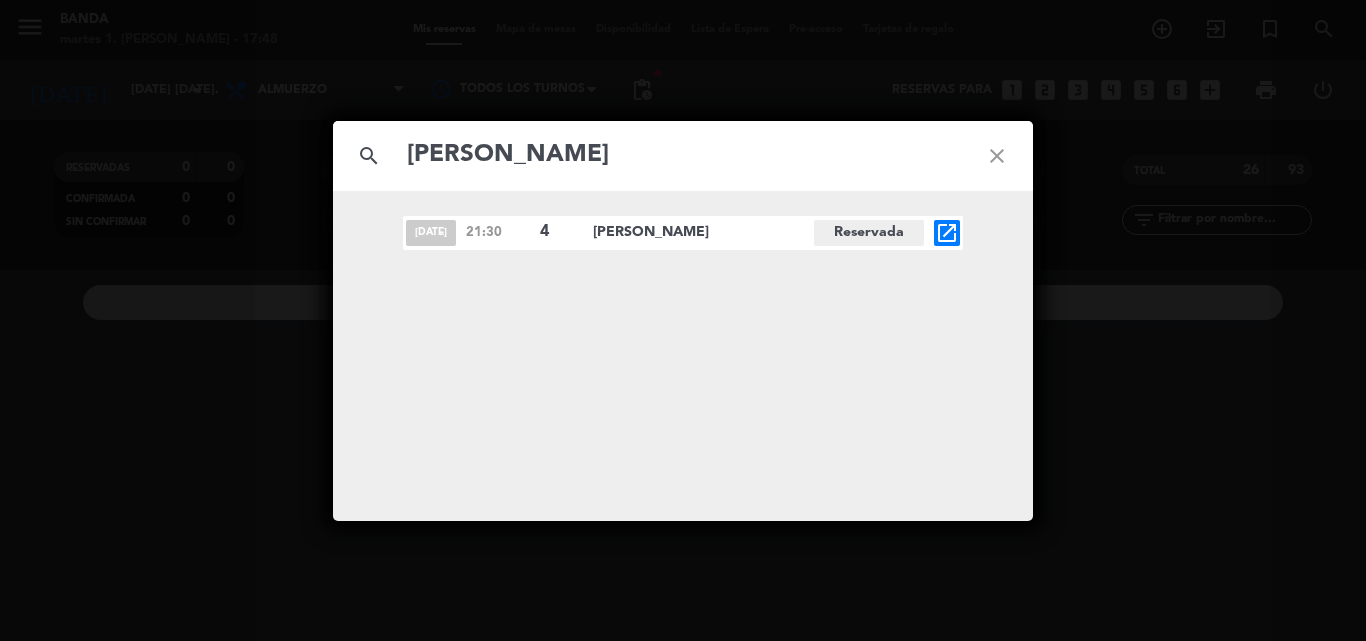 click on "open_in_new" 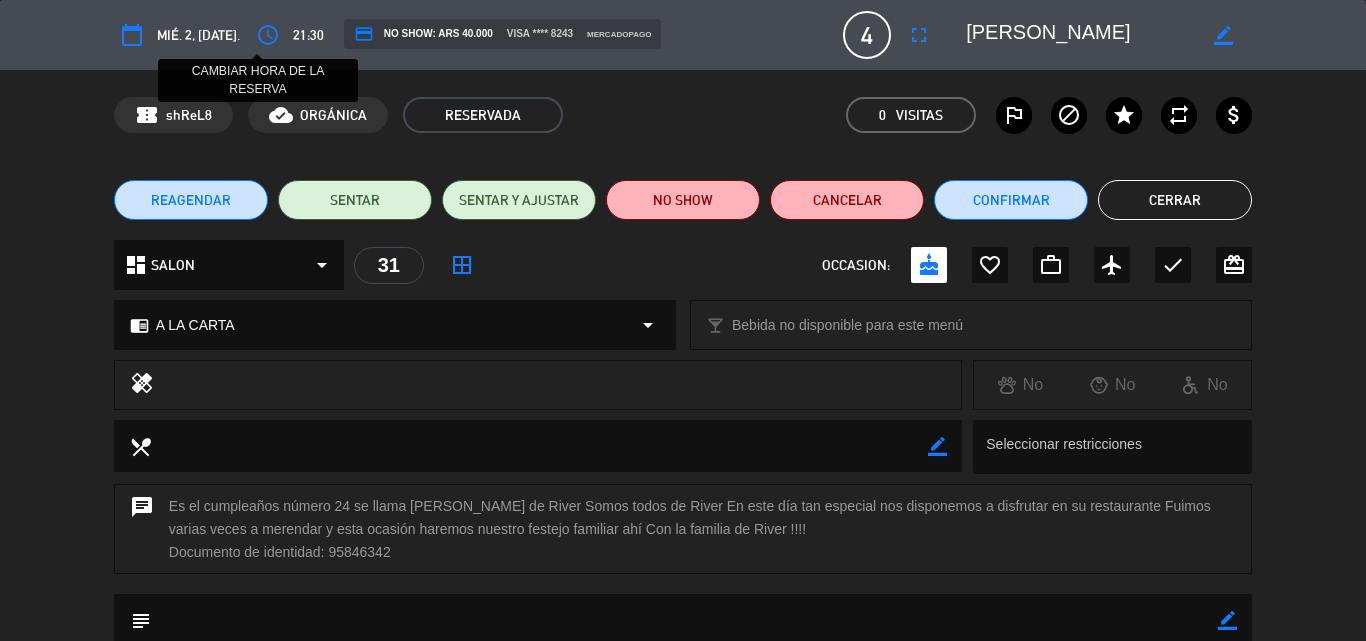 click on "access_time" at bounding box center (268, 35) 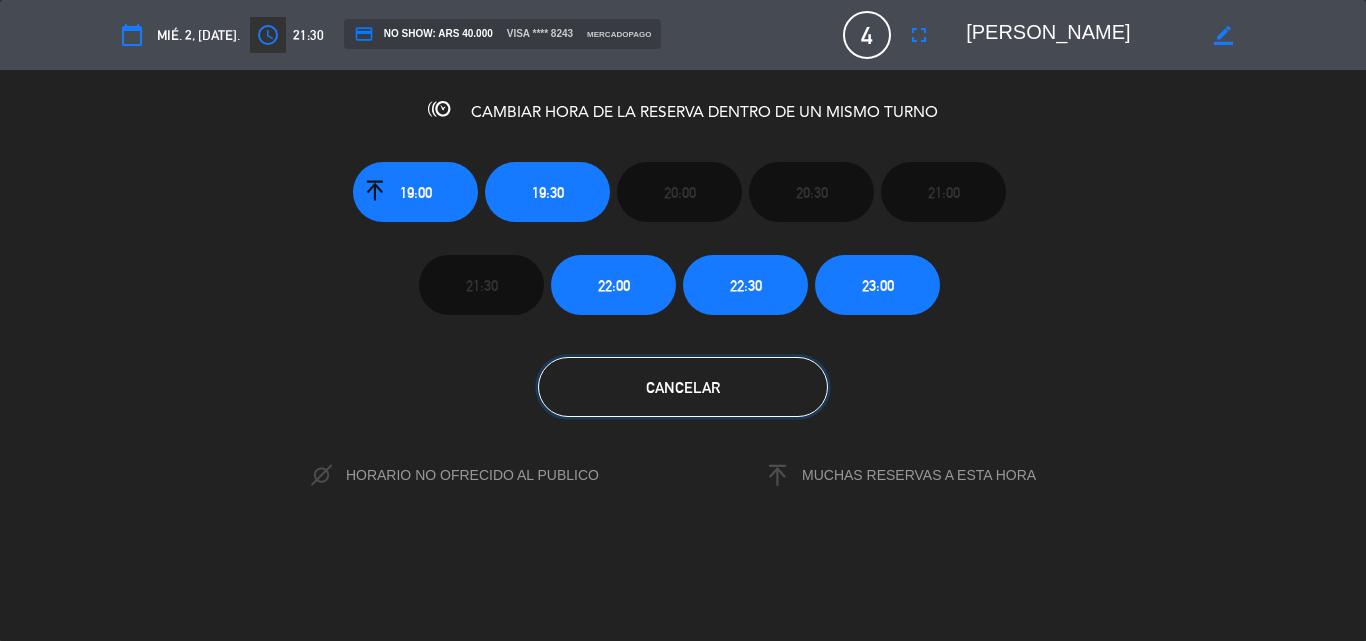 click on "Cancelar" 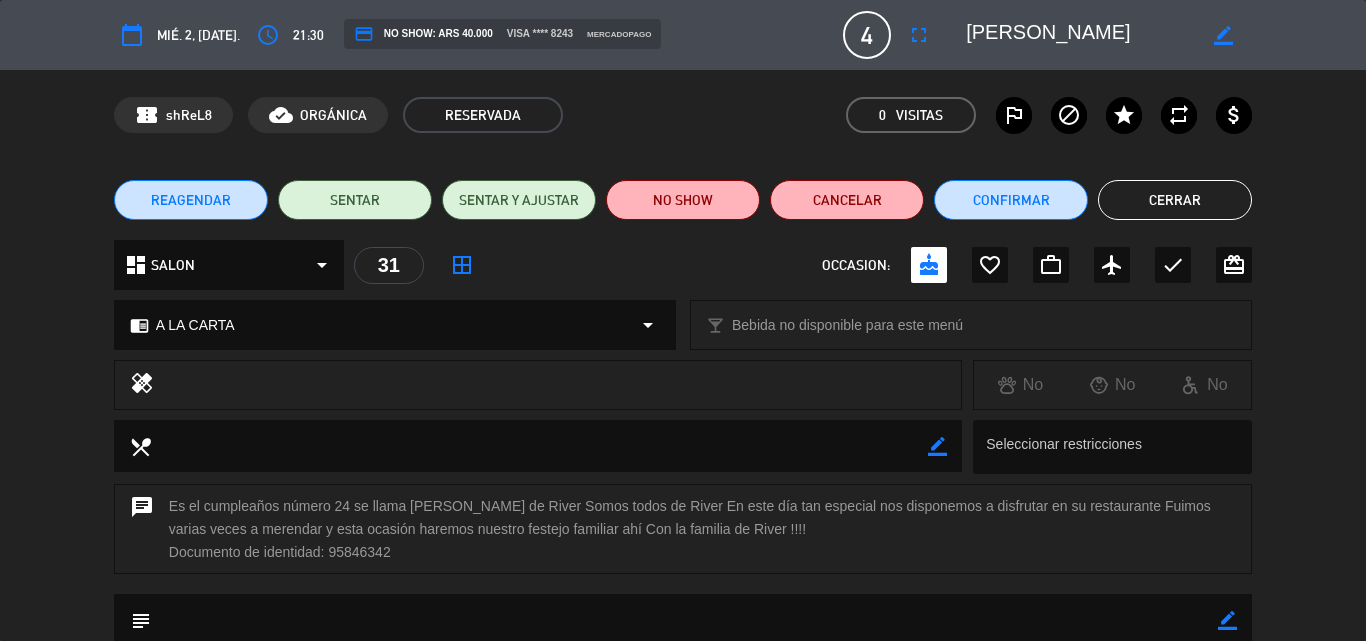 click on "REAGENDAR" 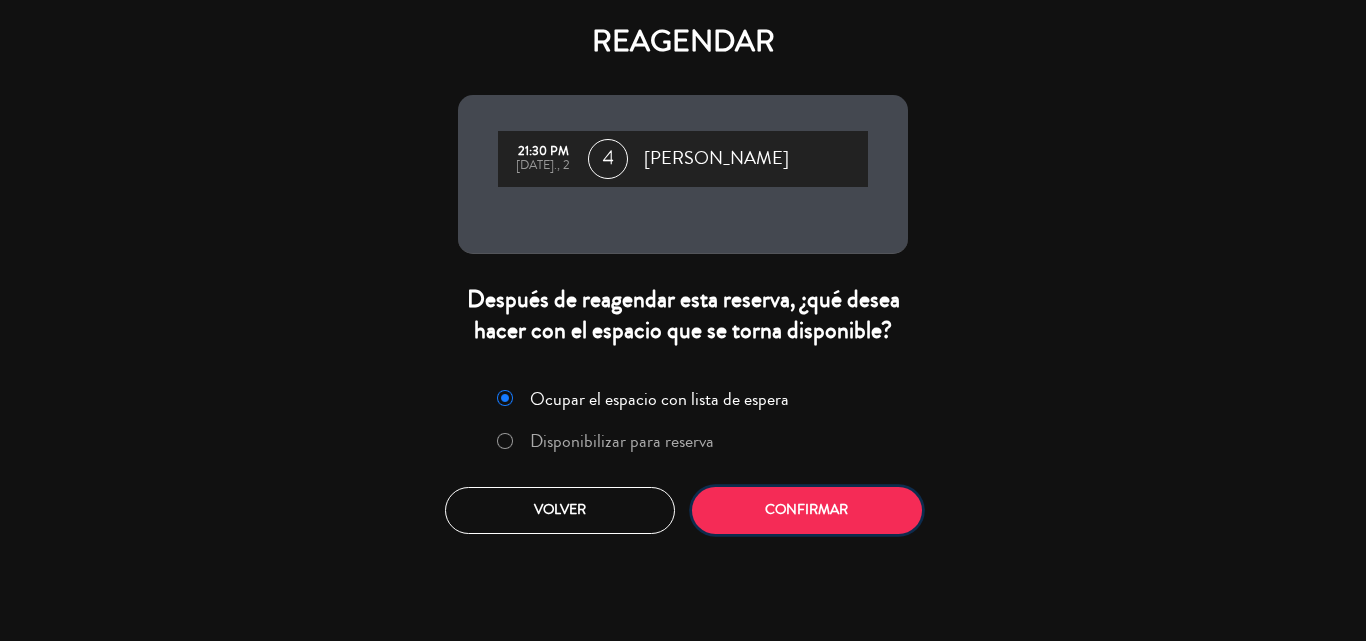 click on "Confirmar" 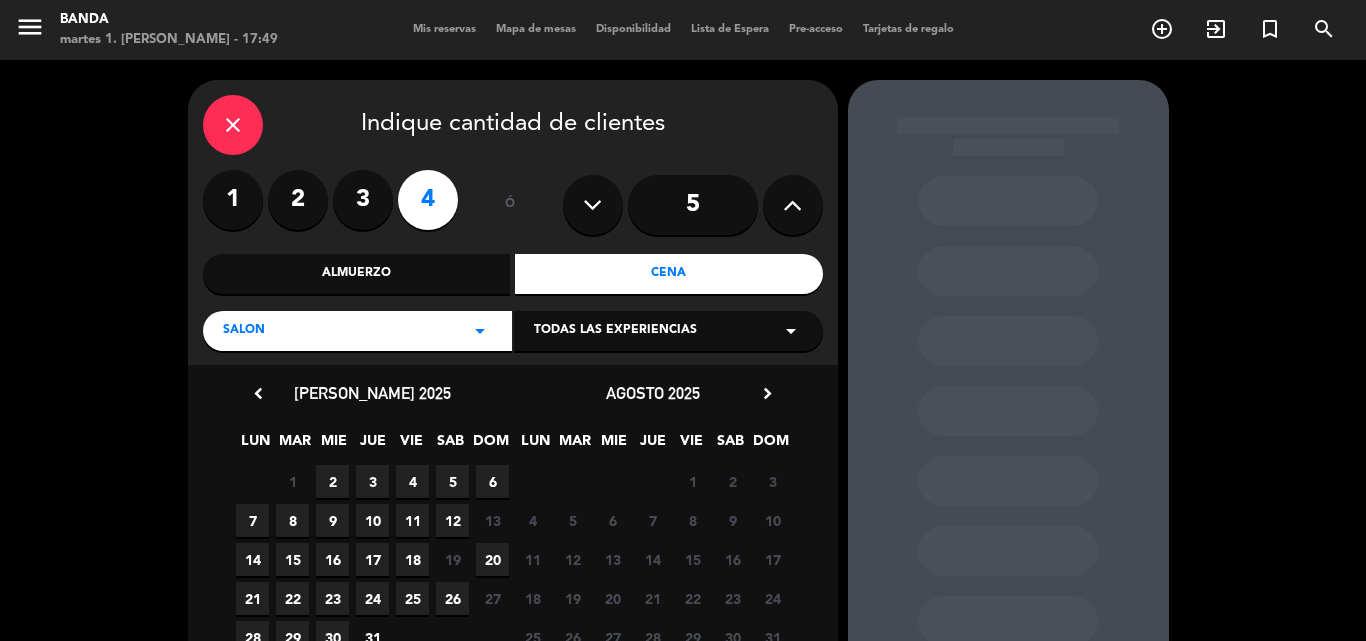 click on "2" at bounding box center [332, 481] 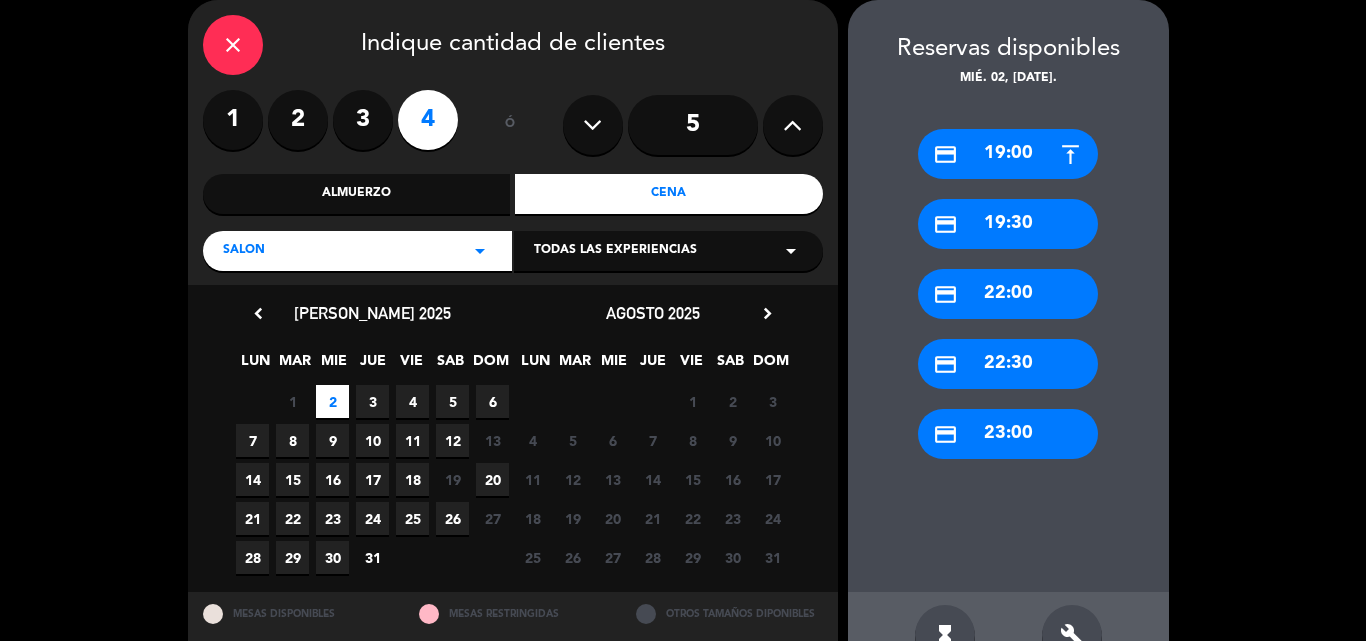 scroll, scrollTop: 136, scrollLeft: 0, axis: vertical 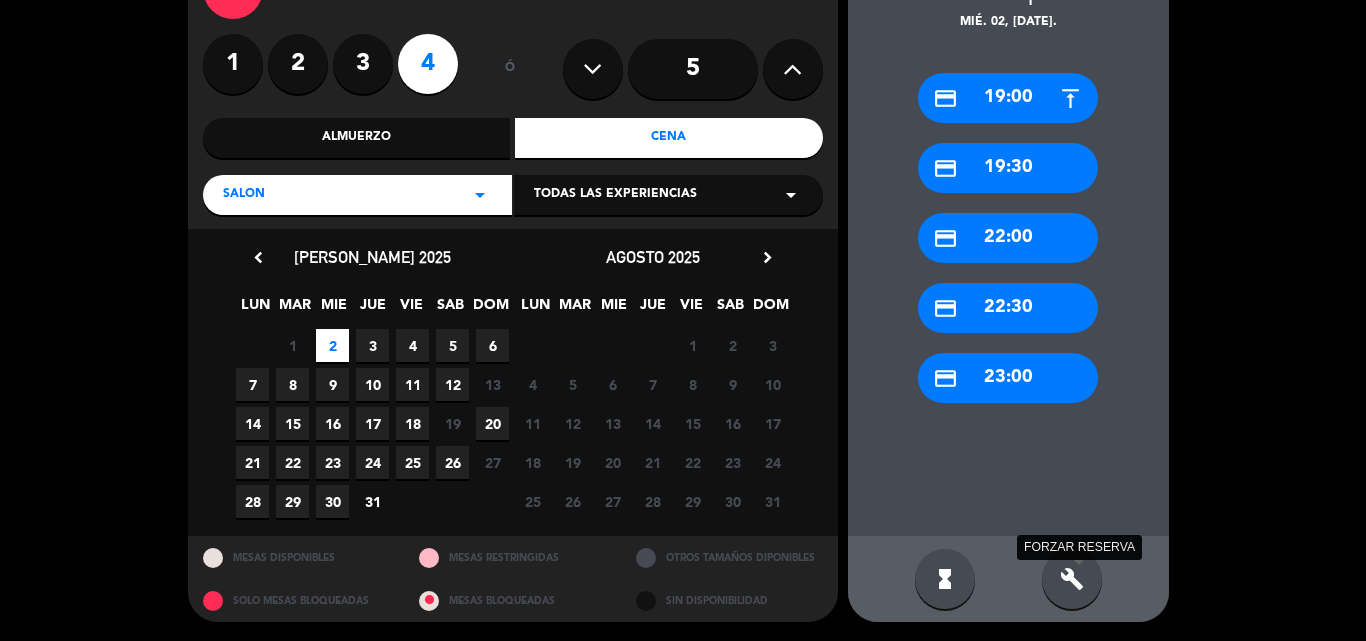 click on "build" at bounding box center [1072, 579] 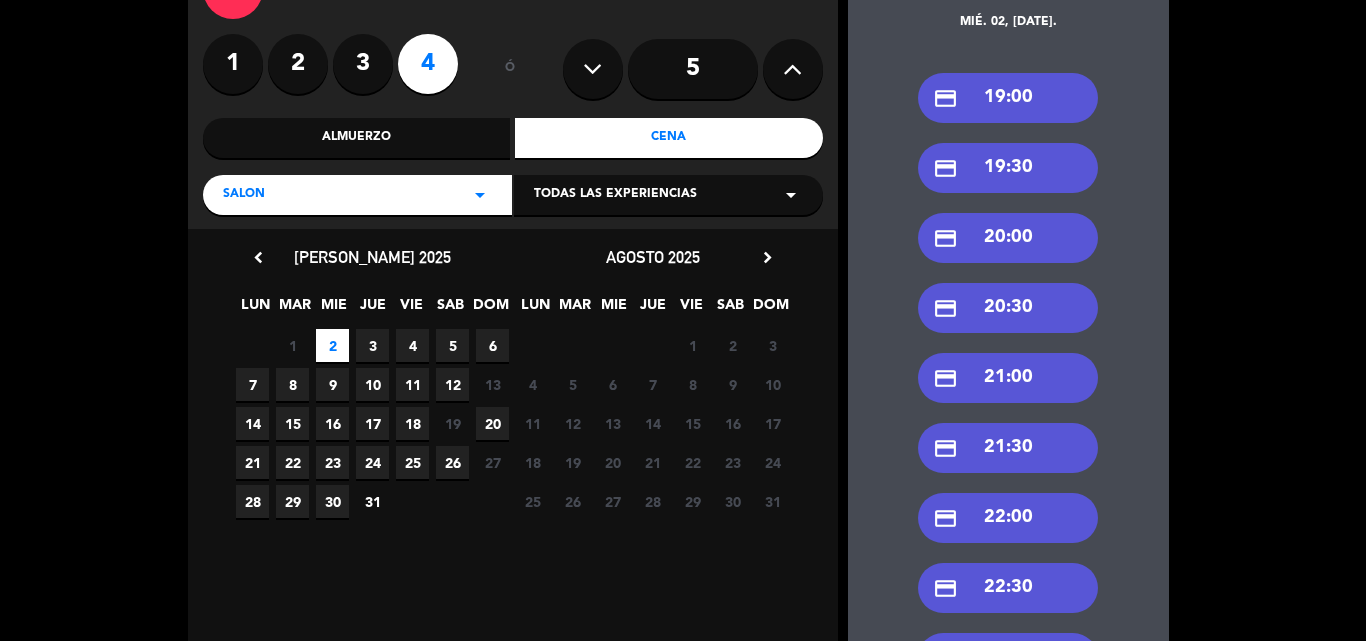 click on "credit_card  21:00" at bounding box center [1008, 378] 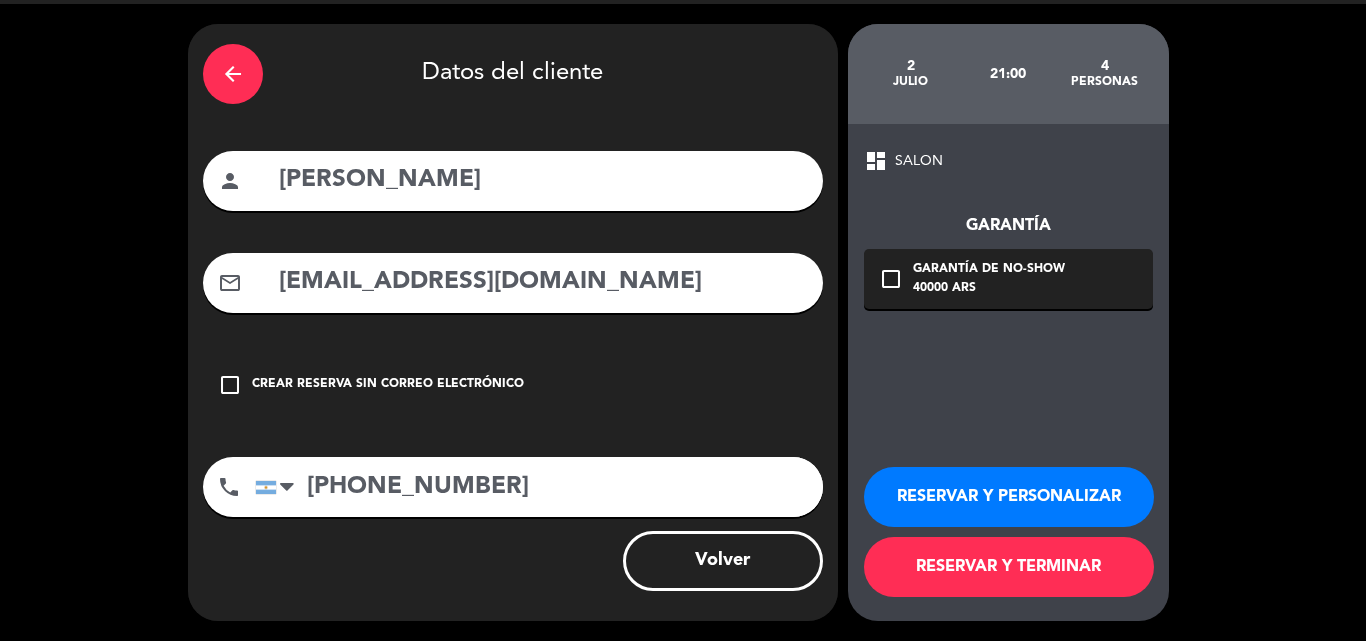 click on "RESERVAR Y TERMINAR" at bounding box center (1009, 567) 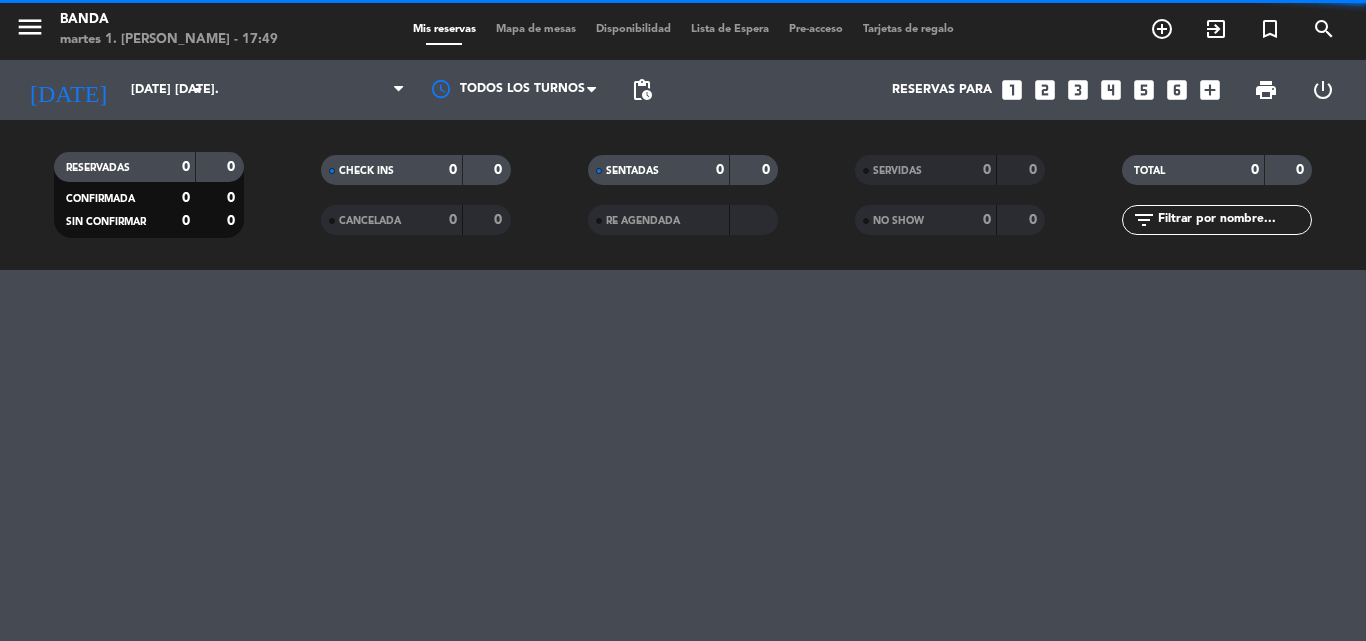 scroll, scrollTop: 0, scrollLeft: 0, axis: both 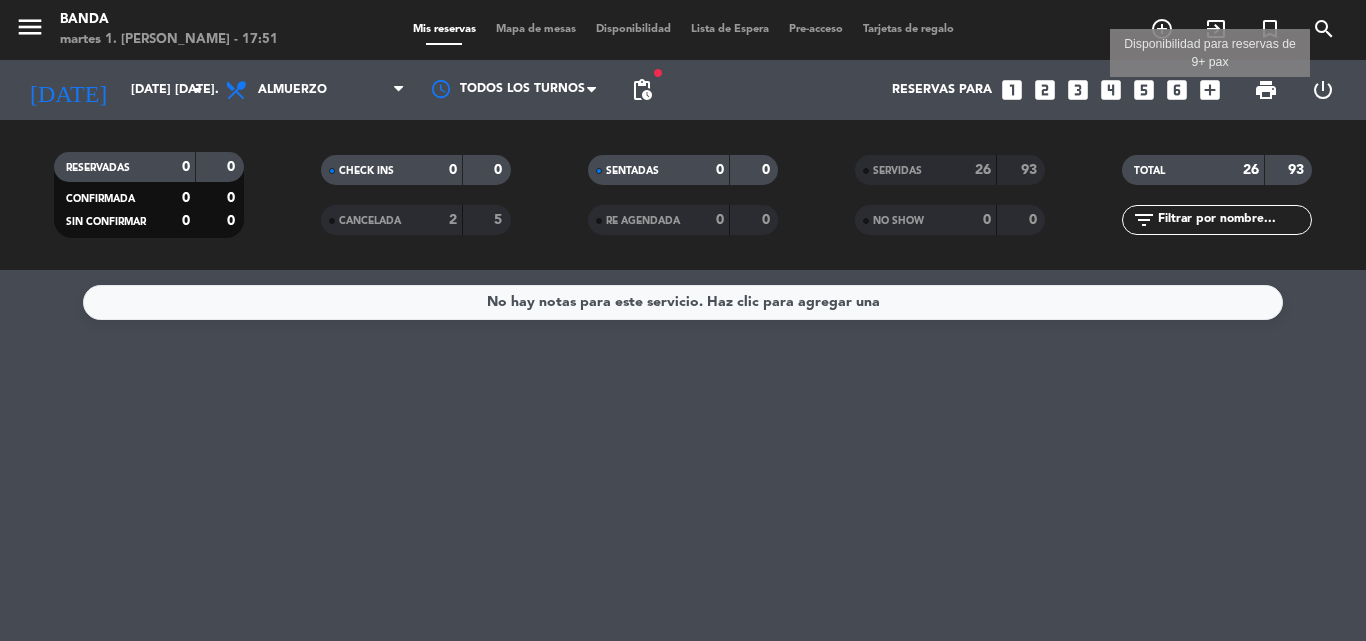 click on "add_box" at bounding box center (1210, 90) 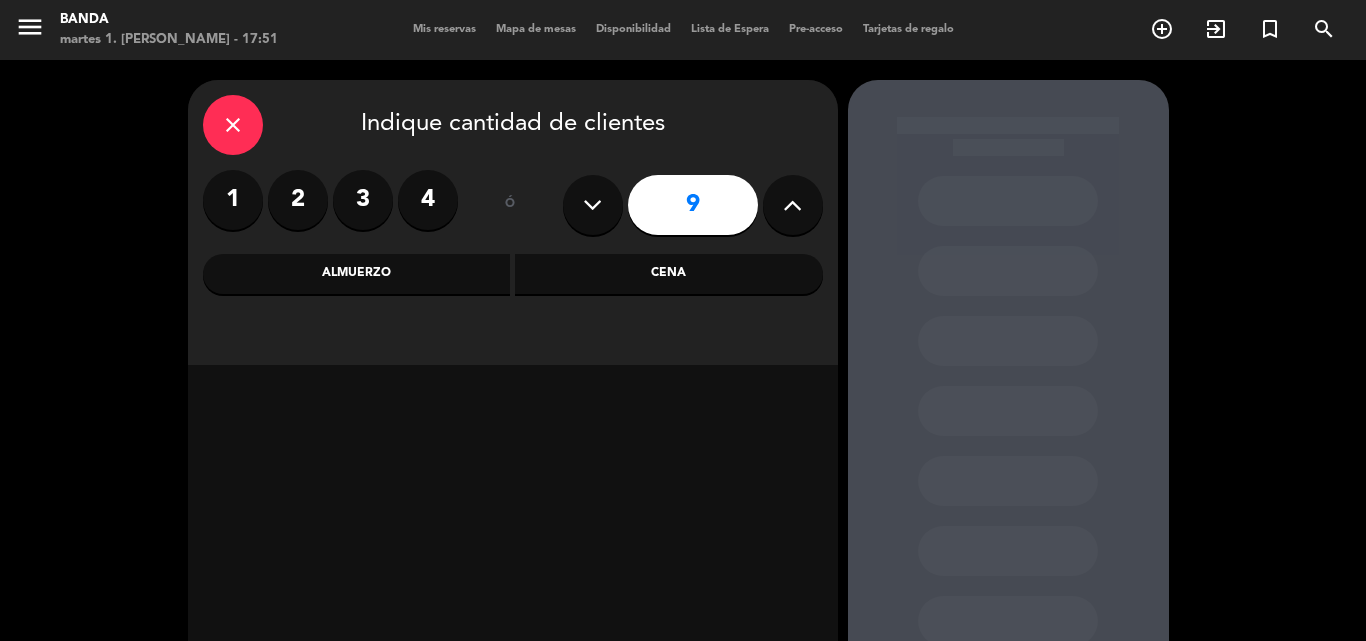 click at bounding box center (593, 205) 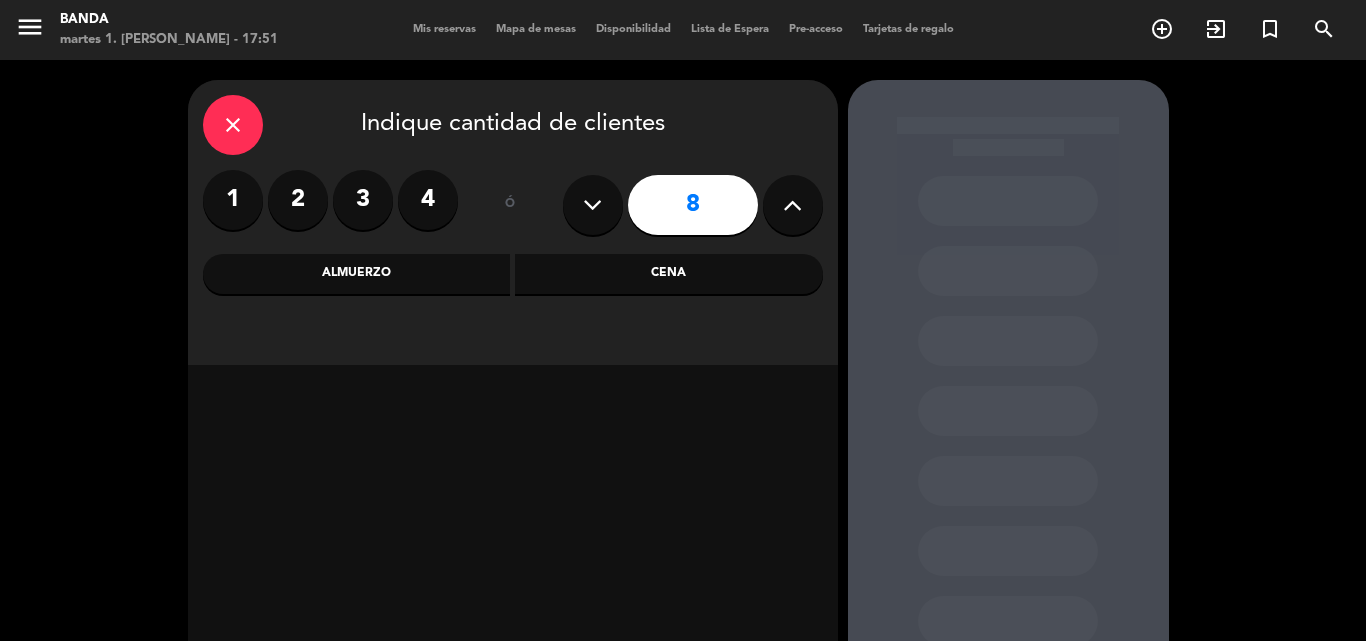 click at bounding box center (593, 205) 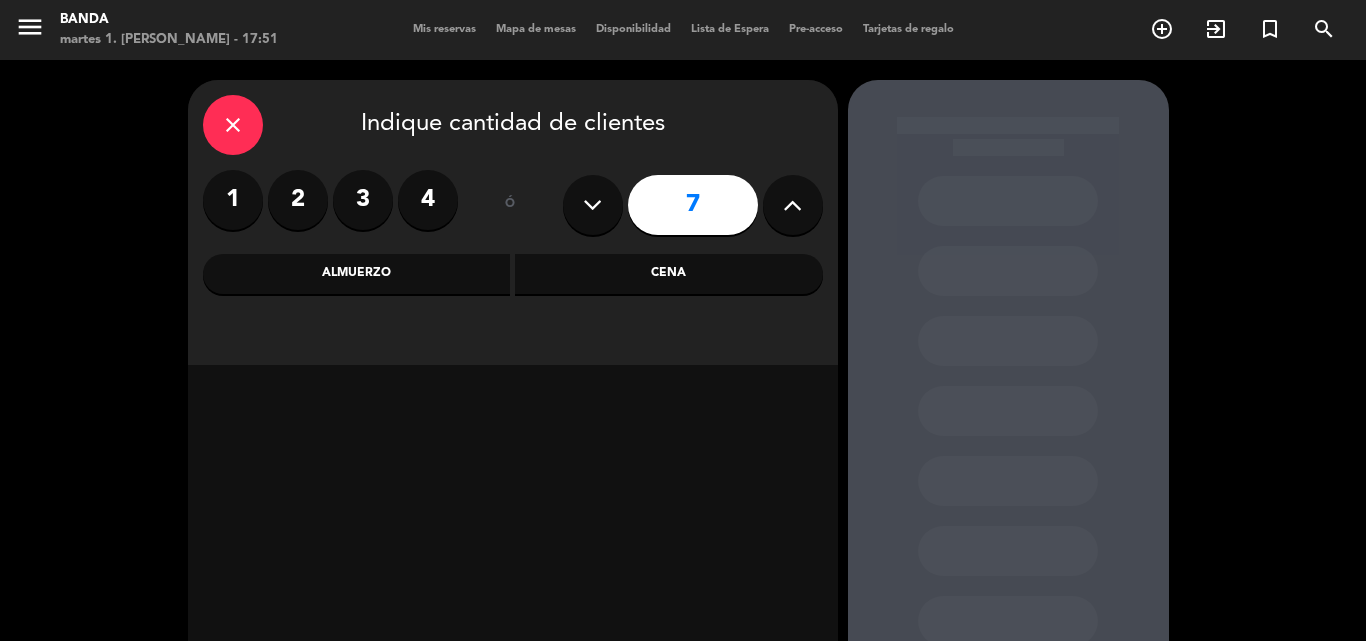 click on "Cena" at bounding box center [669, 274] 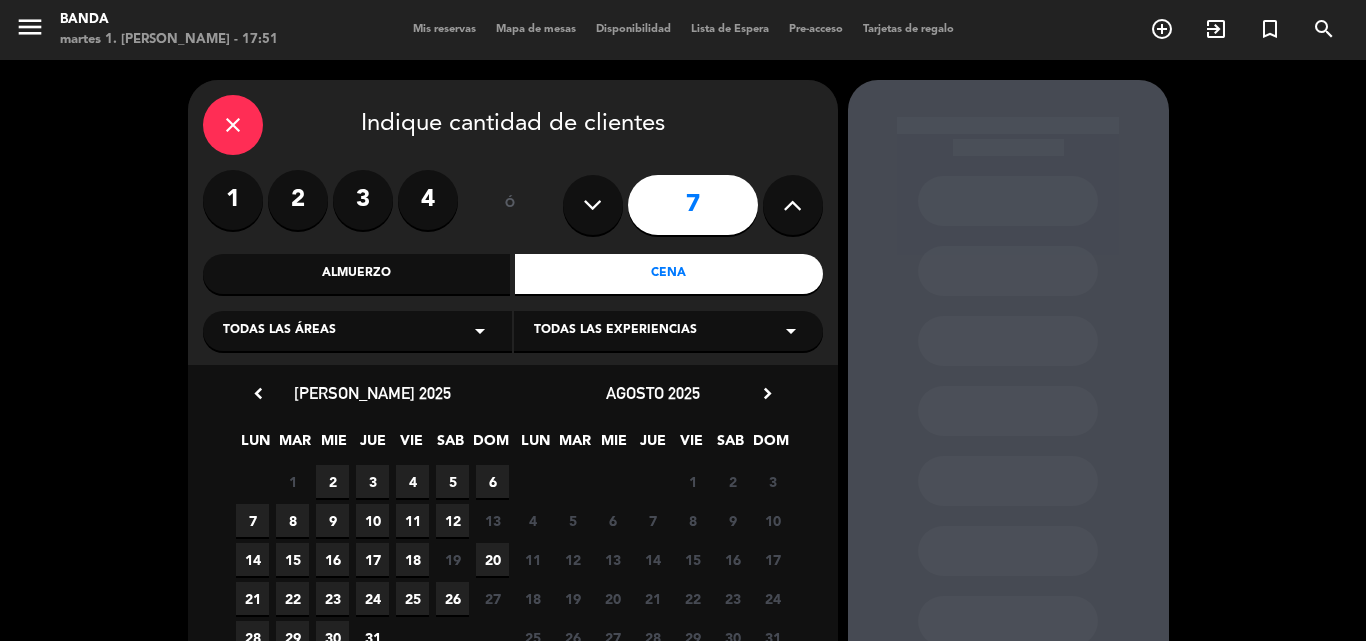 click on "5" at bounding box center [452, 481] 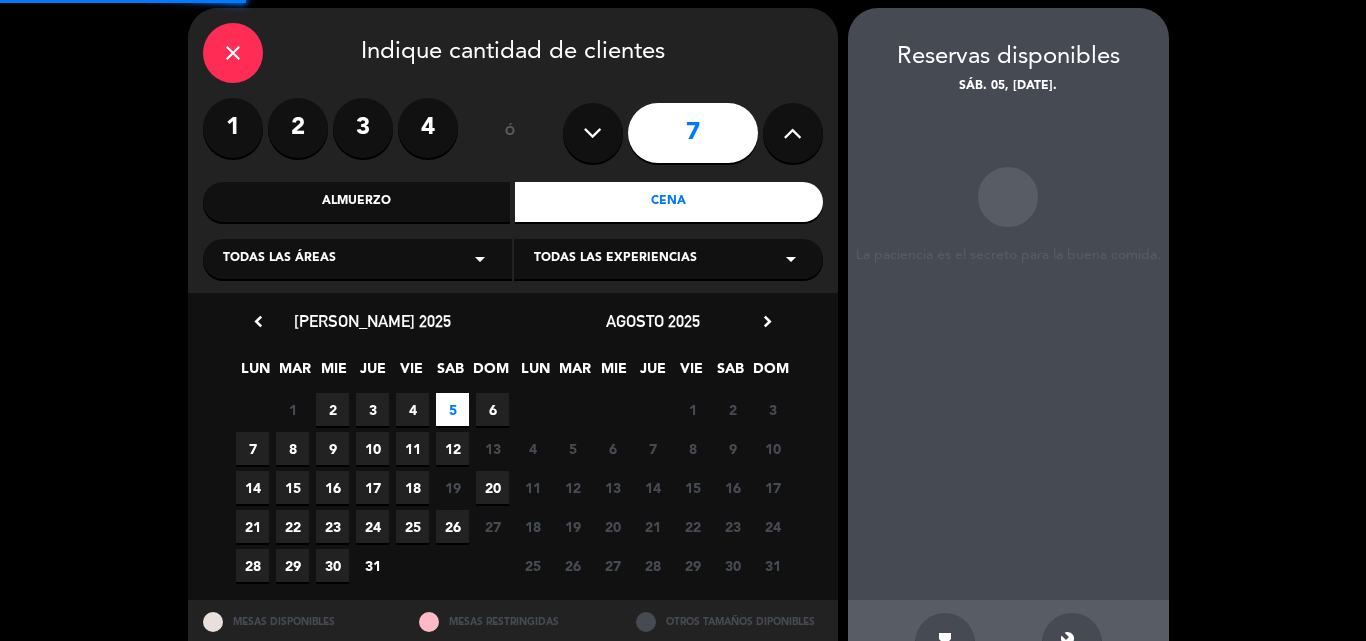 scroll, scrollTop: 80, scrollLeft: 0, axis: vertical 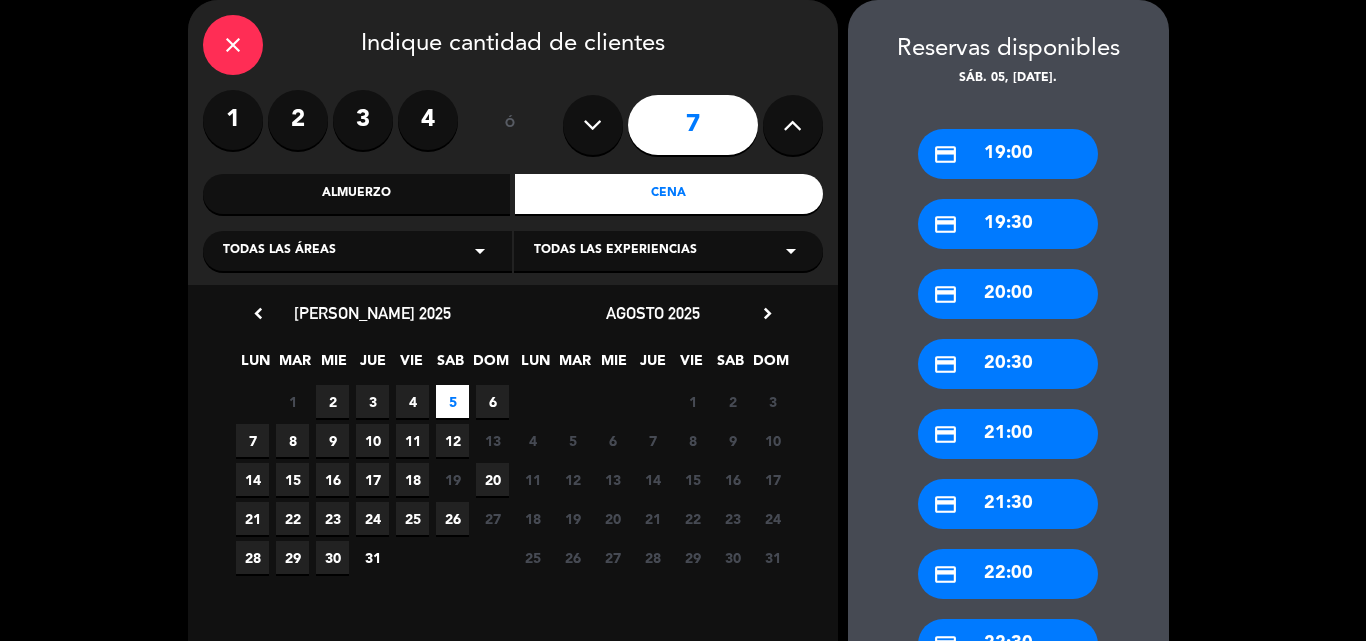 click on "Almuerzo" at bounding box center (357, 194) 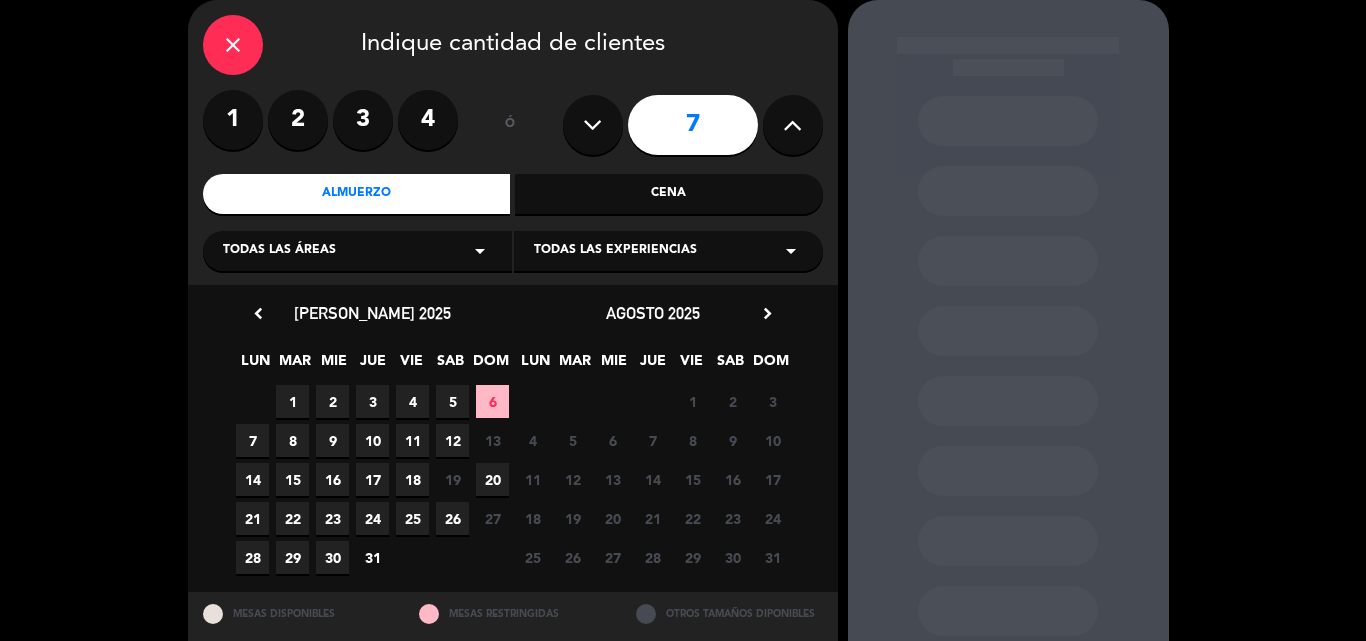 click on "5" at bounding box center [452, 401] 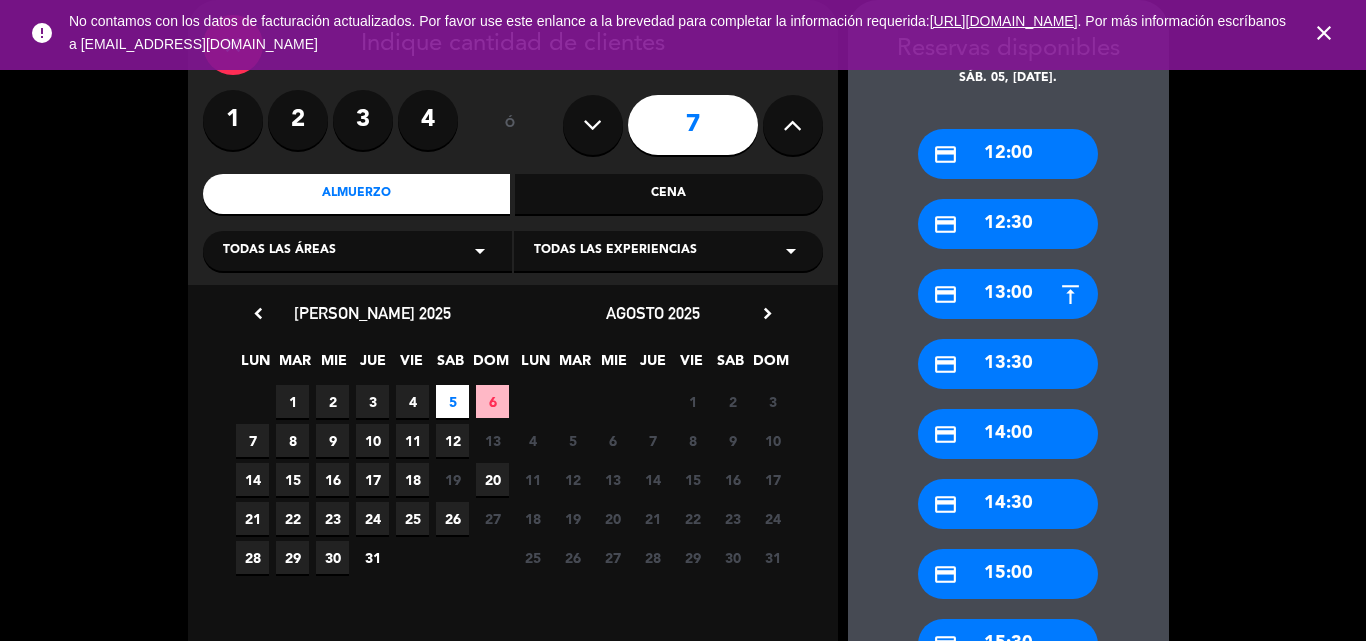 click on "close" at bounding box center (1324, 33) 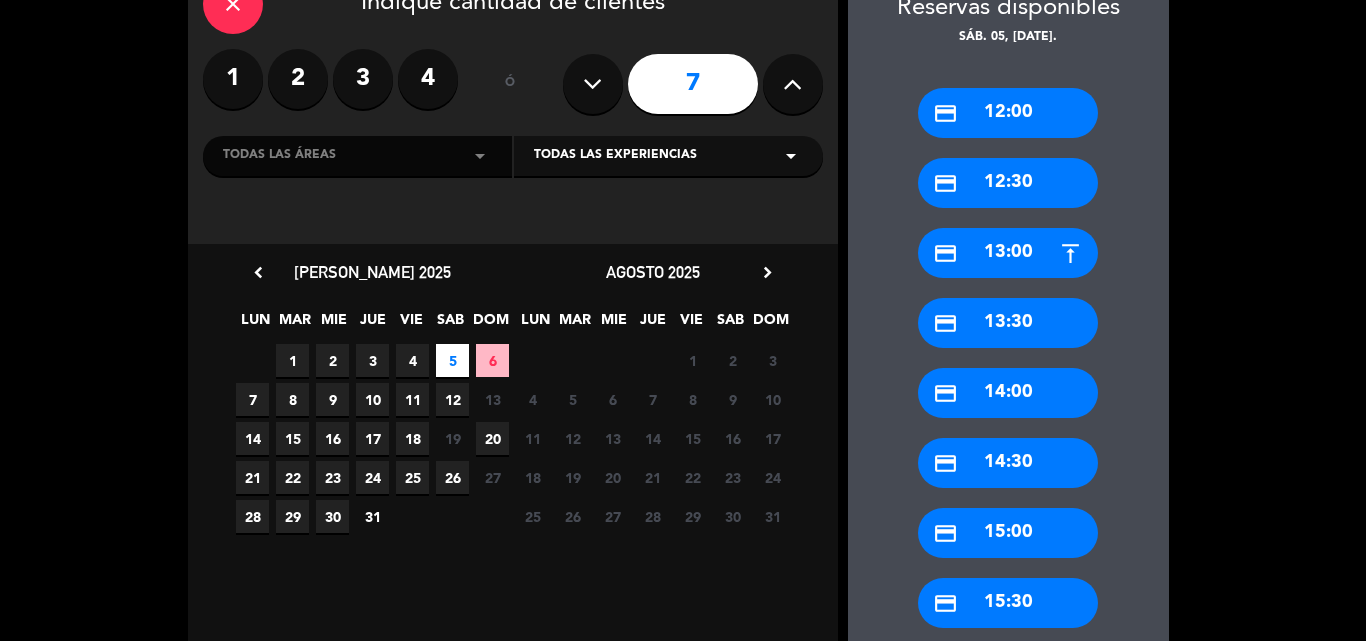 scroll, scrollTop: 126, scrollLeft: 0, axis: vertical 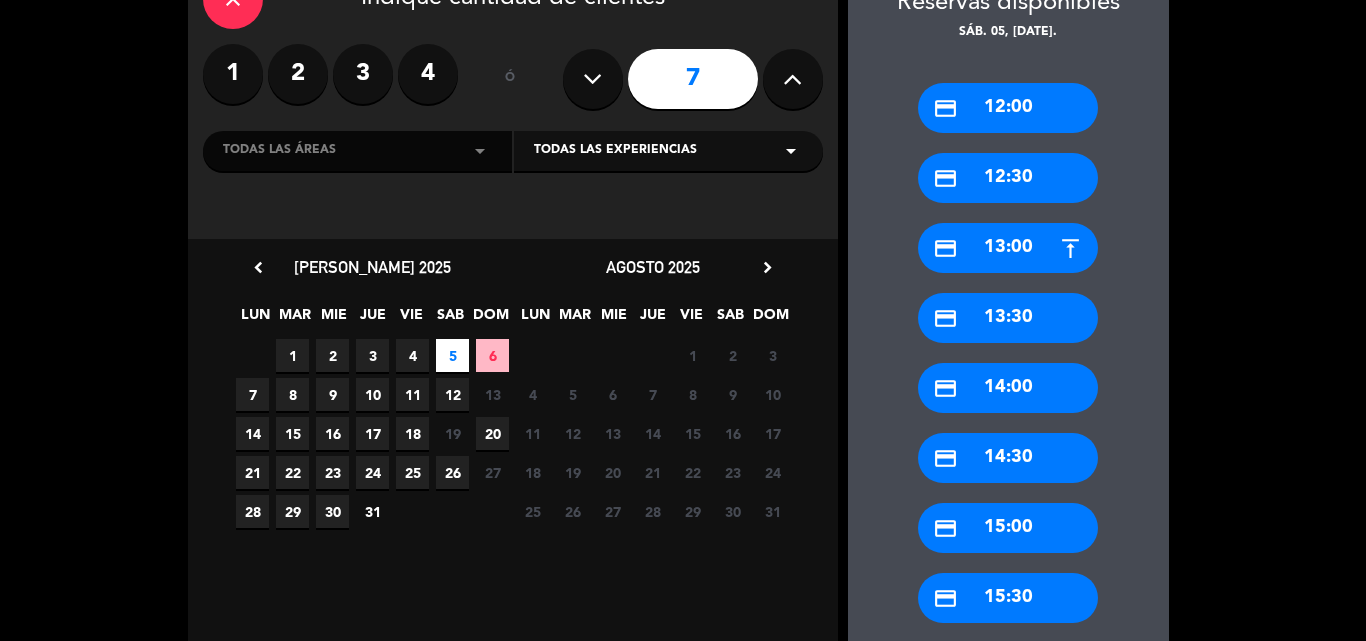click on "2" at bounding box center (298, 74) 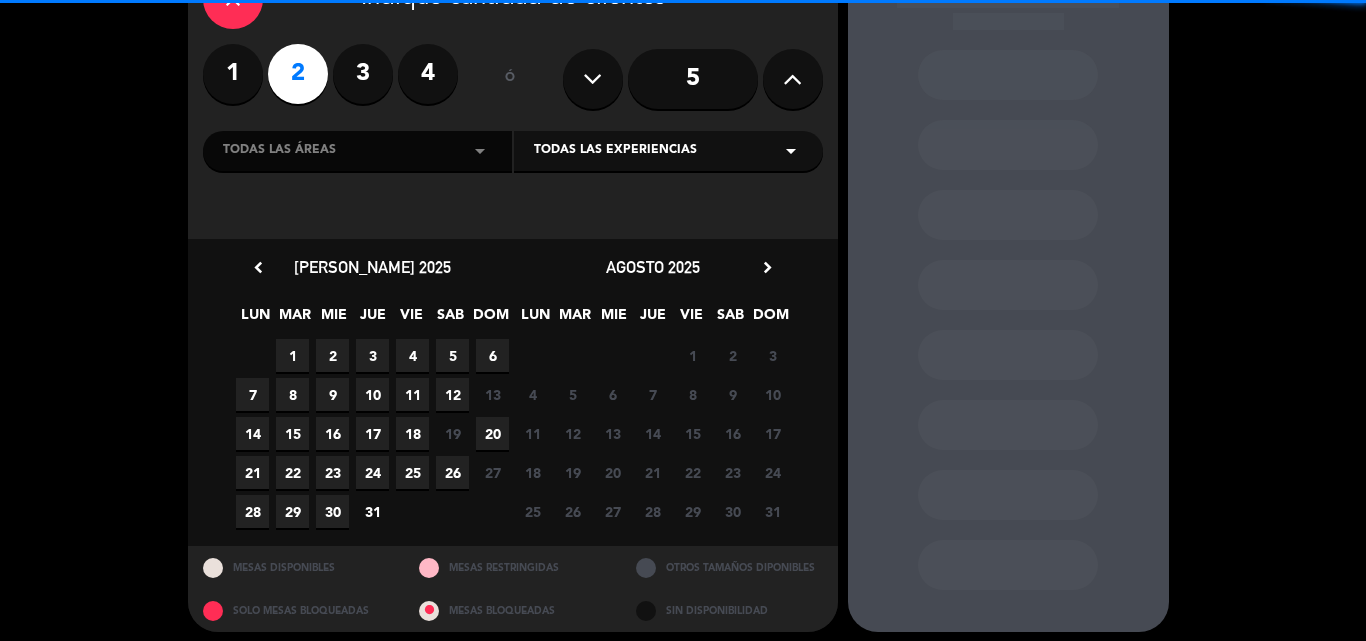 click on "Todas las experiencias" at bounding box center [615, 151] 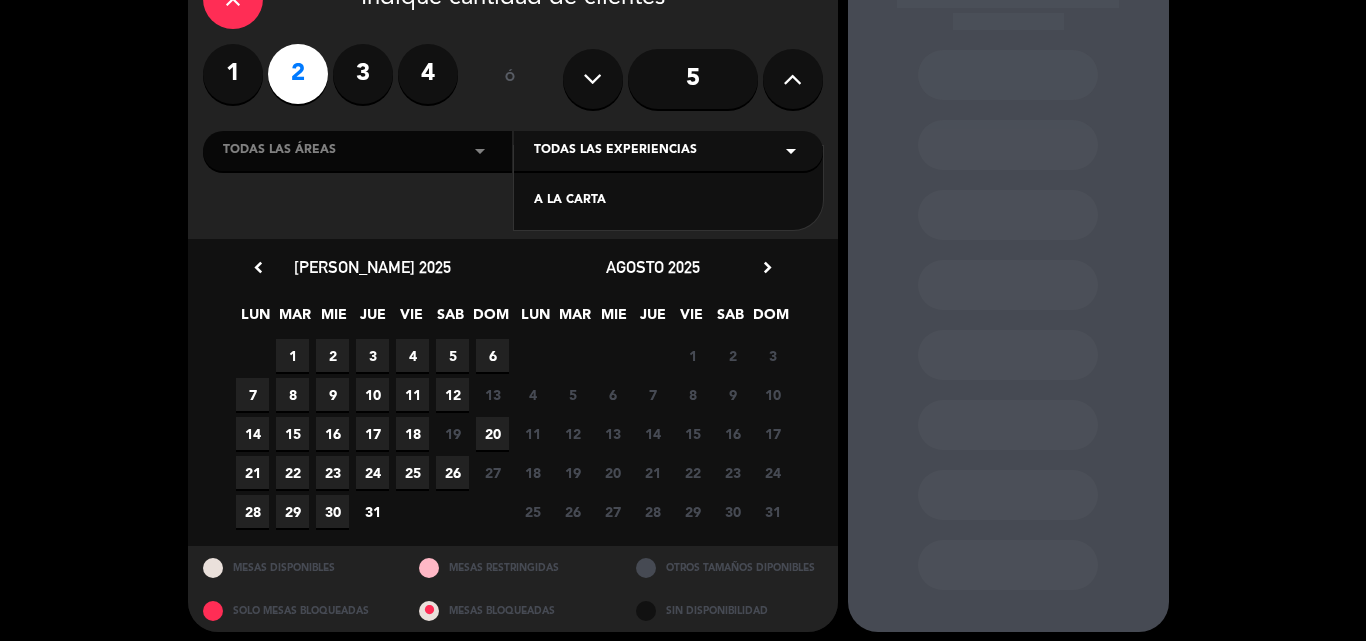 click on "close   Indique cantidad de clientes   1   2   3   4   ó  5  Todas las áreas   arrow_drop_down   Todas las experiencias   arrow_drop_down   A LA CARTA" at bounding box center [513, 96] 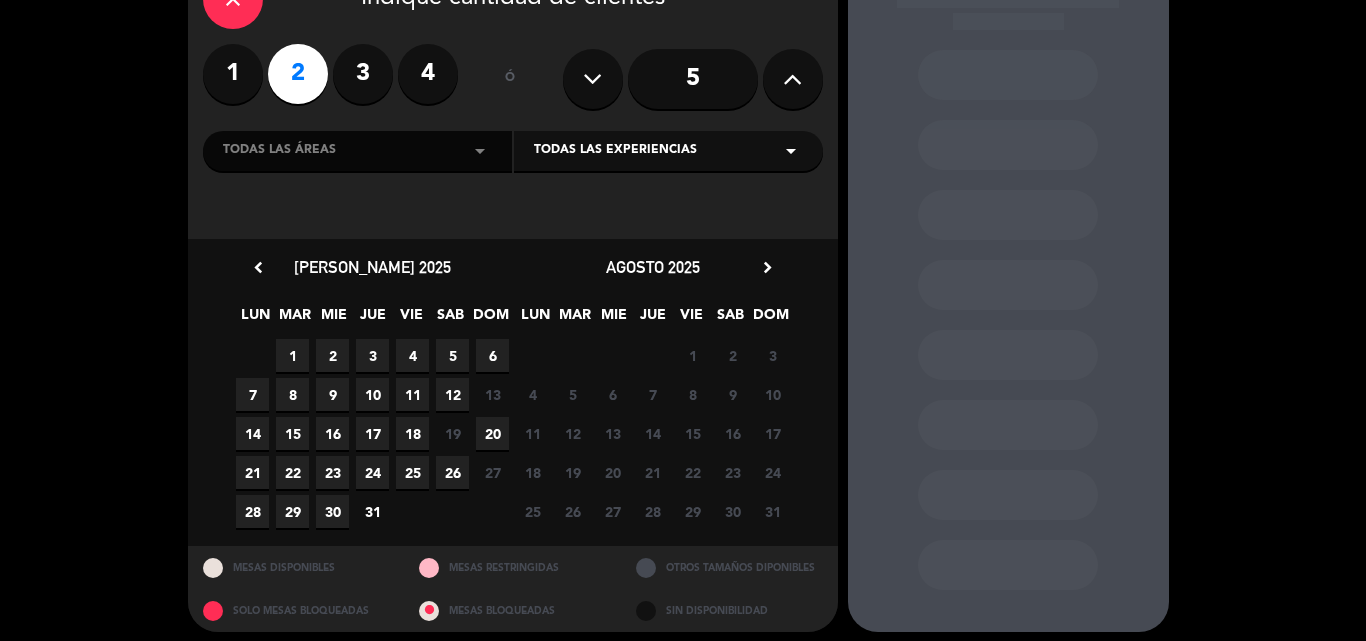 click on "7" at bounding box center [252, 394] 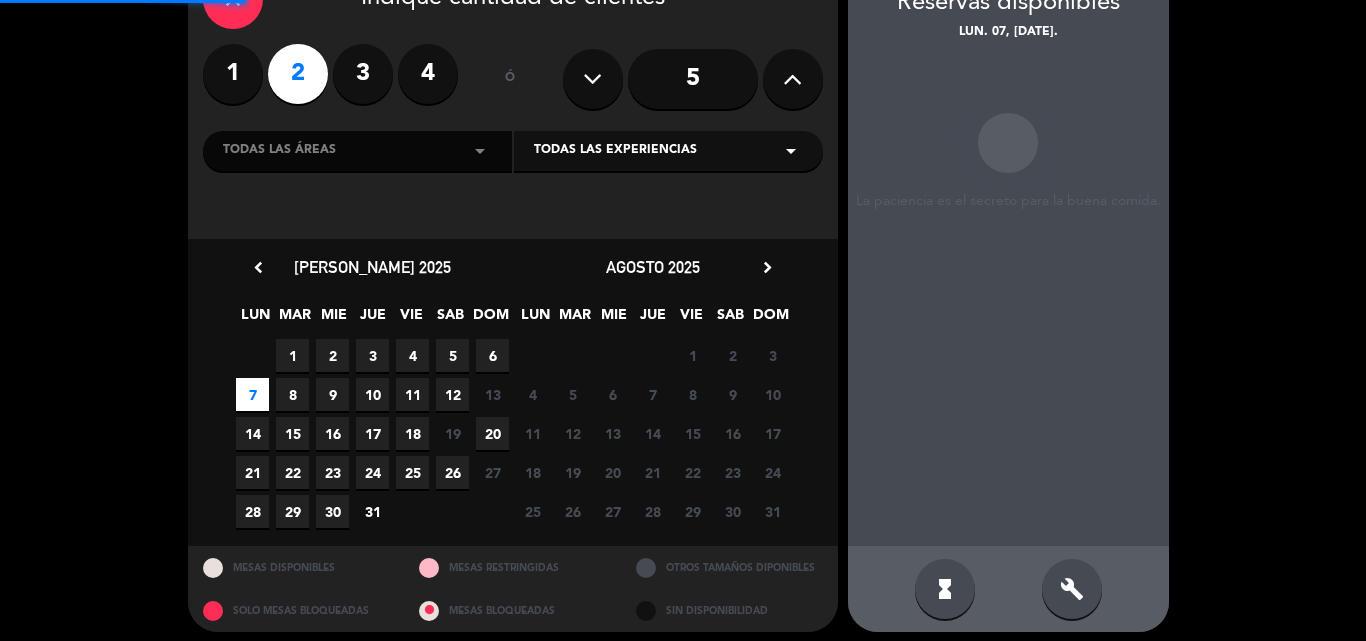 scroll, scrollTop: 80, scrollLeft: 0, axis: vertical 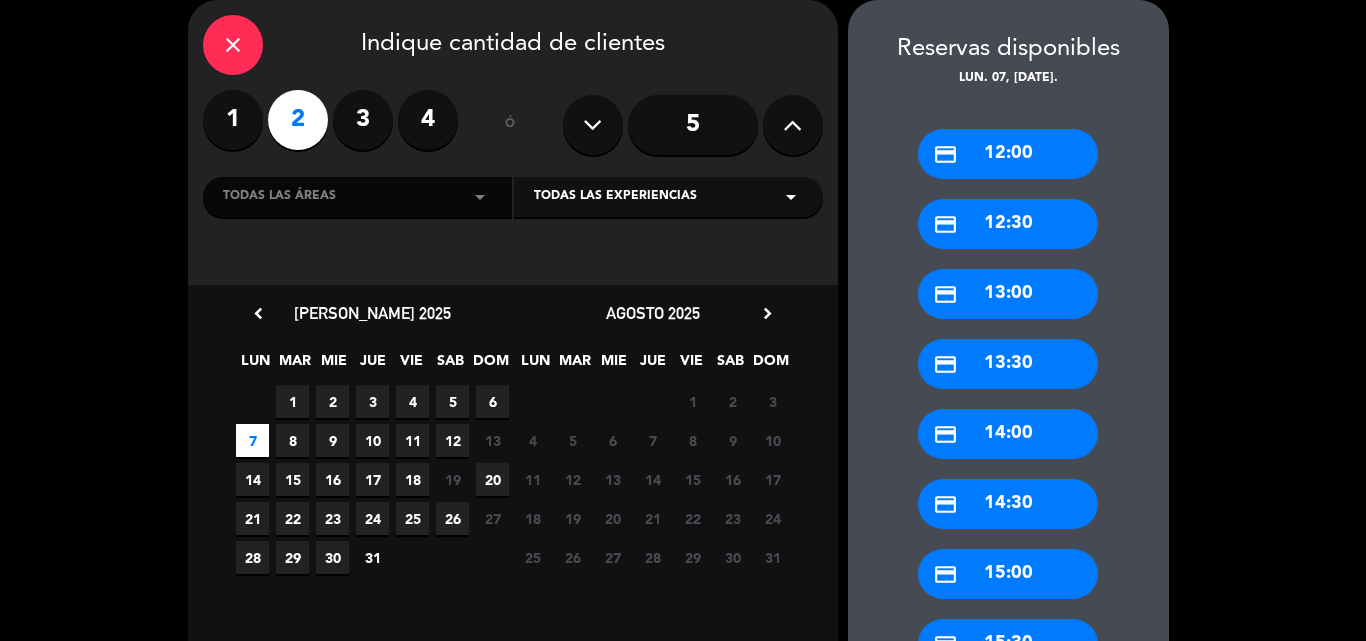 click on "Todas las áreas   arrow_drop_down" at bounding box center [357, 197] 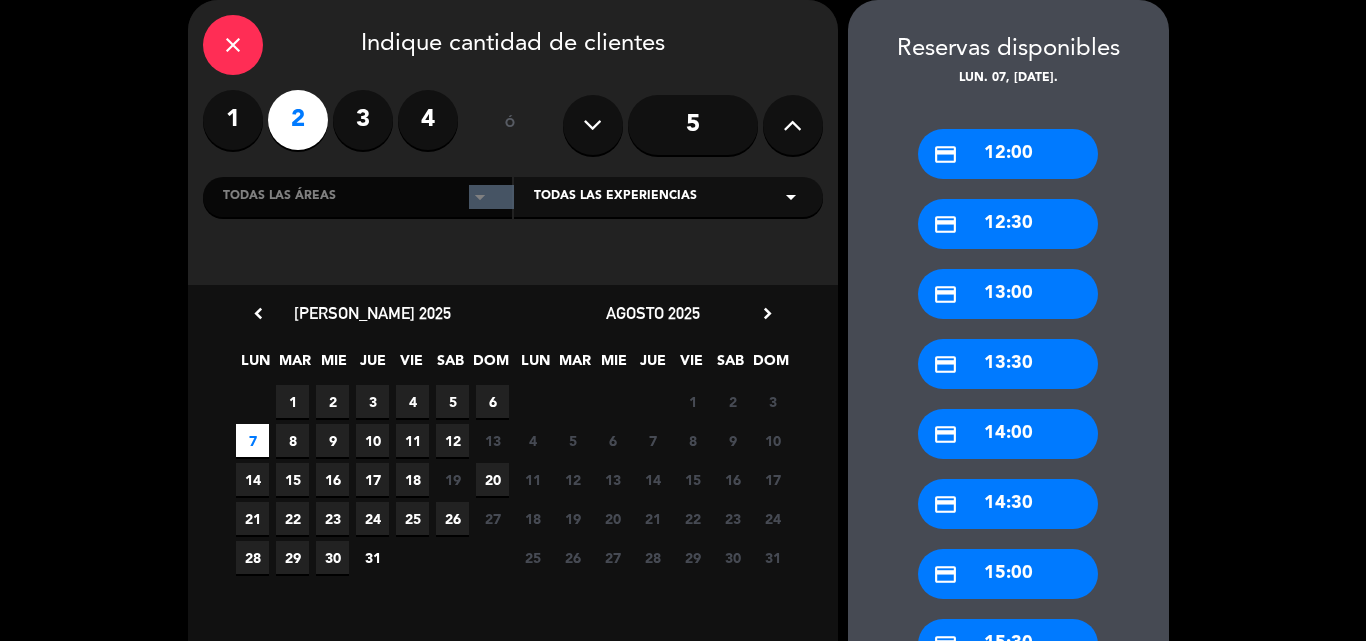 click on "arrow_drop_down" at bounding box center (480, 197) 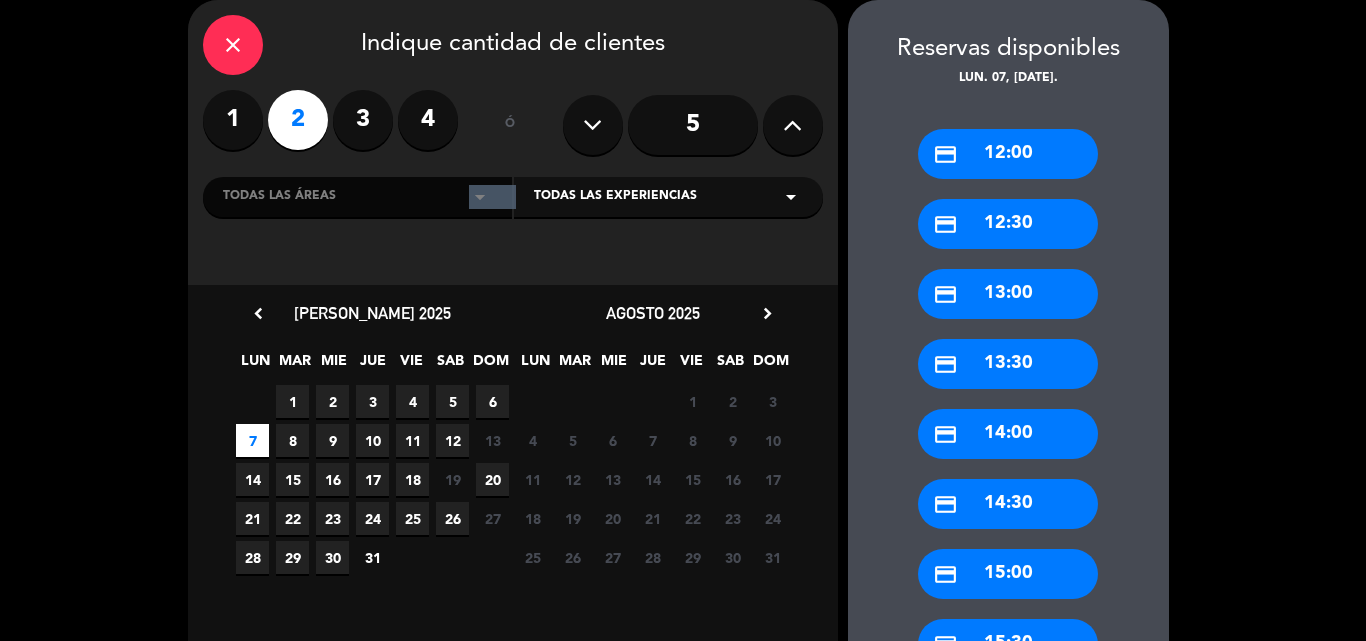 click on "arrow_drop_down" at bounding box center [480, 197] 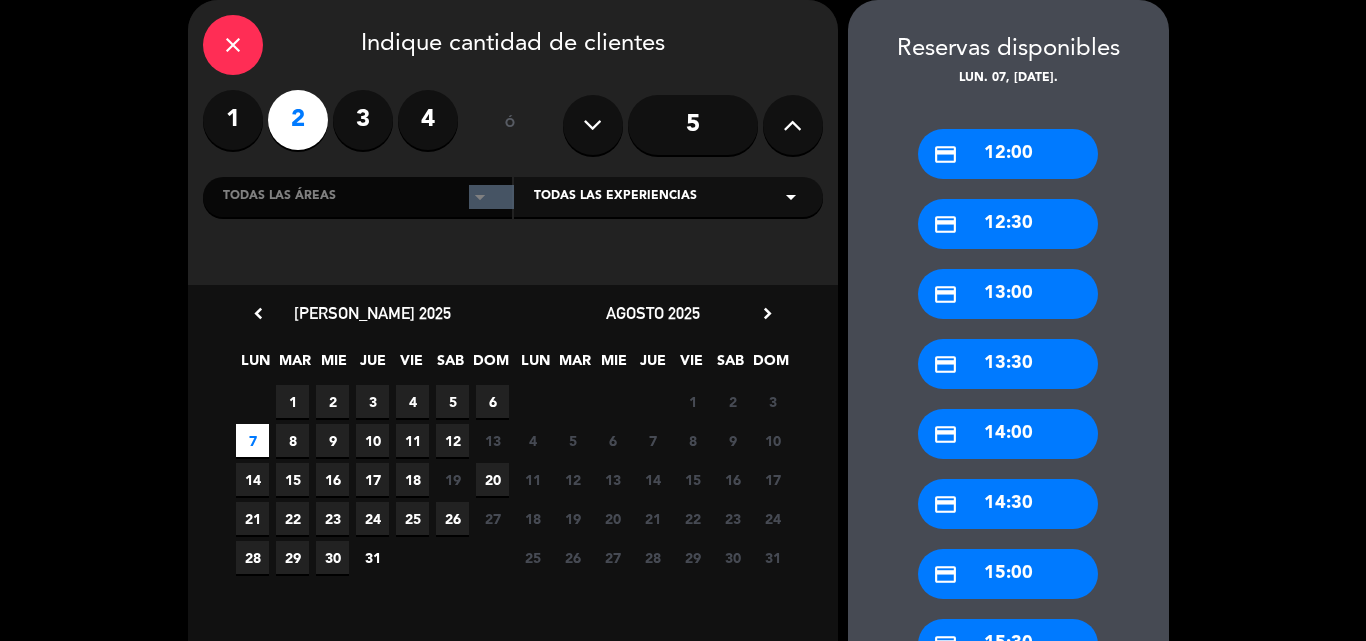 click on "arrow_drop_down" at bounding box center (480, 197) 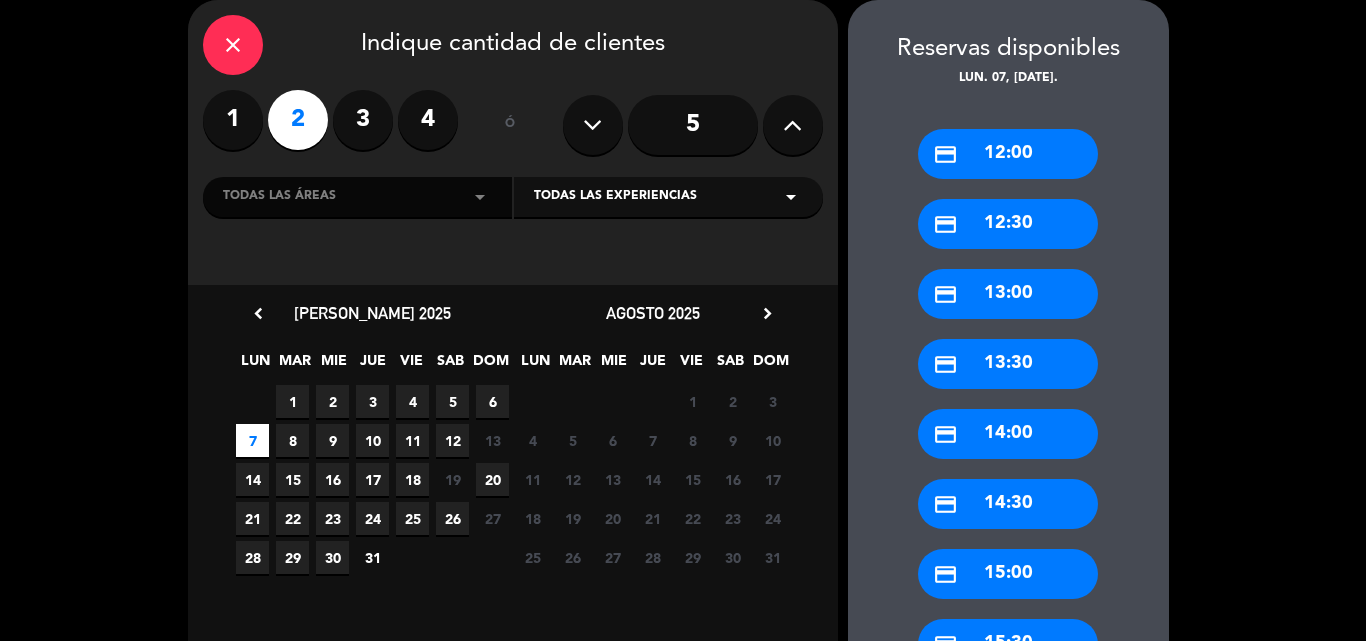 scroll, scrollTop: 0, scrollLeft: 0, axis: both 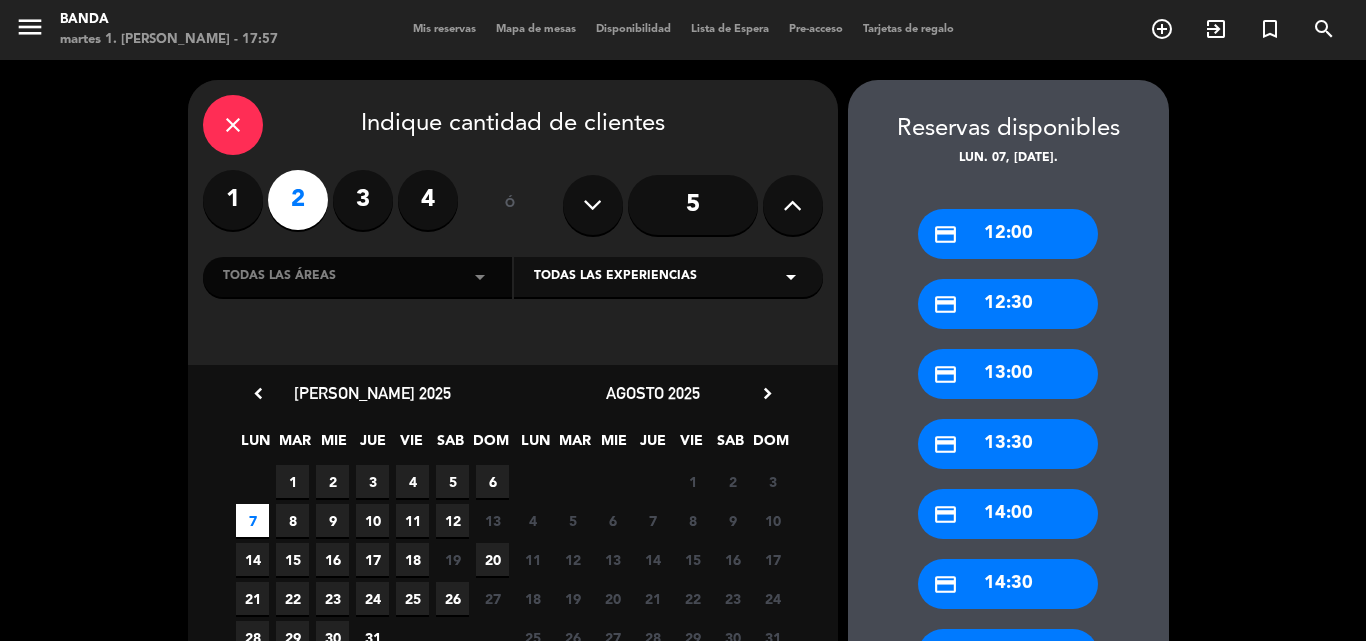 click on "Mis reservas" at bounding box center [444, 29] 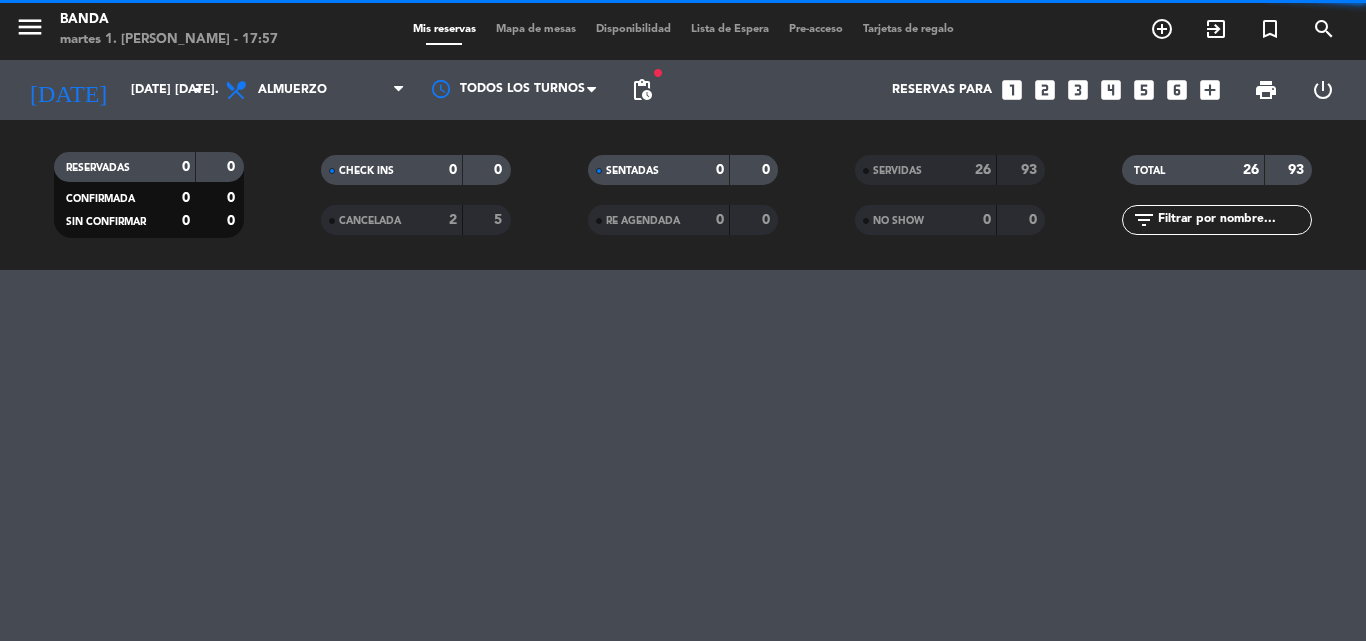 click on "looks_two" at bounding box center (1045, 90) 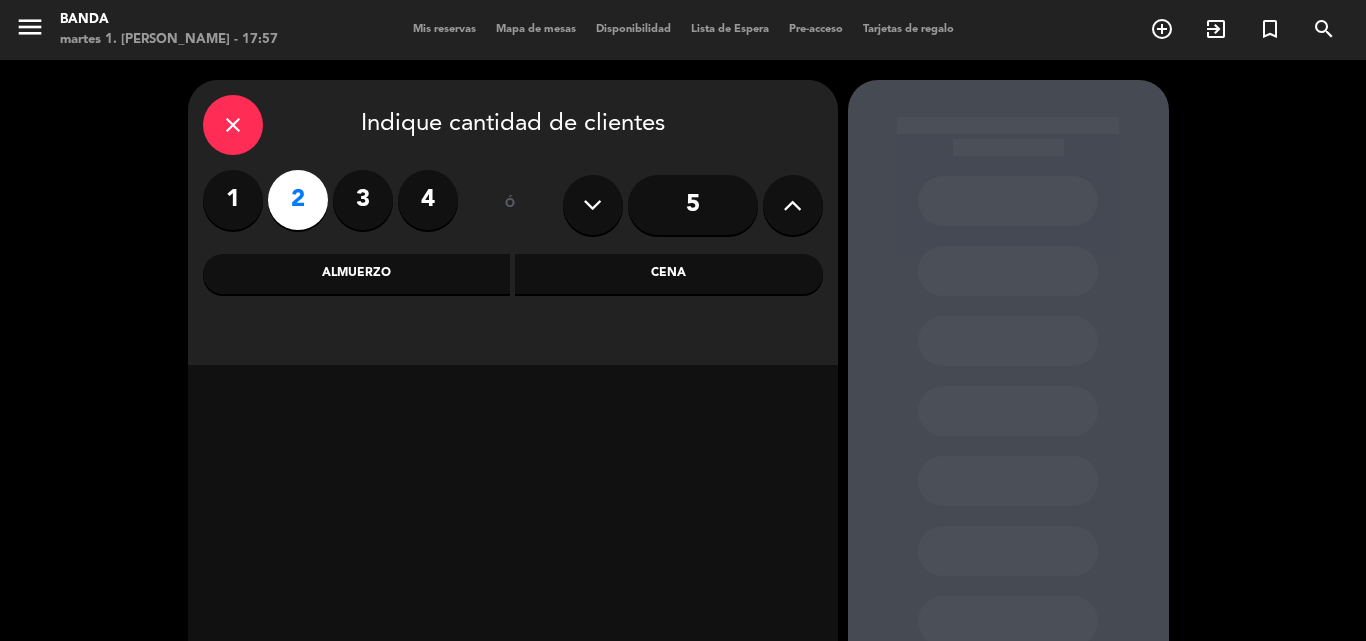 click on "Cena" at bounding box center [669, 274] 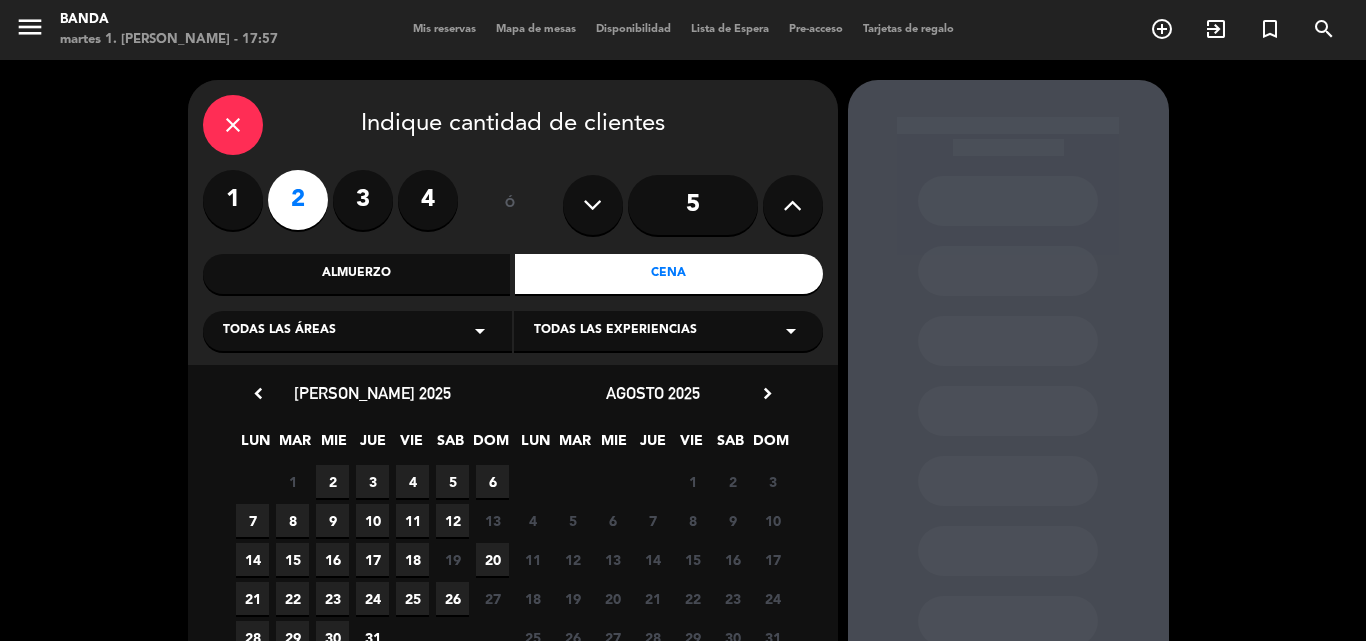 click on "7" at bounding box center [252, 520] 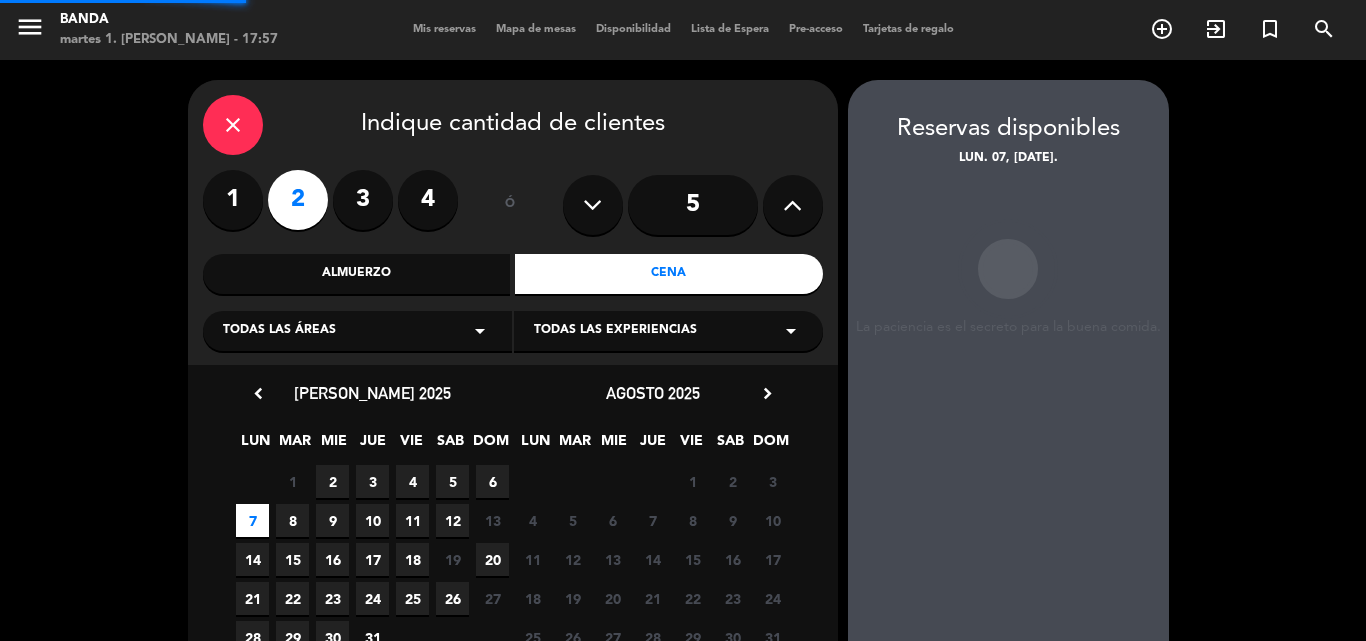 scroll, scrollTop: 80, scrollLeft: 0, axis: vertical 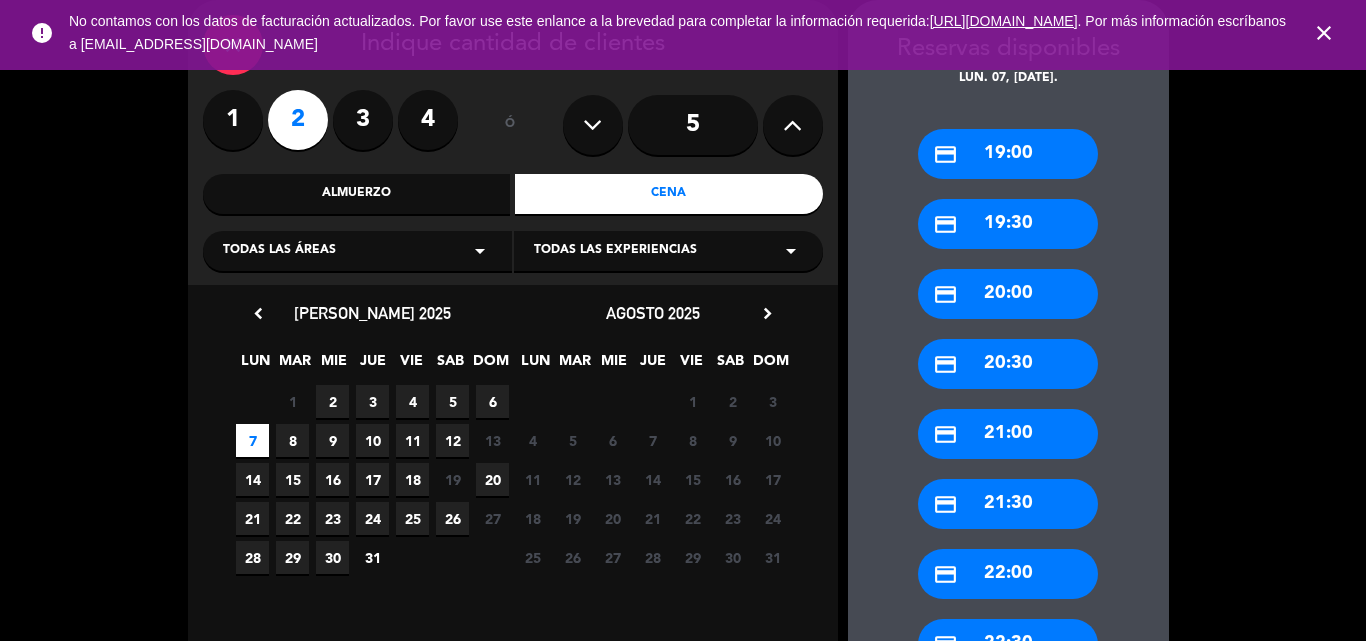 click on "close" at bounding box center [1324, 33] 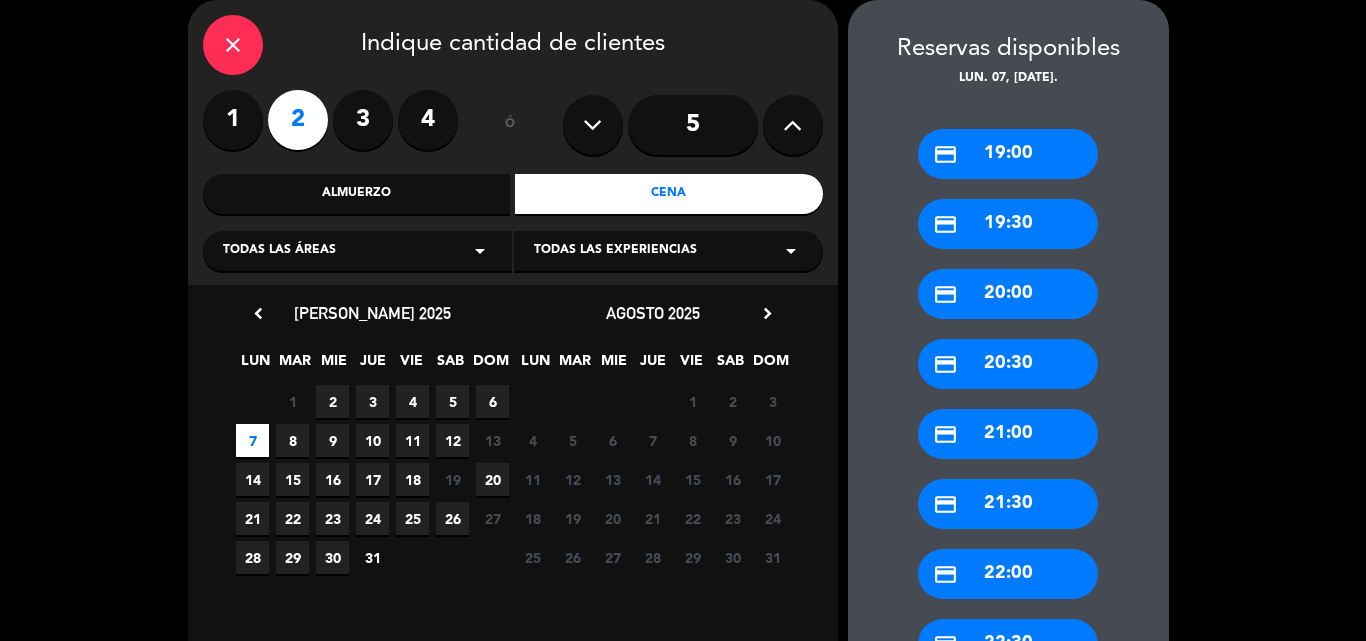 scroll, scrollTop: 0, scrollLeft: 0, axis: both 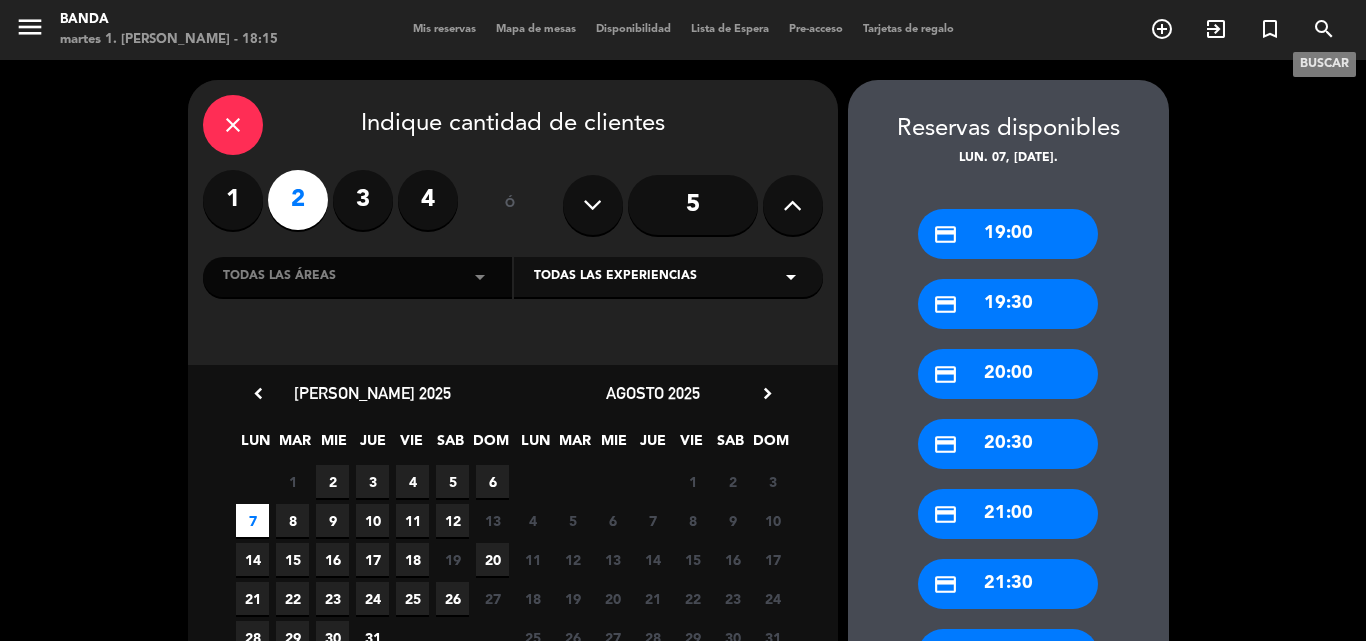 click on "search" at bounding box center [1324, 29] 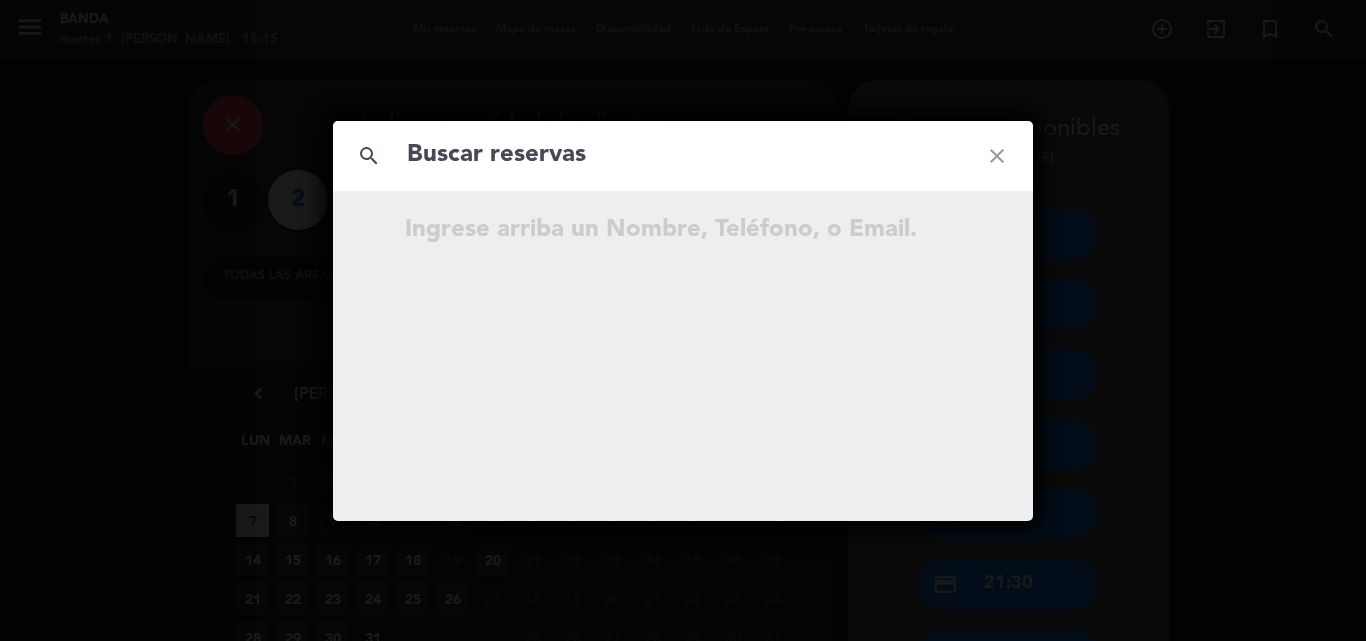 click 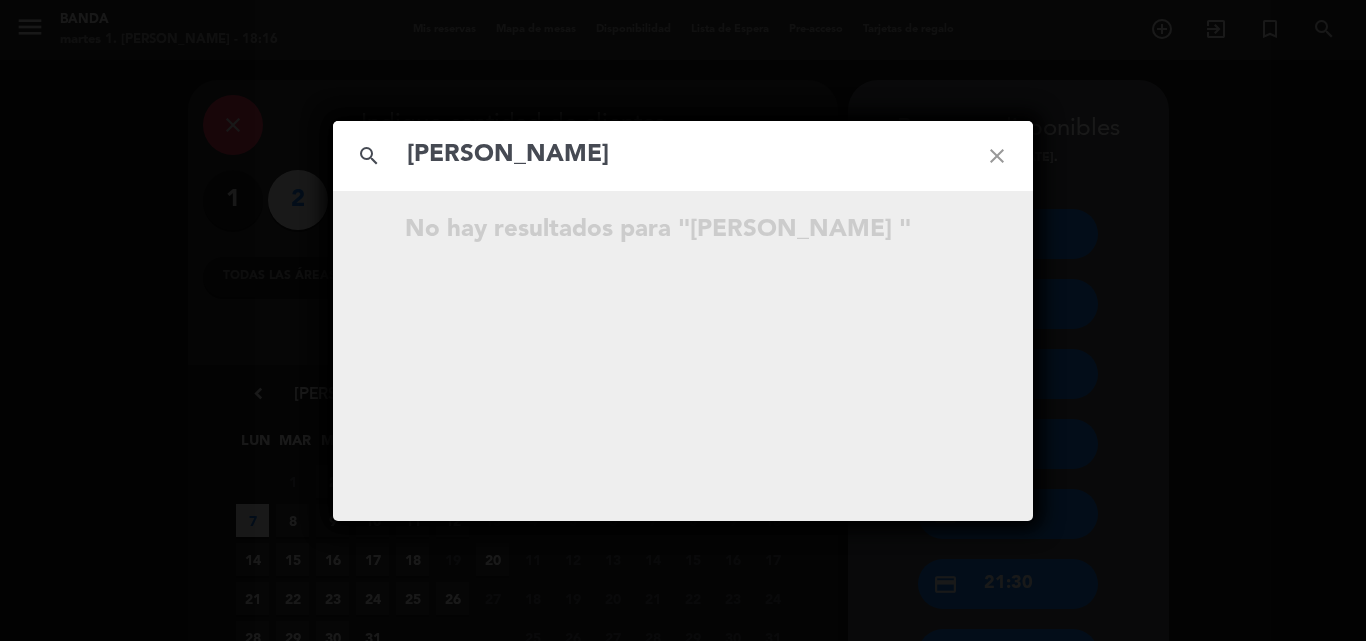 click on "[PERSON_NAME]" 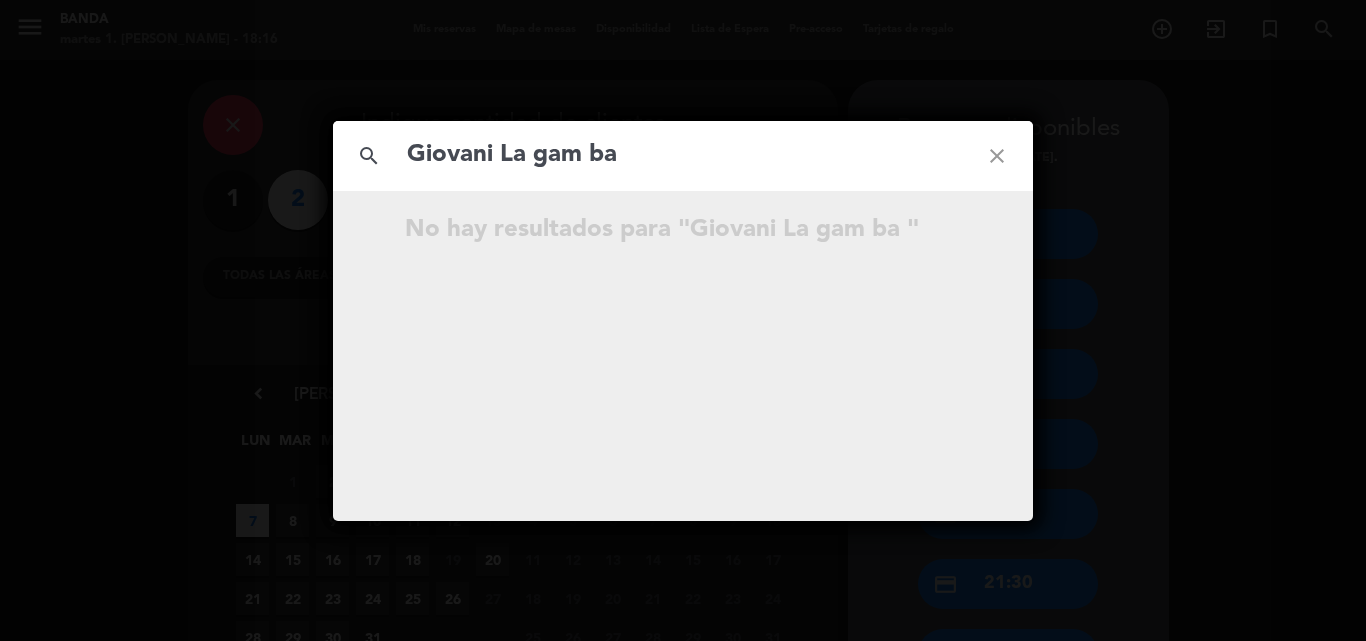 type on "[PERSON_NAME]" 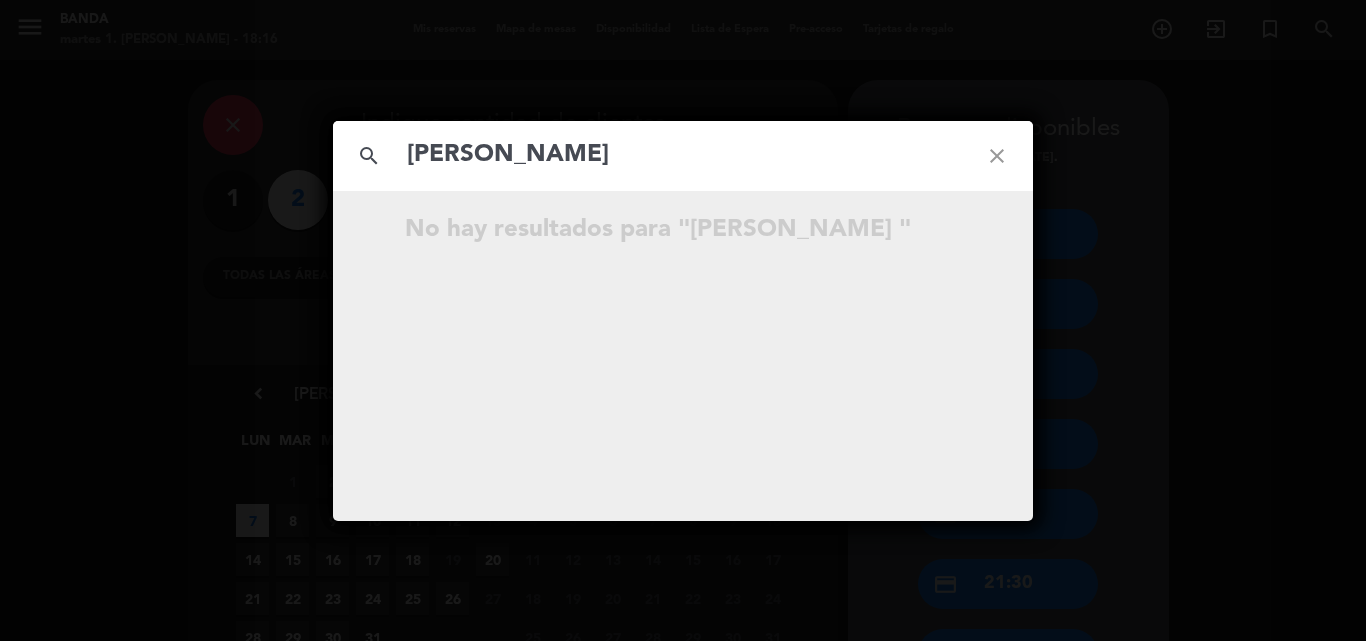 click on "[PERSON_NAME]" 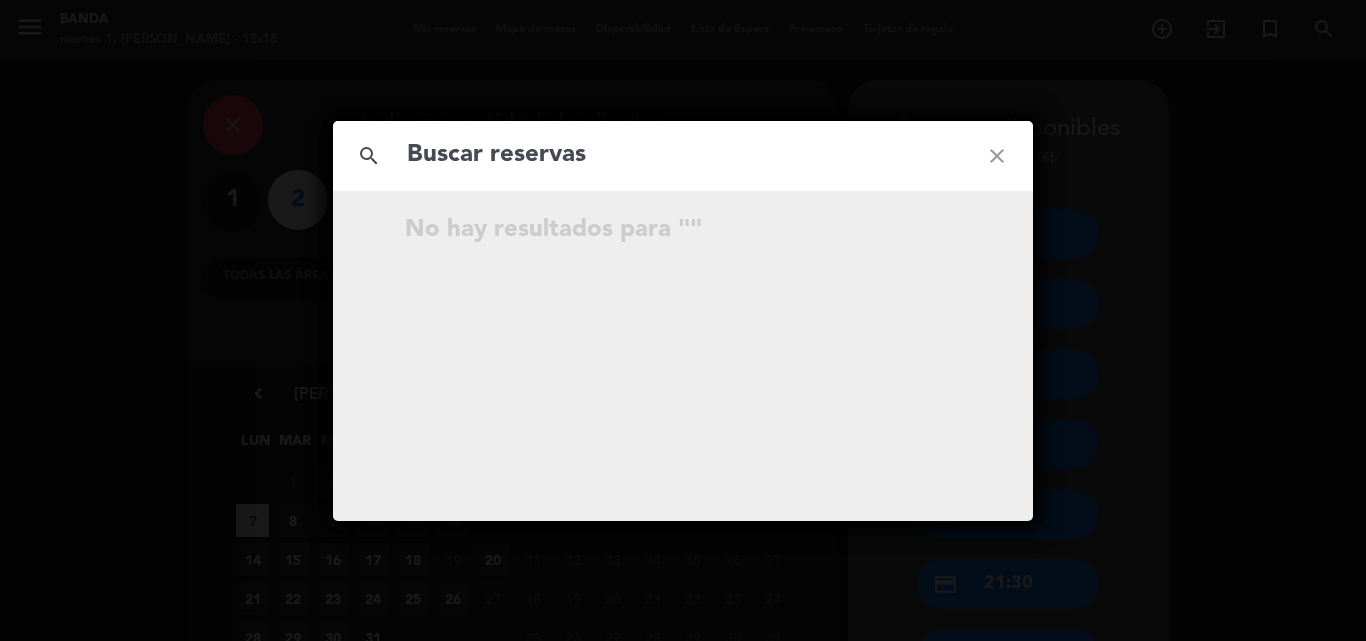 click on "close" 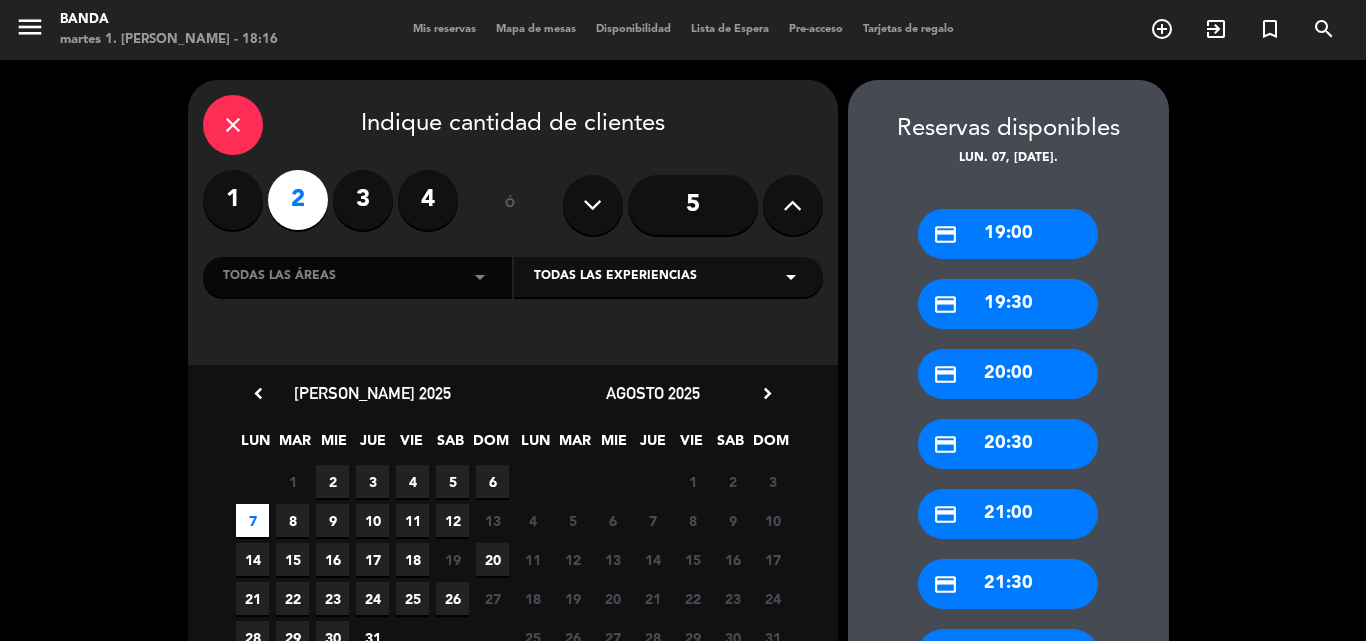 click on "Mis reservas" at bounding box center (444, 29) 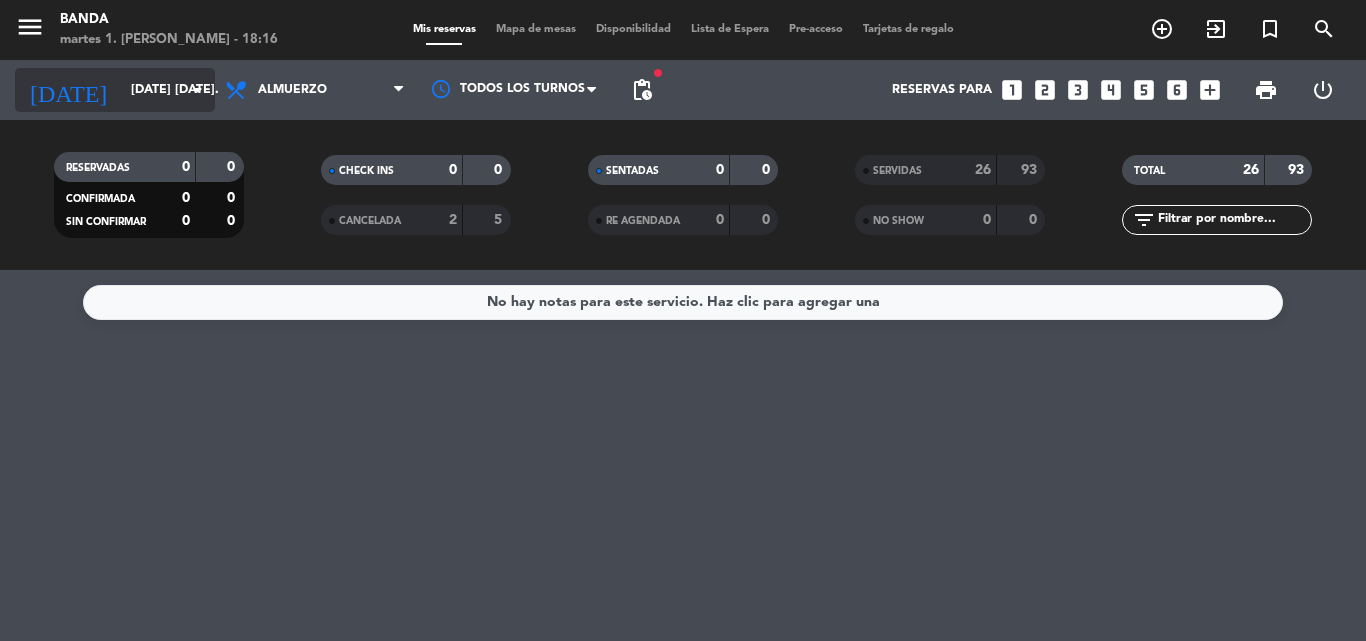 click on "[DATE]    [DATE] [DATE]. arrow_drop_down" 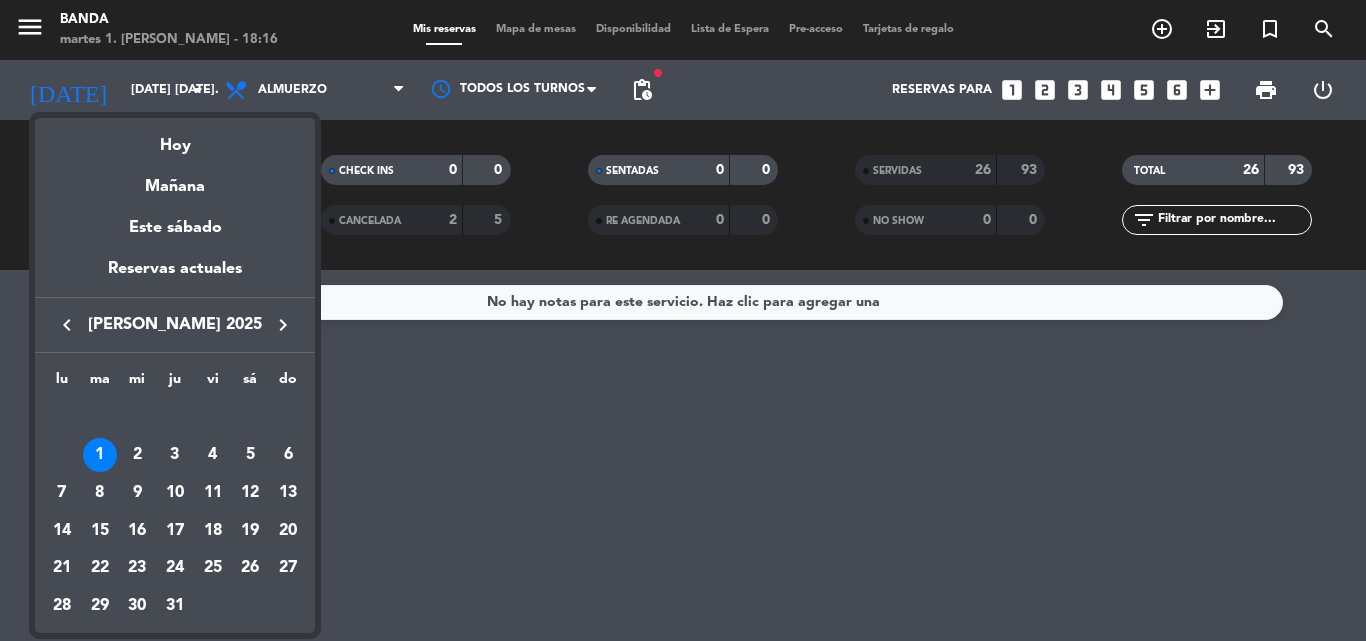 click on "keyboard_arrow_left" at bounding box center (67, 325) 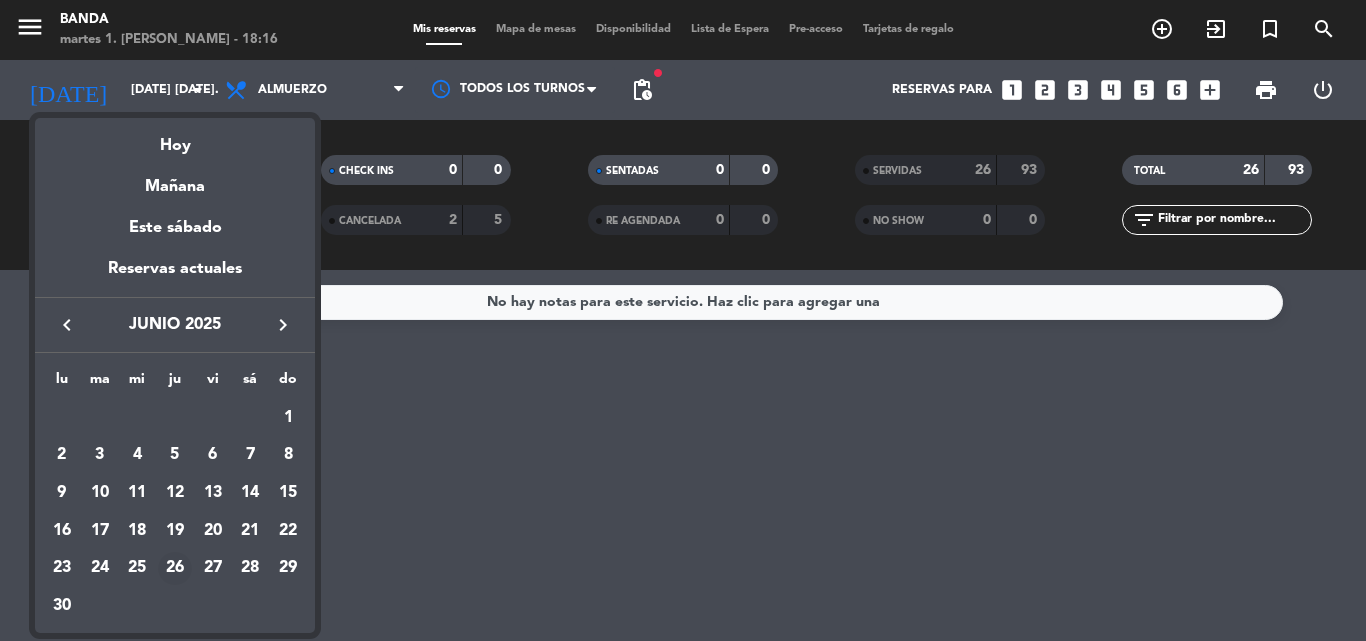 click on "26" at bounding box center [175, 569] 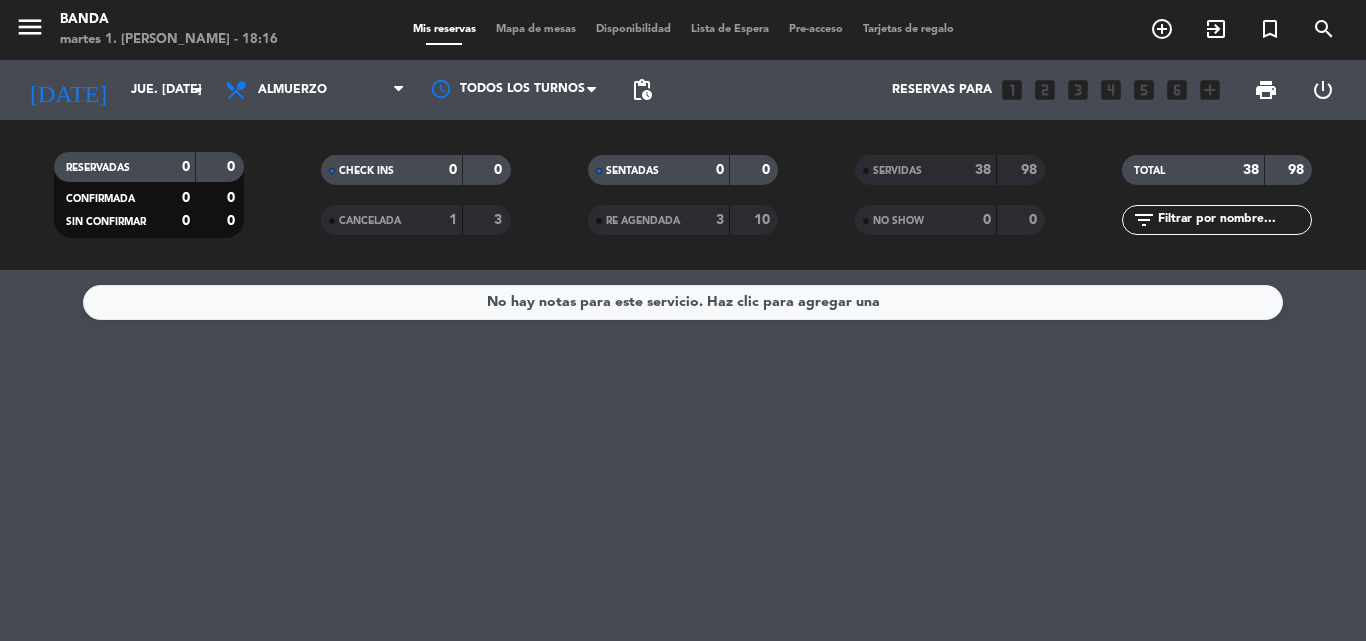 click on "Almuerzo" at bounding box center (292, 90) 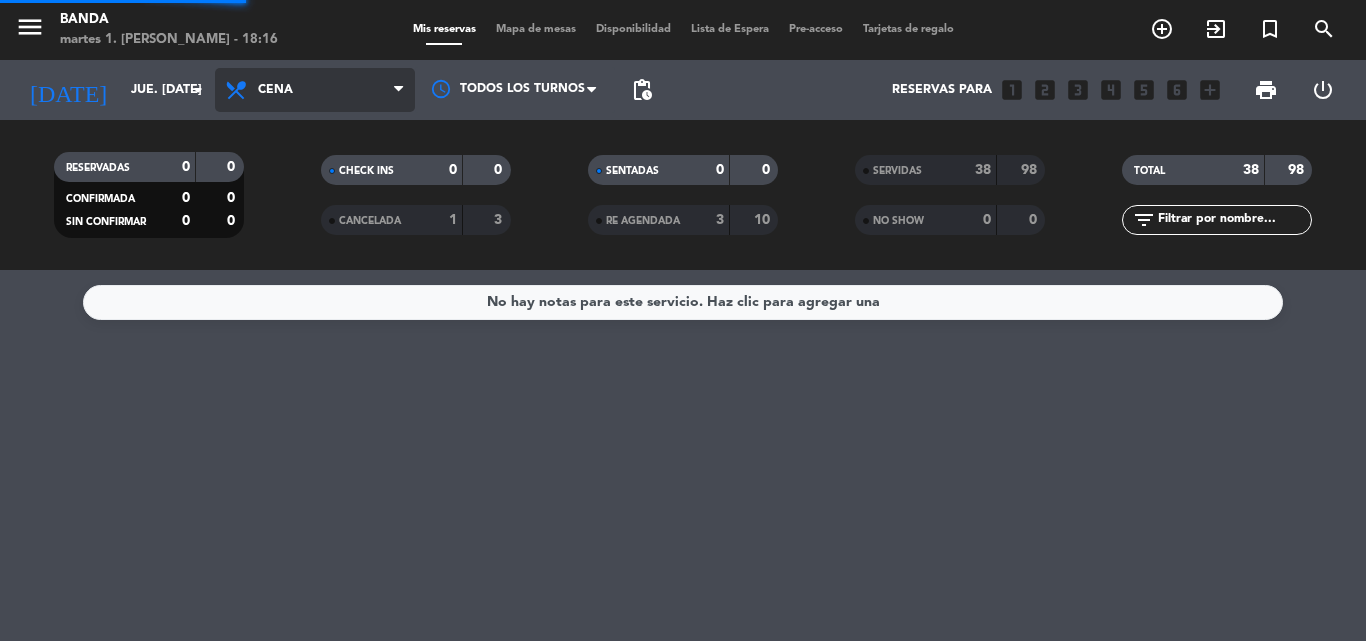 click on "menu  Banda   martes 1. [PERSON_NAME] - 18:16   Mis reservas   Mapa de mesas   Disponibilidad   Lista de Espera   Pre-acceso   Tarjetas de regalo  add_circle_outline exit_to_app turned_in_not search [DATE]    jue. [DATE] arrow_drop_down  Todos los servicios  Almuerzo  Cena  Cena  Todos los servicios  Almuerzo  Cena Todos los turnos pending_actions  Reservas para   looks_one   looks_two   looks_3   looks_4   looks_5   looks_6   add_box  print  power_settings_new   RESERVADAS   0   0   CONFIRMADA   0   0   SIN CONFIRMAR   0   0   CHECK INS   0   0   CANCELADA   1   3   SENTADAS   0   0   RE AGENDADA   3   10   SERVIDAS   38   98   NO SHOW   0   0   TOTAL   38   98  filter_list" 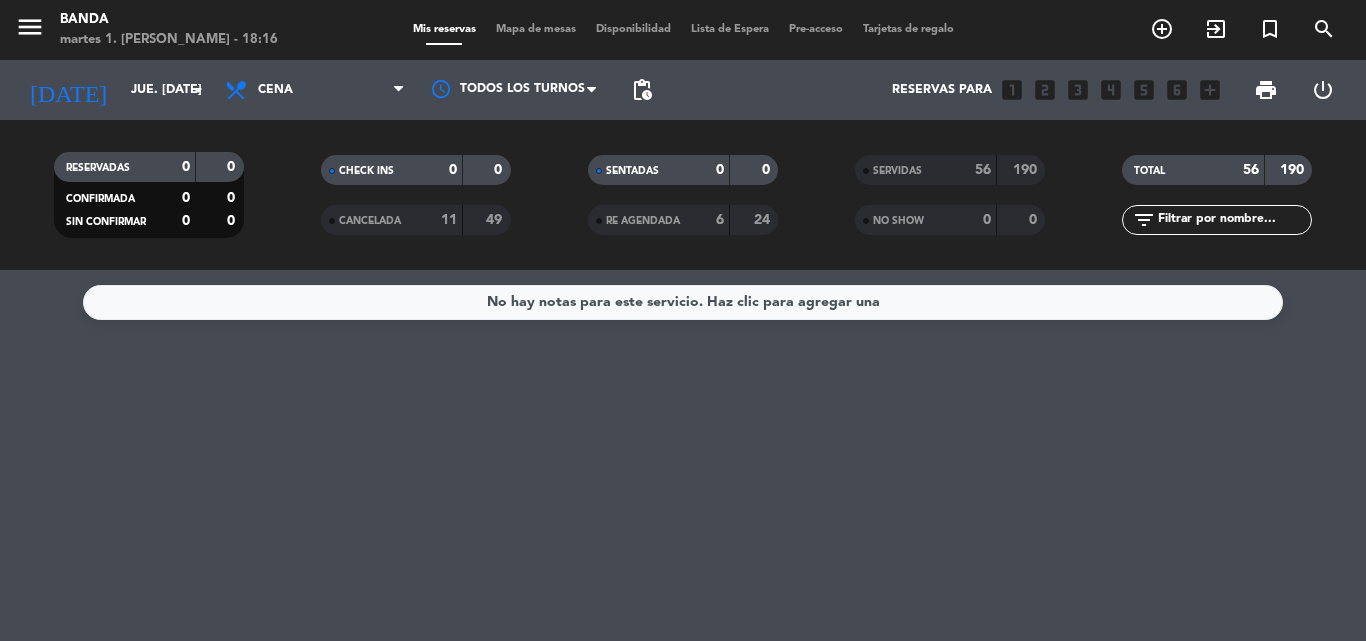click on "SERVIDAS" 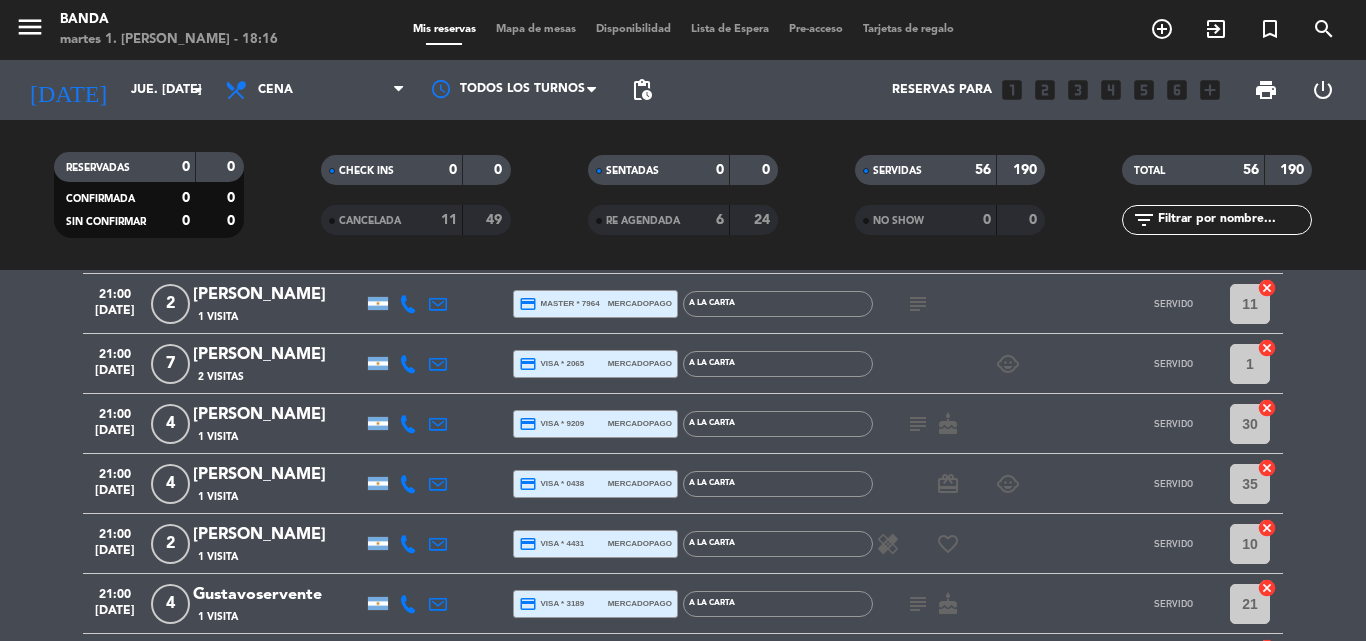 scroll, scrollTop: 1493, scrollLeft: 0, axis: vertical 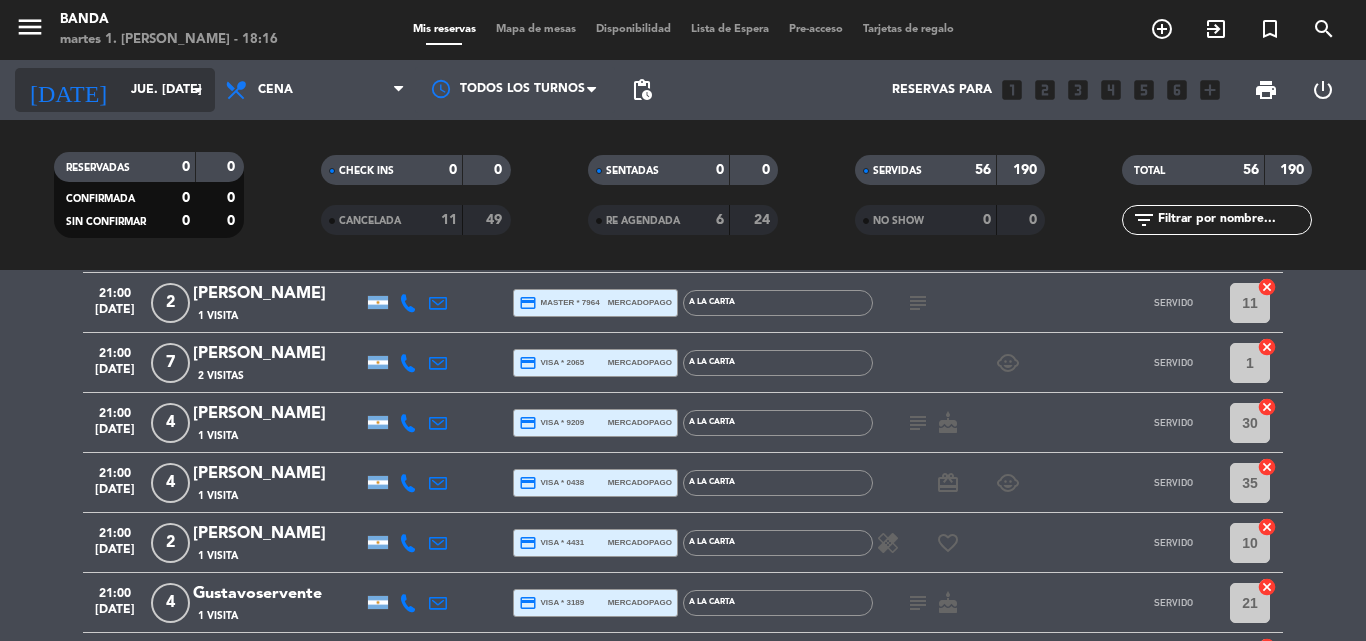 click on "jue. [DATE]" 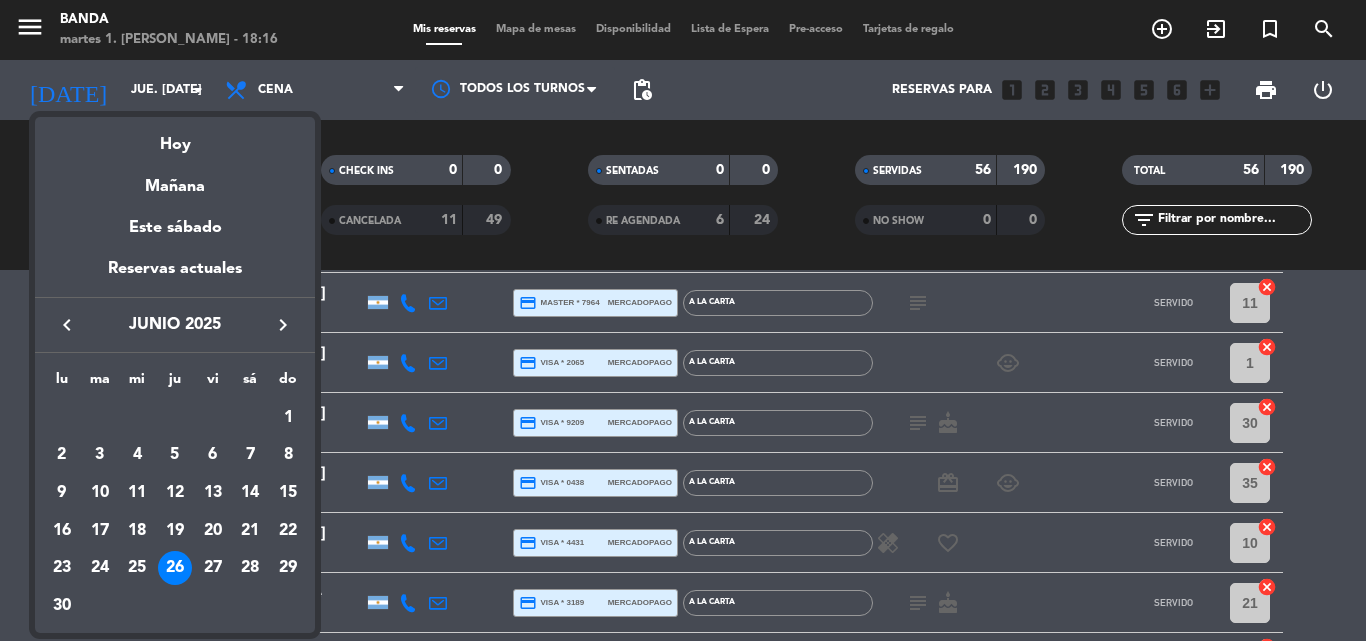 click on "keyboard_arrow_right" at bounding box center [283, 325] 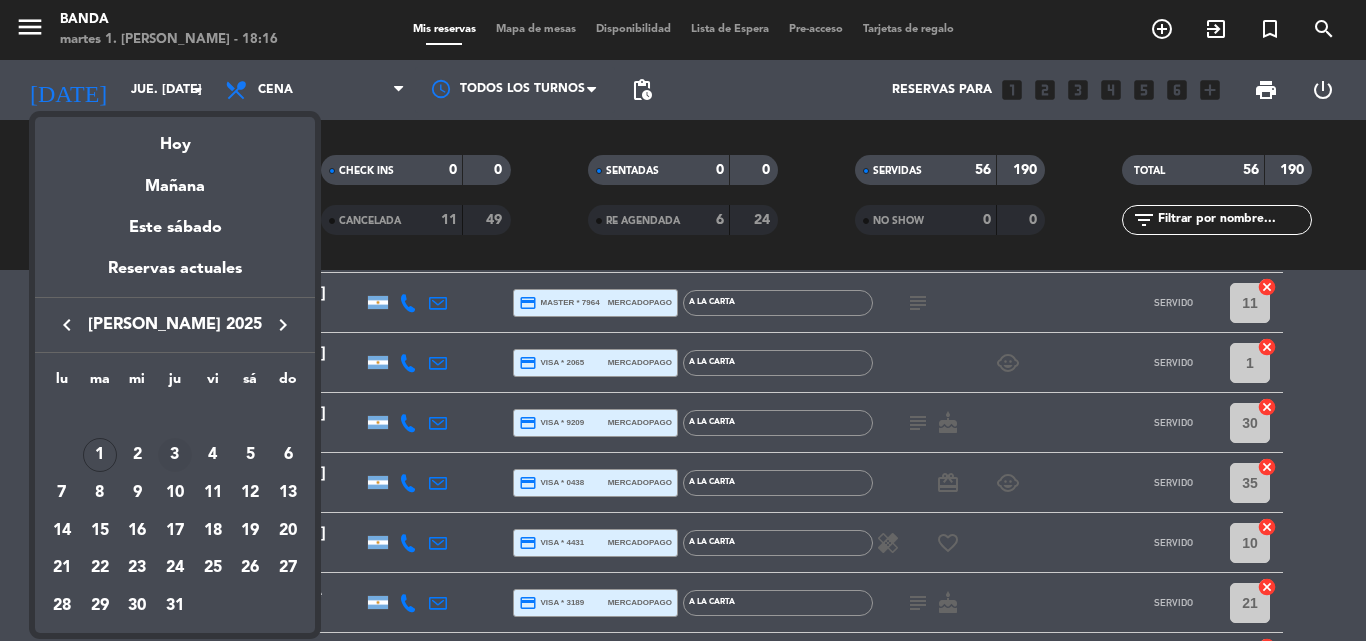click on "3" at bounding box center [175, 455] 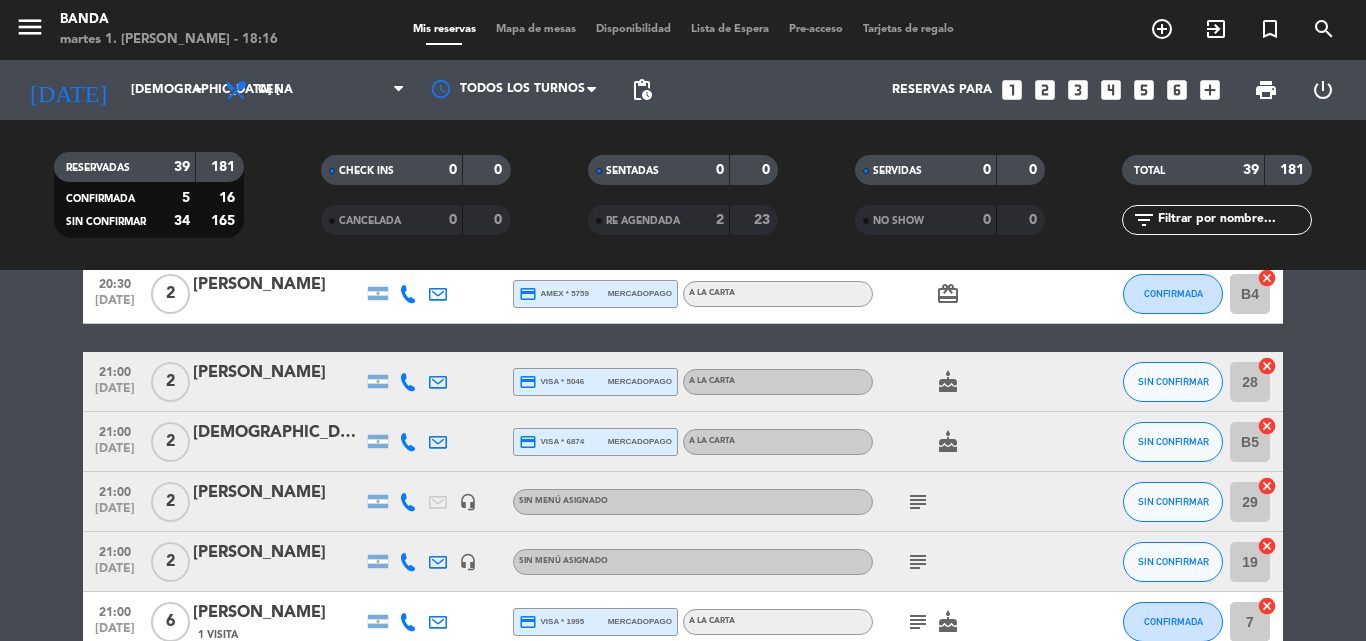 scroll, scrollTop: 1607, scrollLeft: 0, axis: vertical 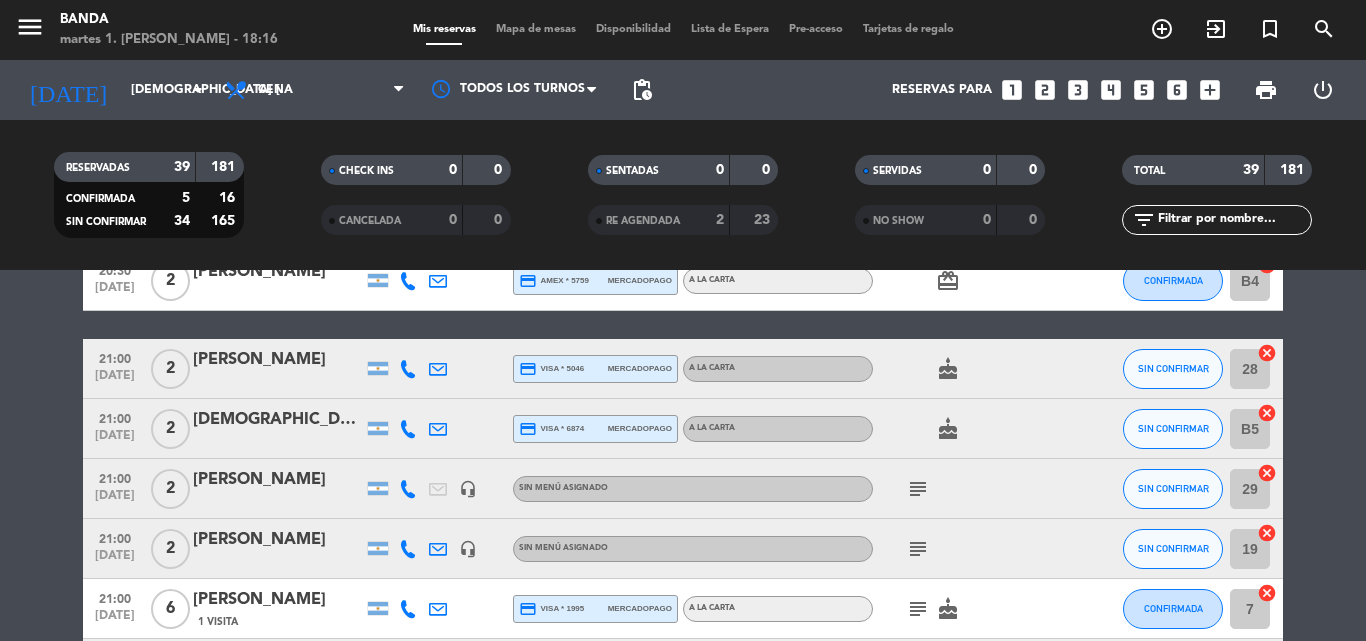 click on "subject" 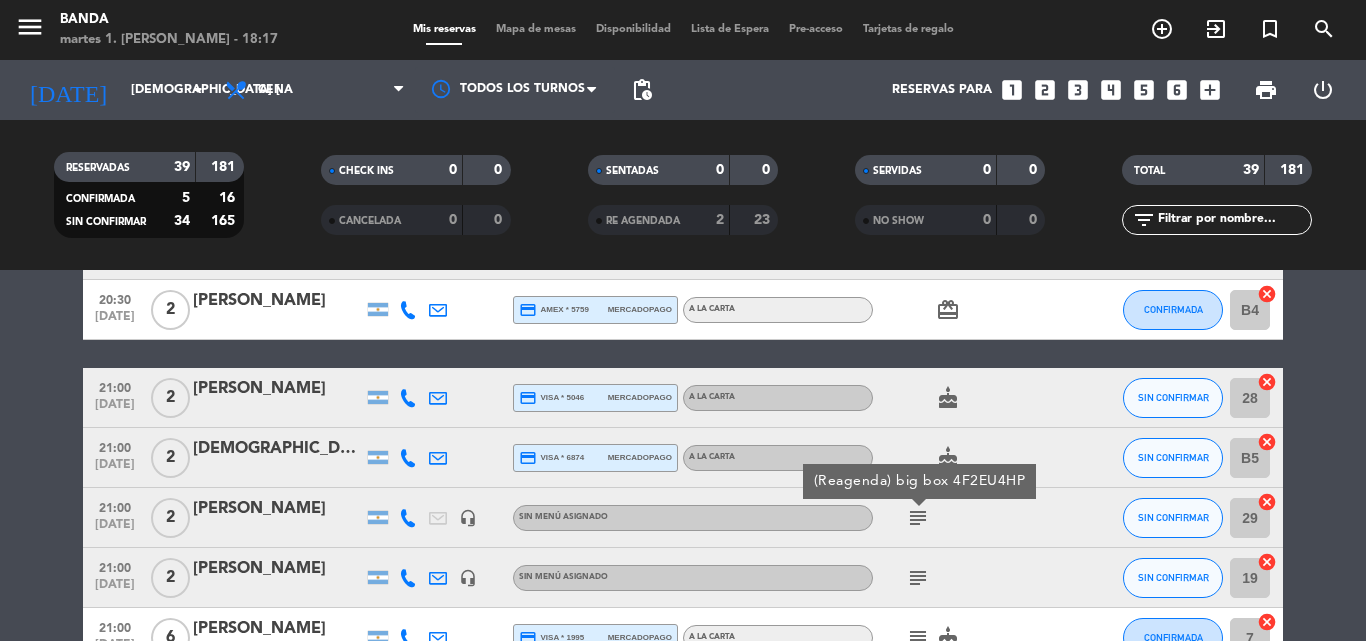 scroll, scrollTop: 1571, scrollLeft: 0, axis: vertical 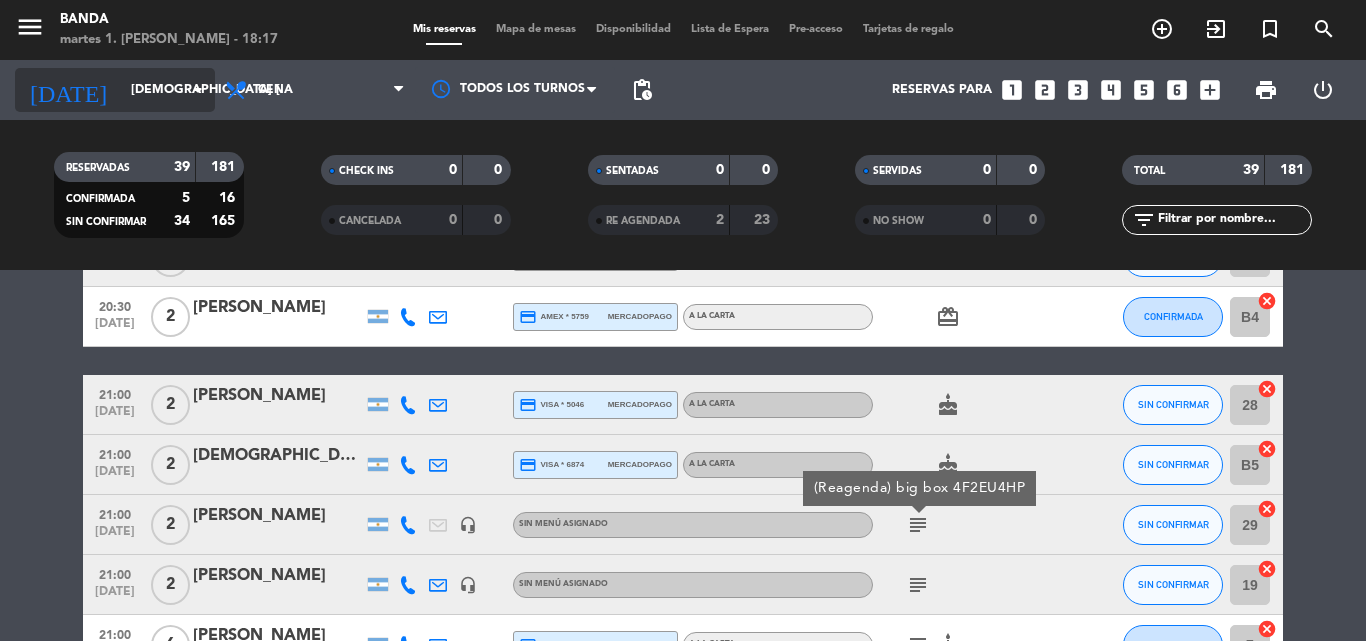 click on "[DATE]    [DEMOGRAPHIC_DATA] [DATE] arrow_drop_down" 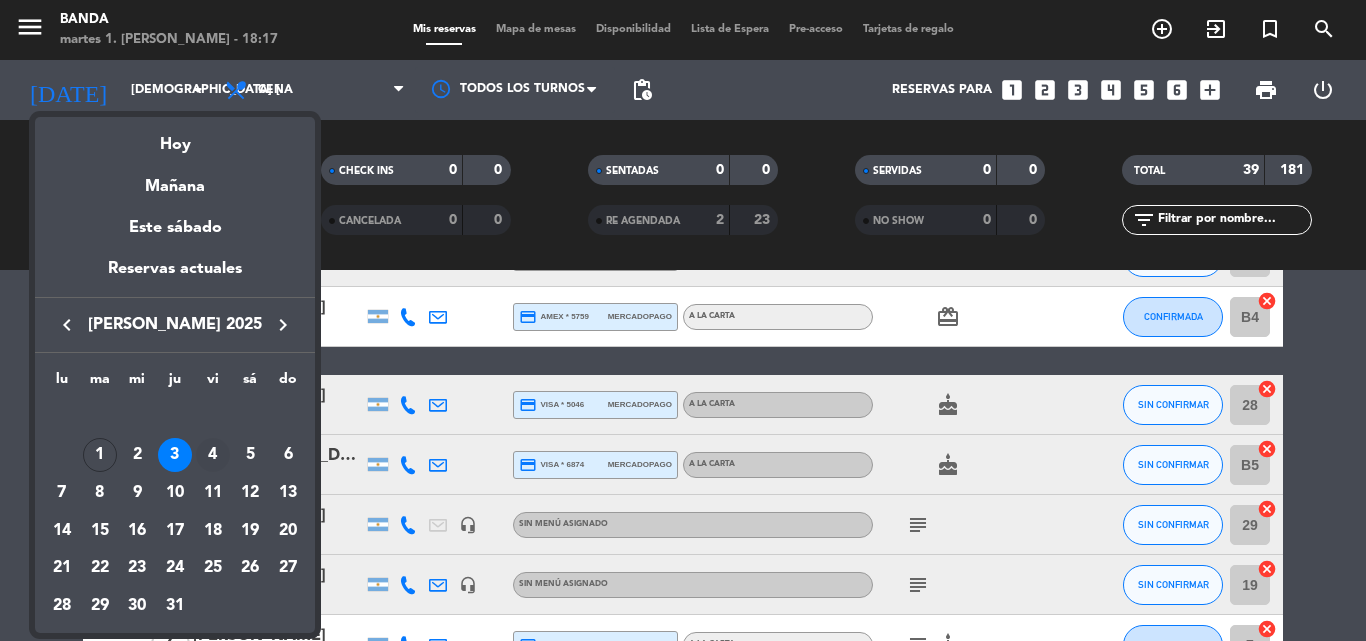 click on "4" at bounding box center (213, 455) 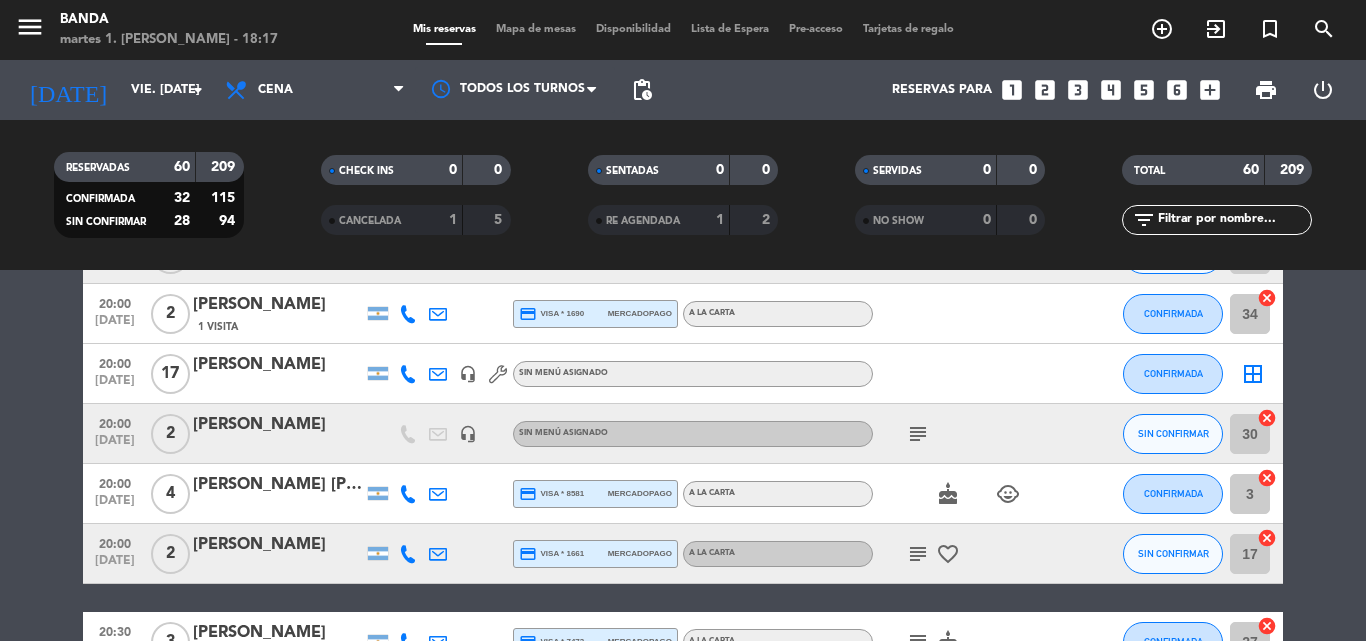 scroll, scrollTop: 0, scrollLeft: 0, axis: both 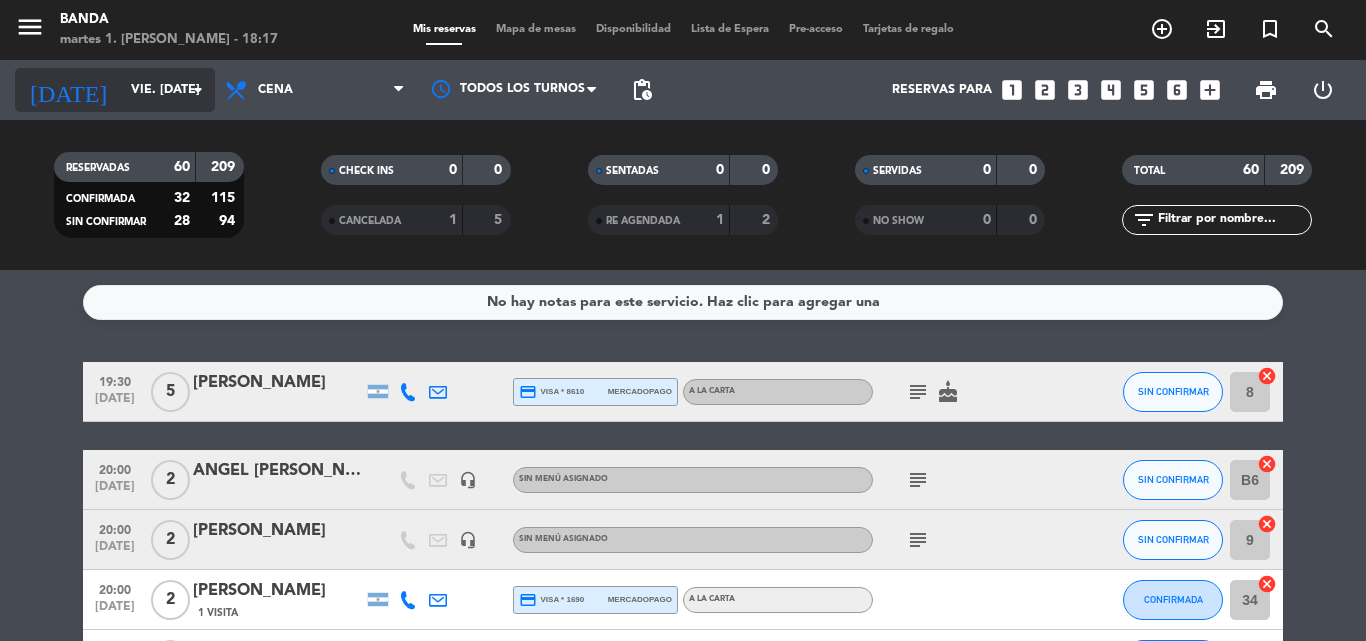 click on "[DATE]    vie. [DATE] arrow_drop_down" 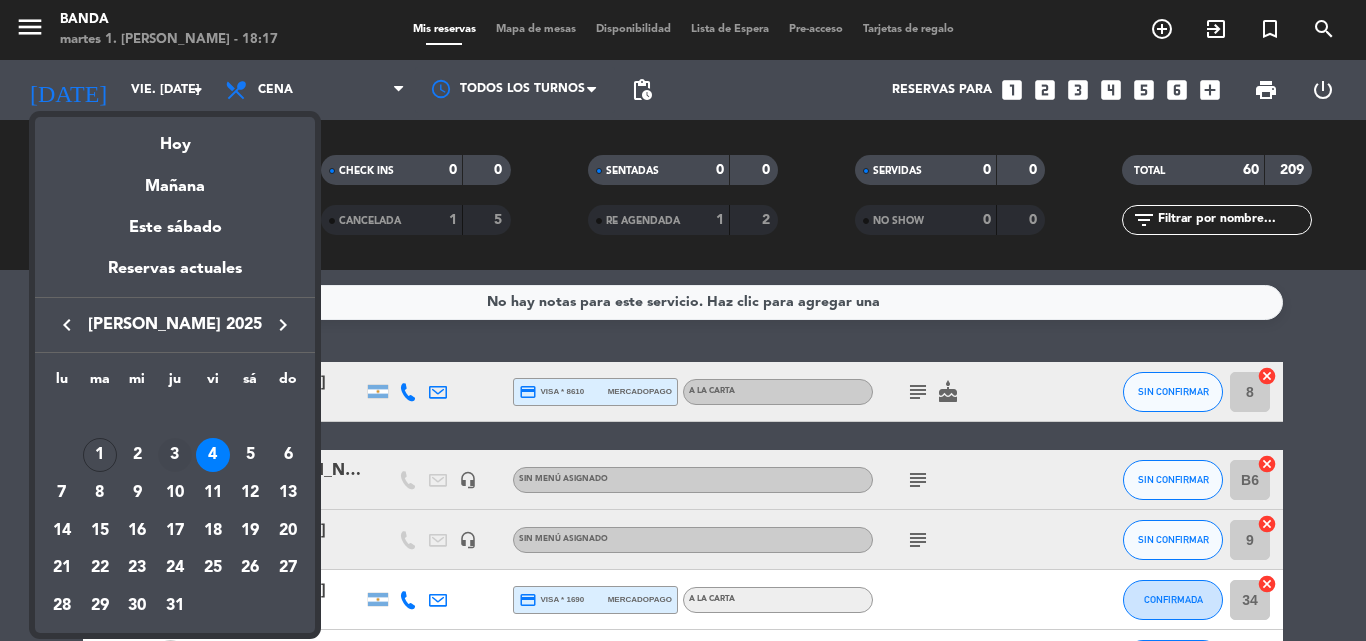 click on "3" at bounding box center (175, 455) 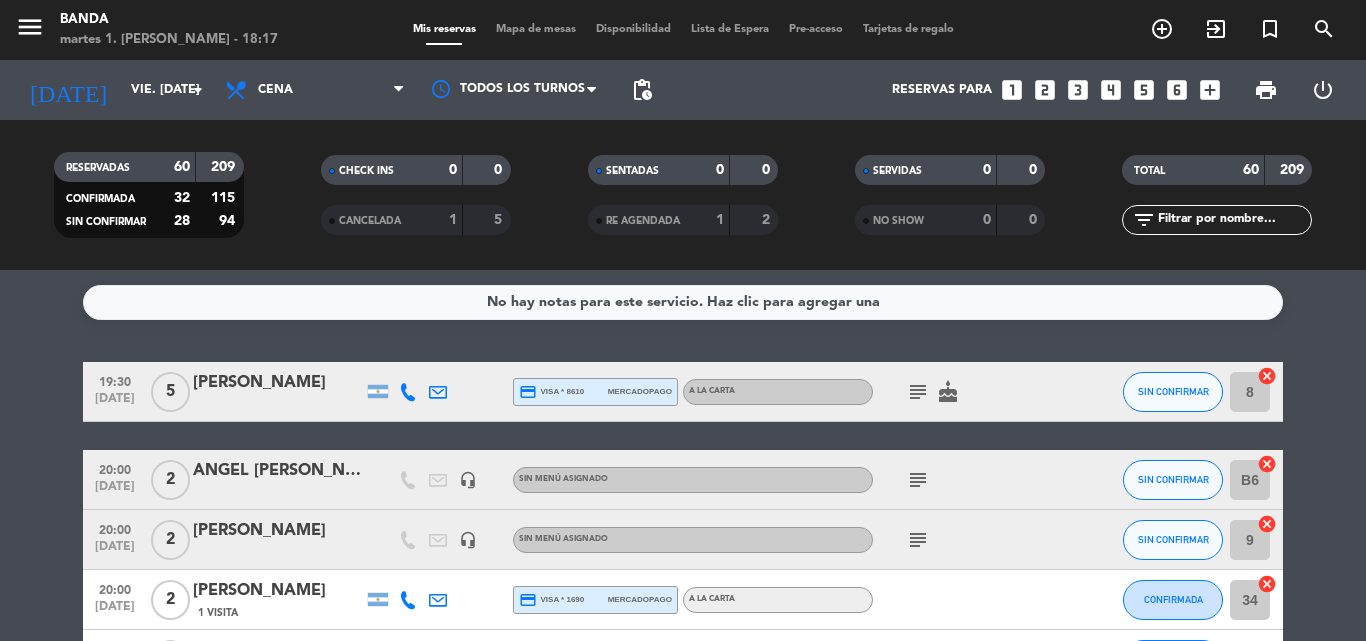 type on "[DEMOGRAPHIC_DATA] [DATE]" 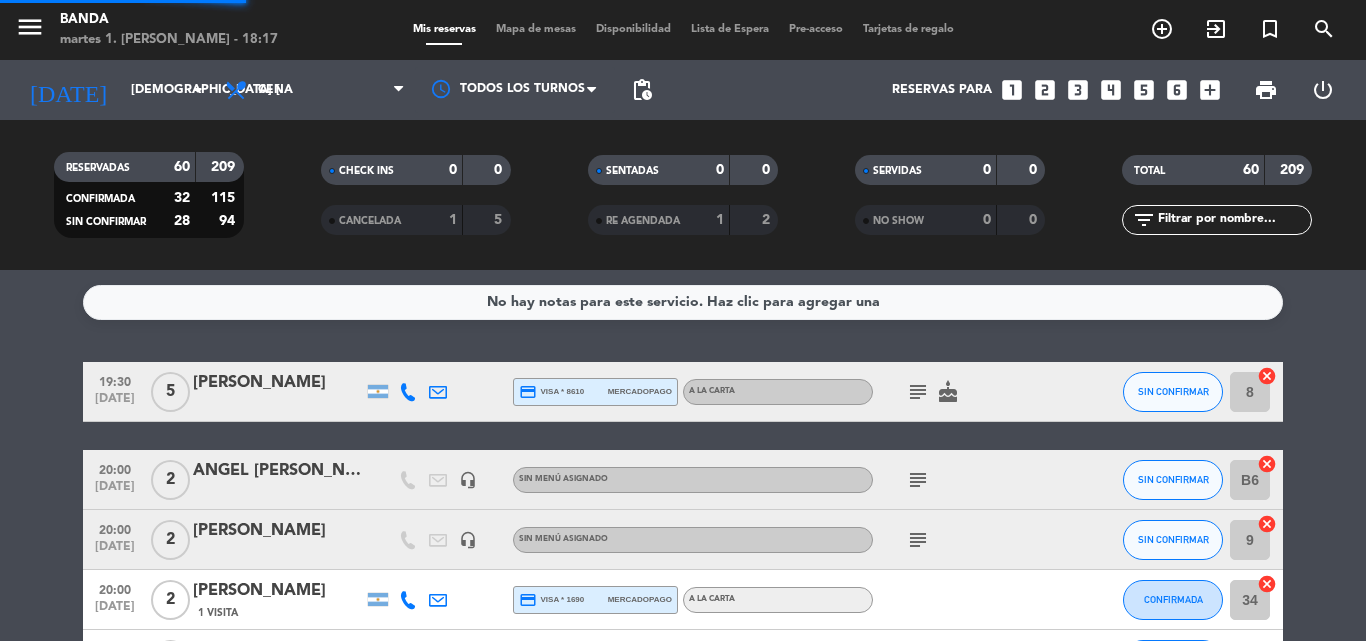 click on "2" 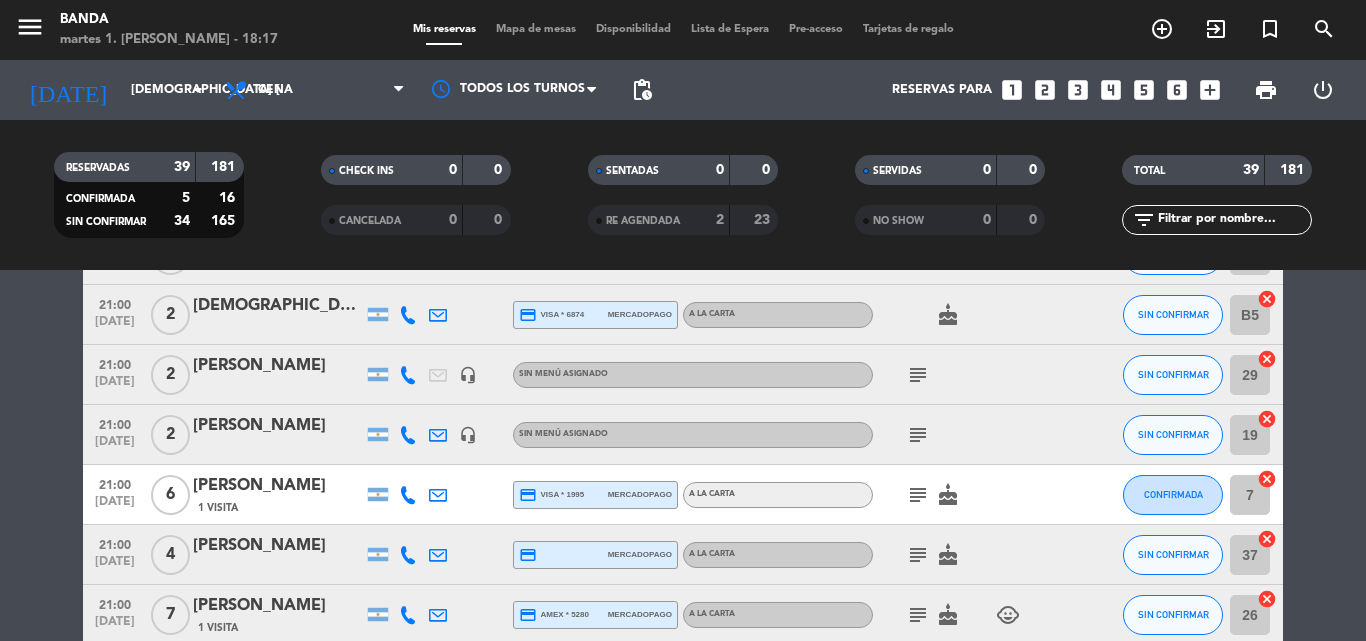 scroll, scrollTop: 1739, scrollLeft: 0, axis: vertical 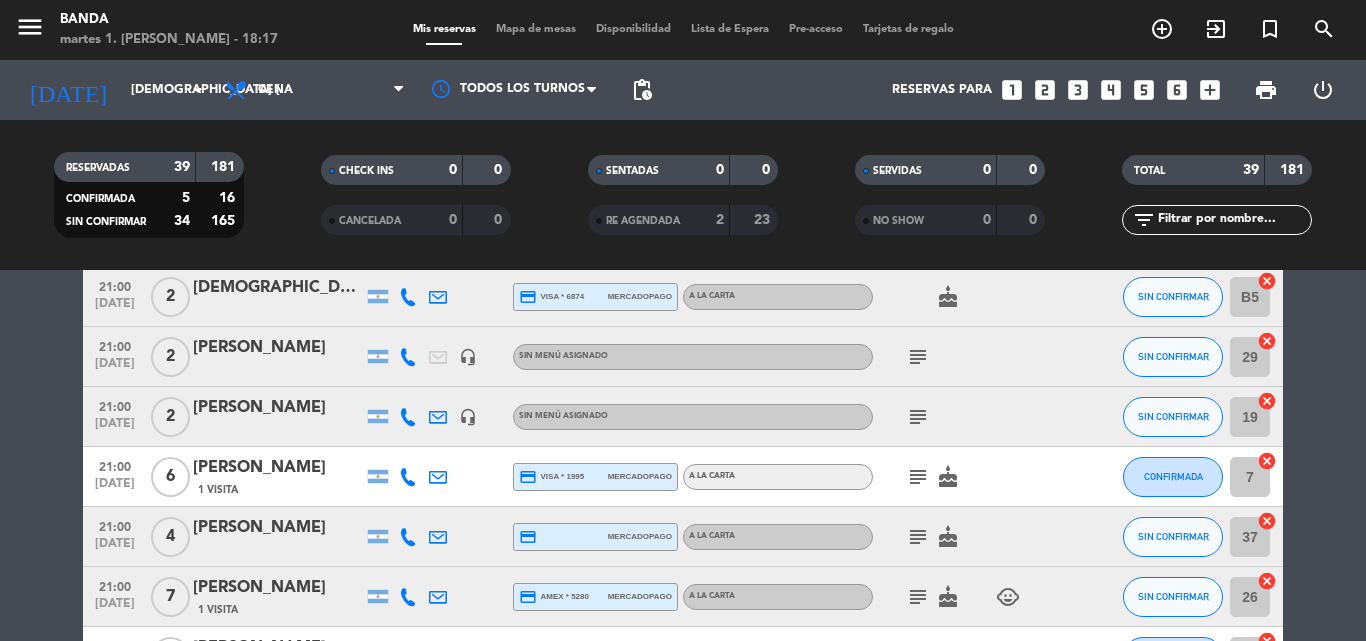 click on "[PERSON_NAME]" 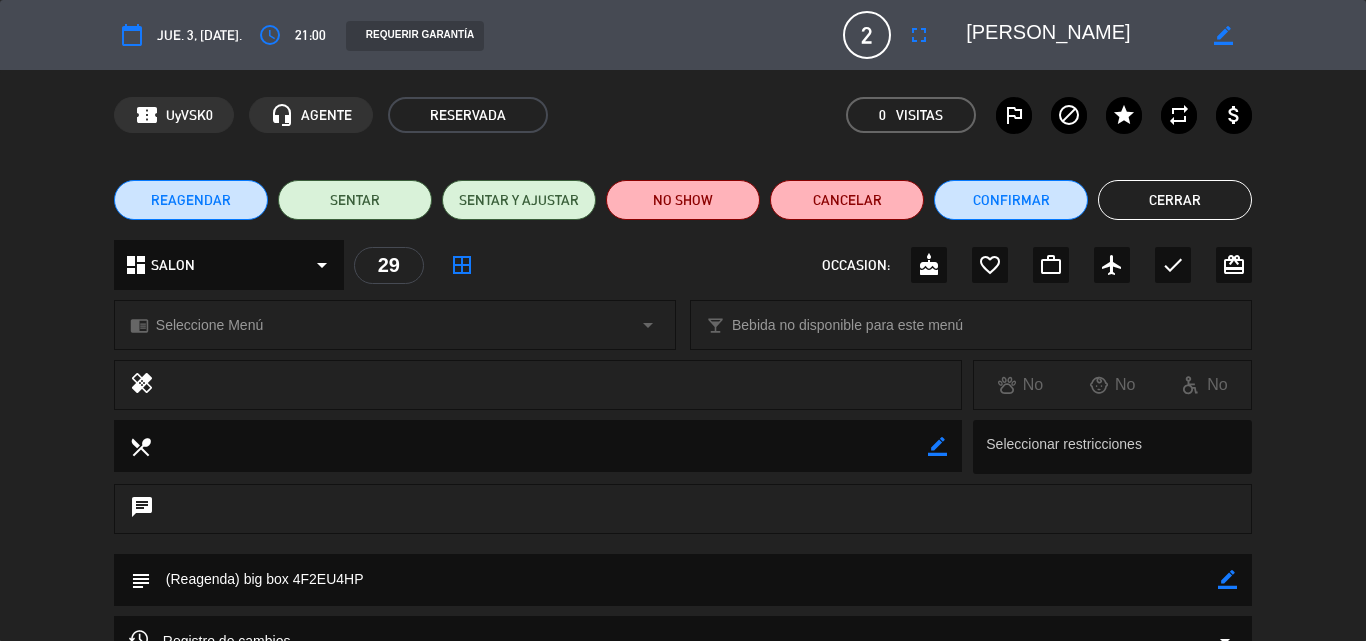 click on "REAGENDAR" 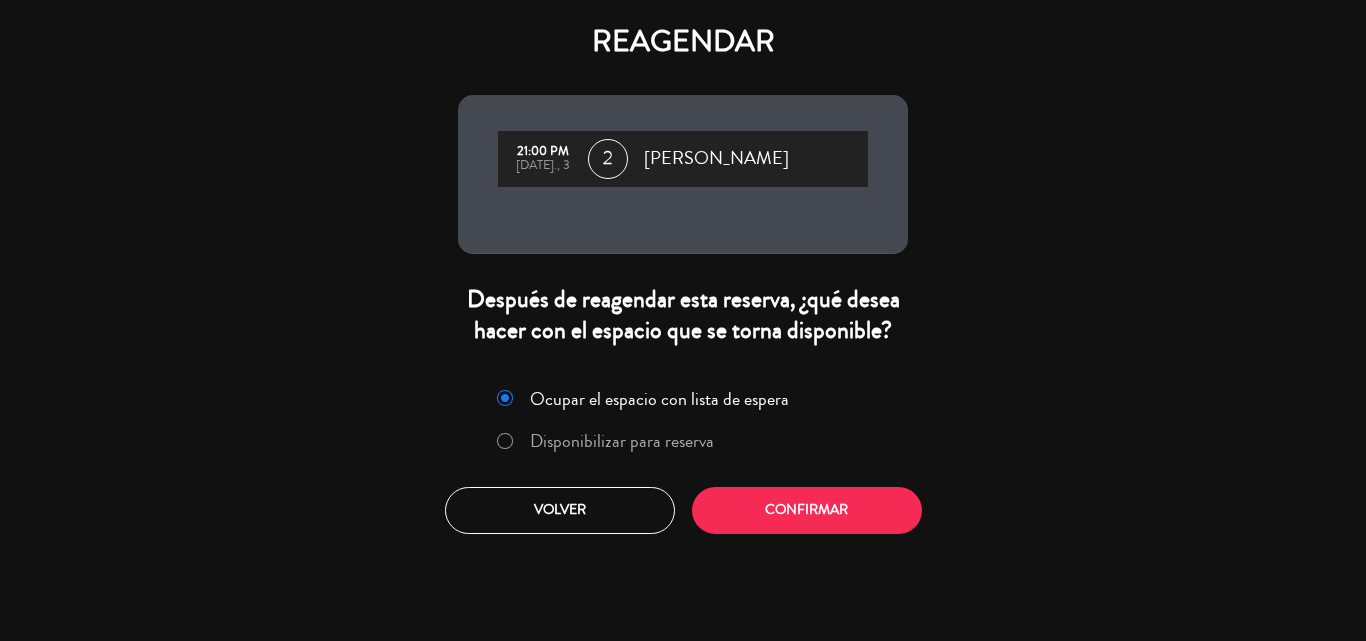 click on "Ocupar el espacio con lista de espera Disponibilizar para reserva  Volver   Confirmar" 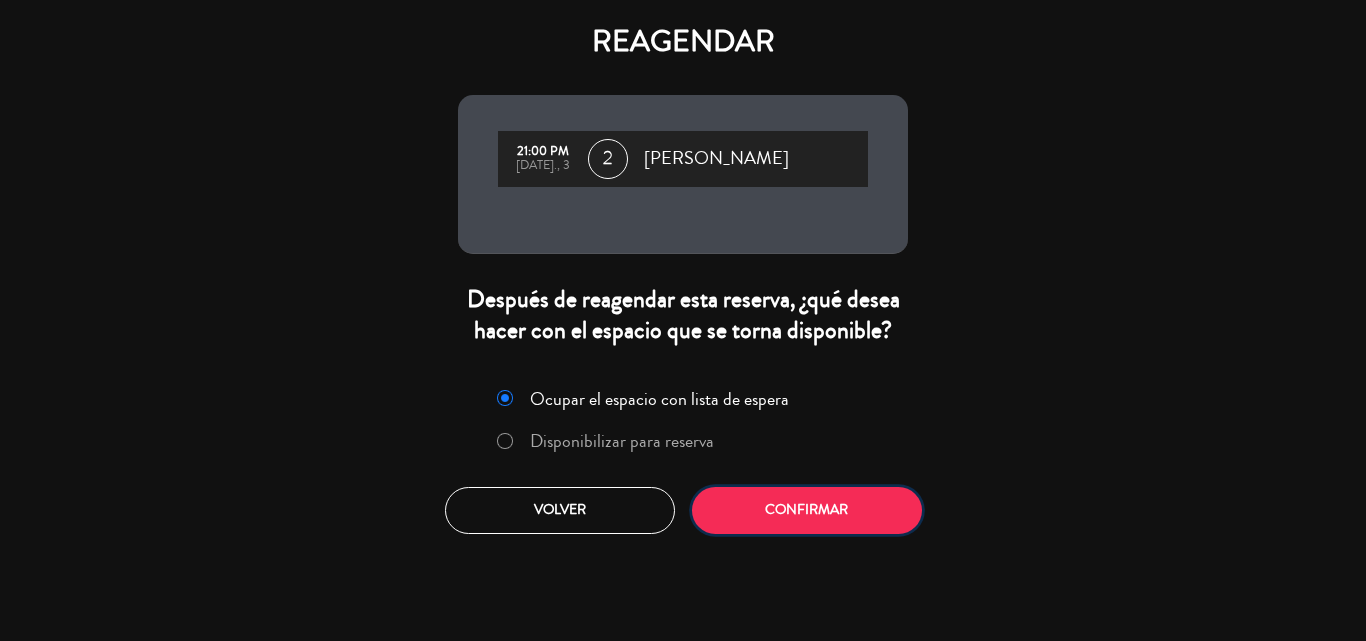 click on "Confirmar" 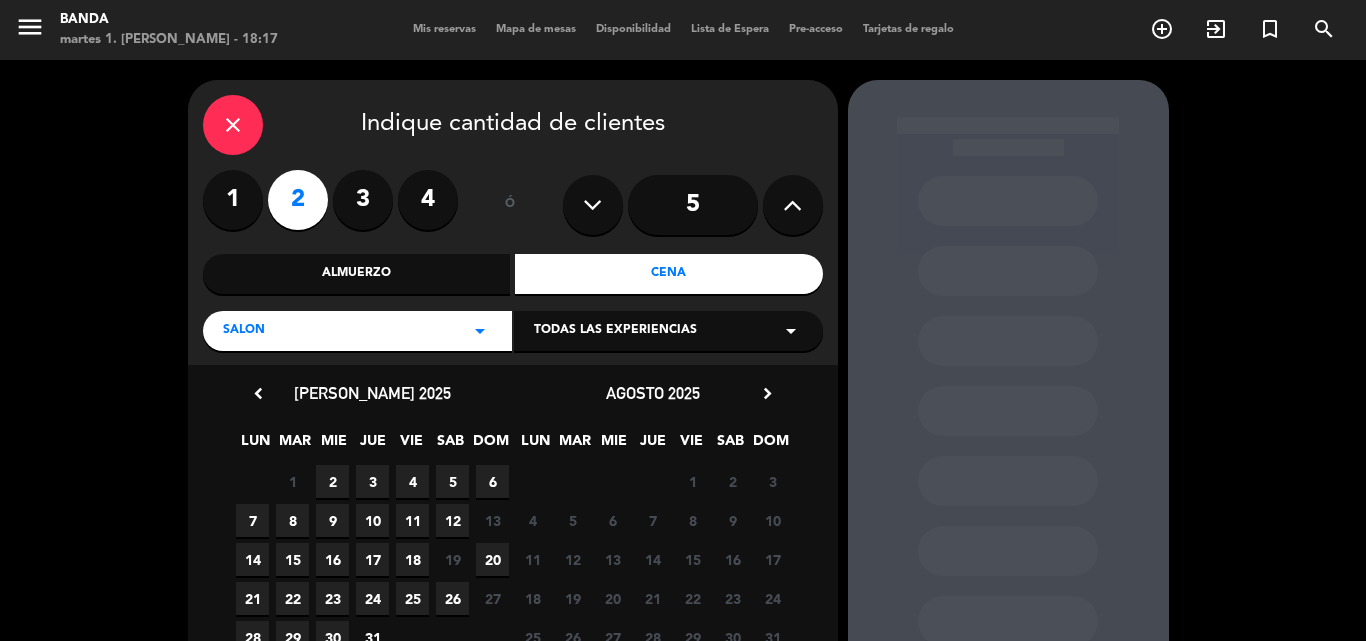 drag, startPoint x: 395, startPoint y: 481, endPoint x: 408, endPoint y: 486, distance: 13.928389 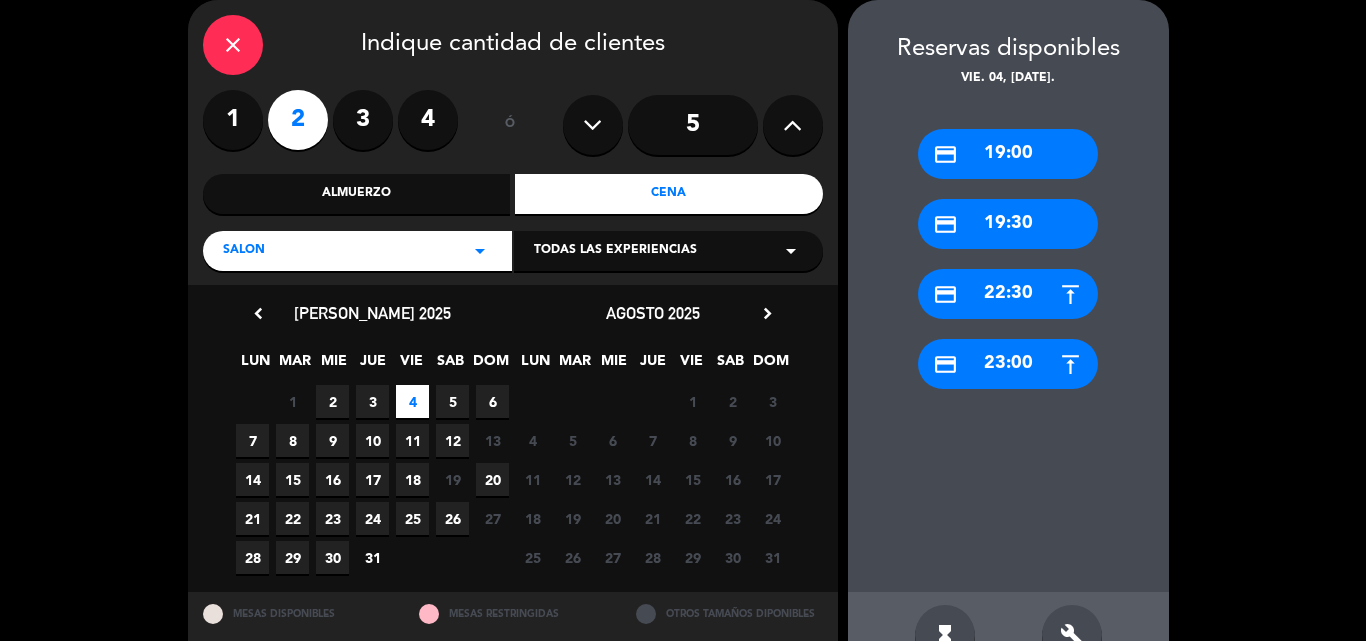 scroll, scrollTop: 136, scrollLeft: 0, axis: vertical 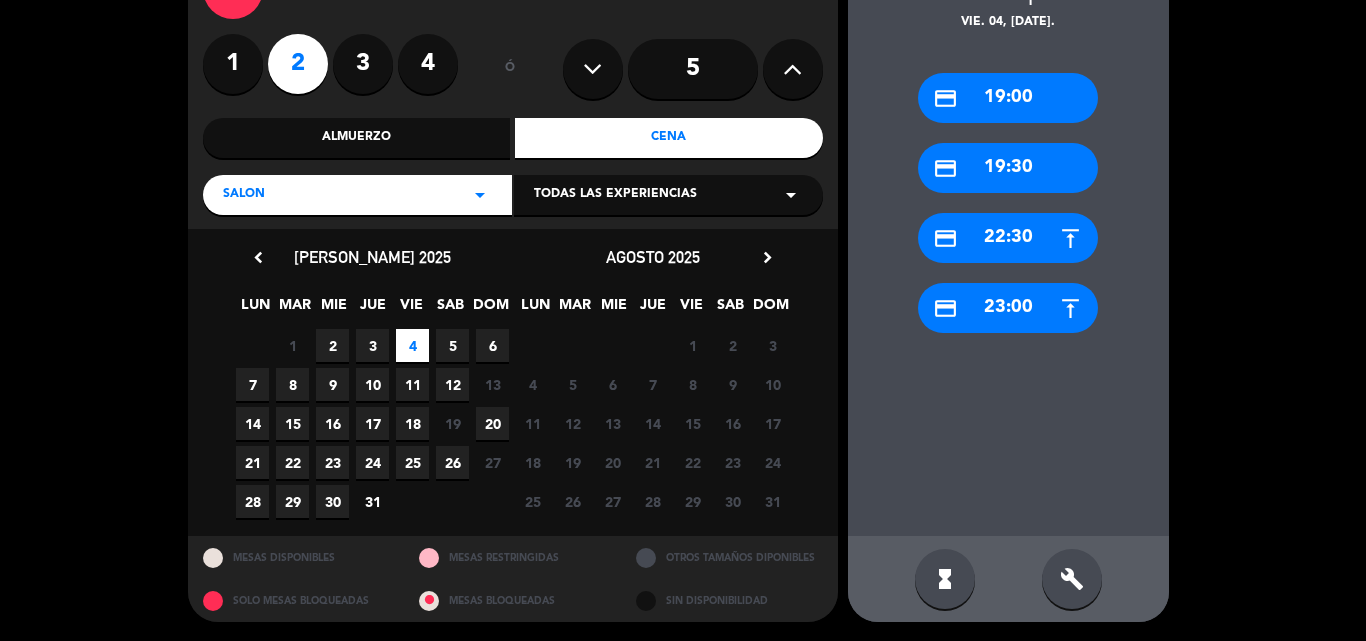 click on "build" at bounding box center (1072, 579) 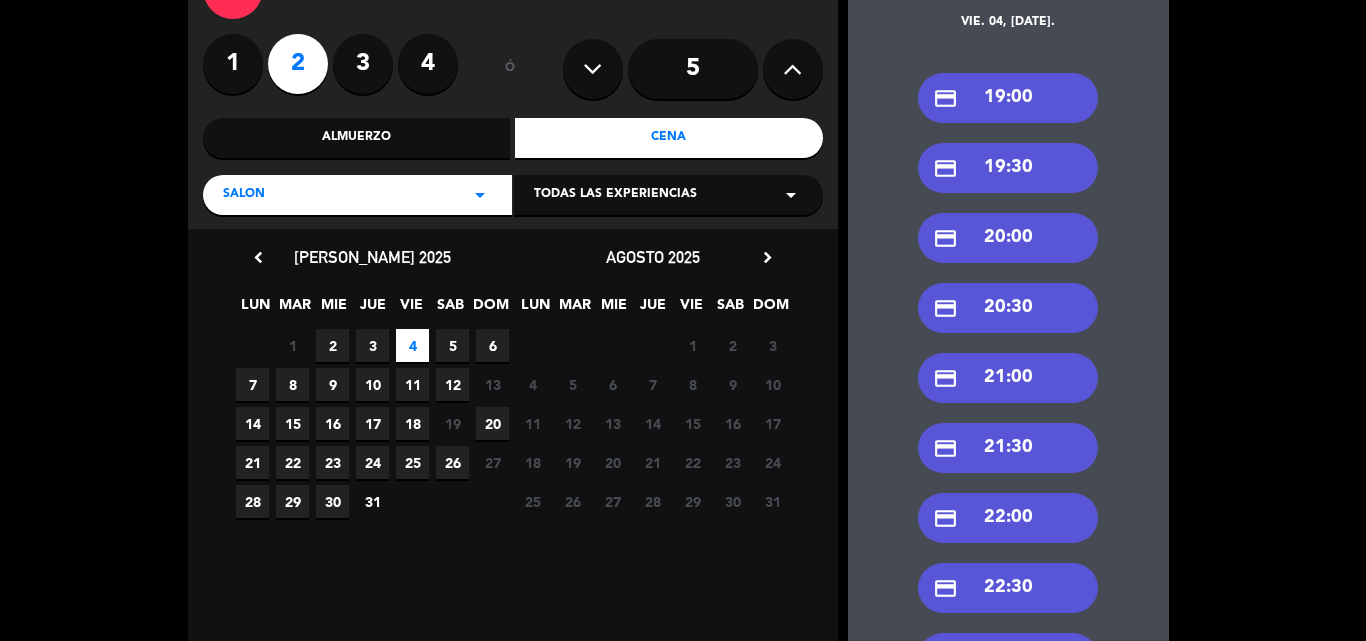 click on "credit_card  20:00" at bounding box center (1008, 238) 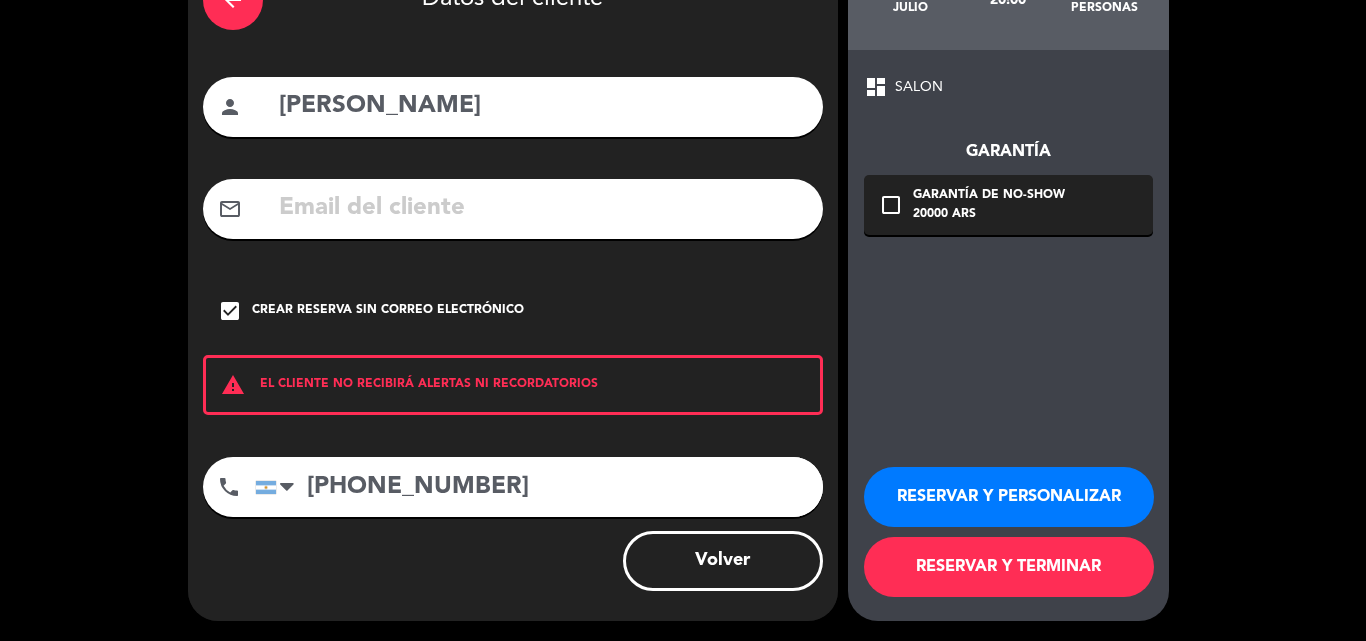 click on "RESERVAR Y PERSONALIZAR" at bounding box center (1009, 497) 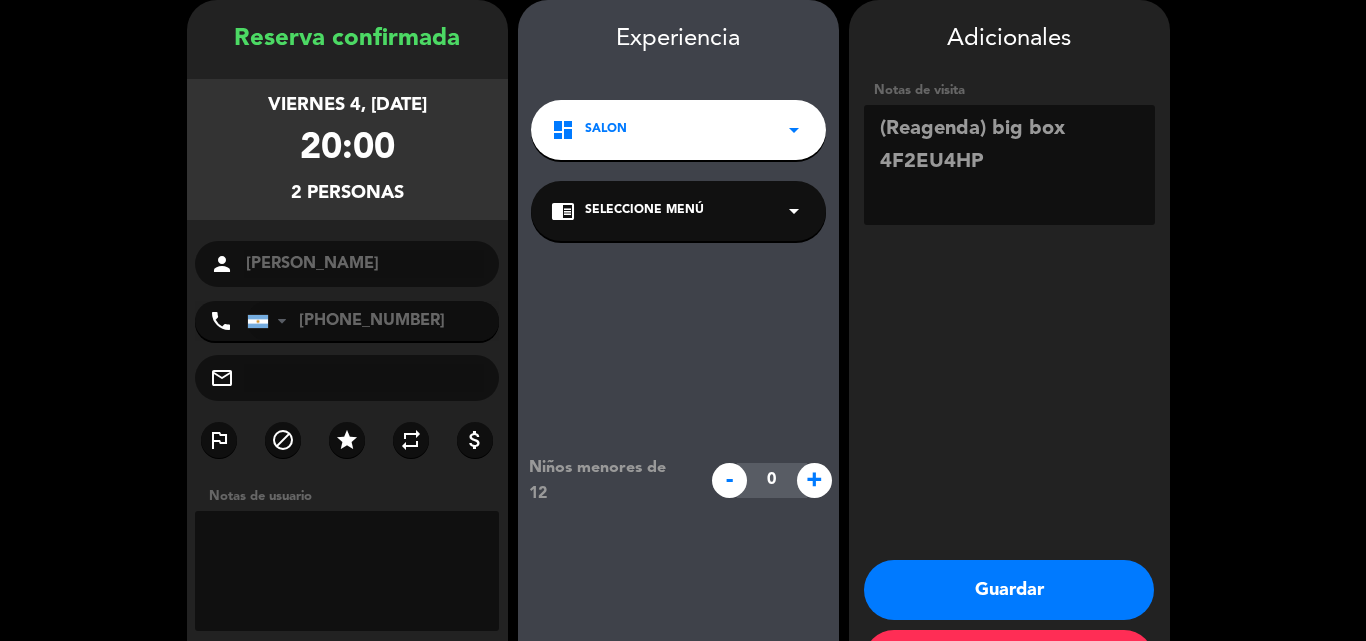 scroll, scrollTop: 159, scrollLeft: 0, axis: vertical 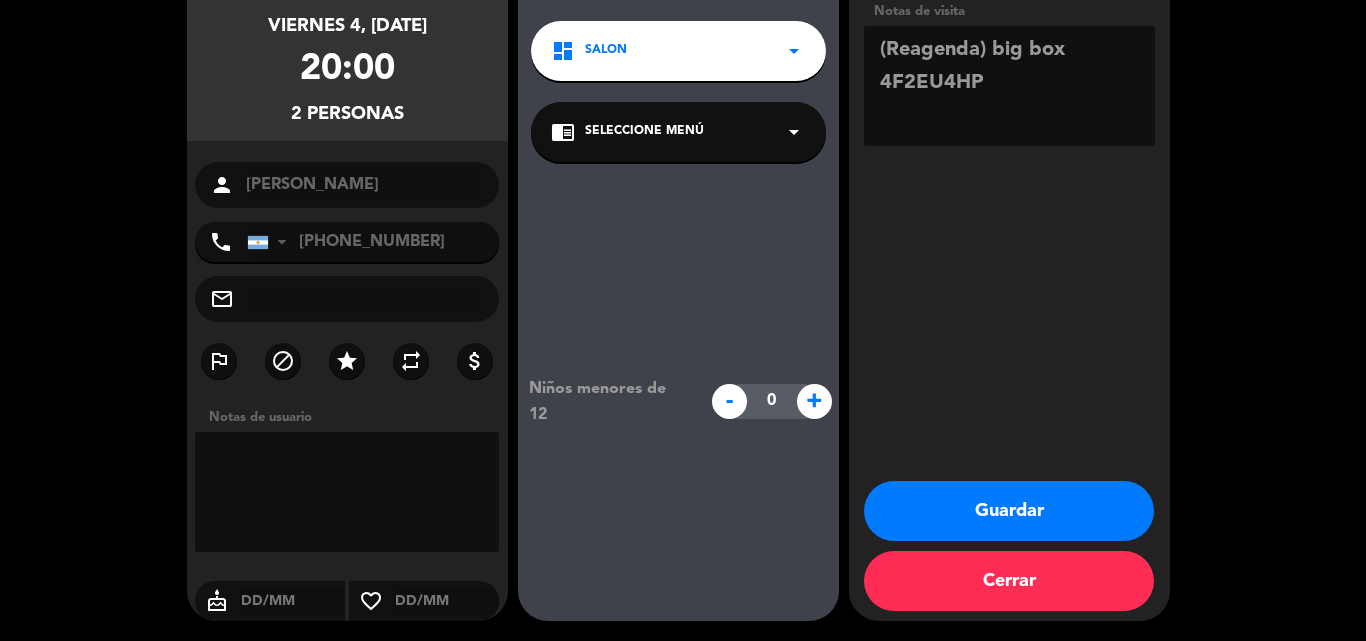 click on "Guardar" at bounding box center (1009, 511) 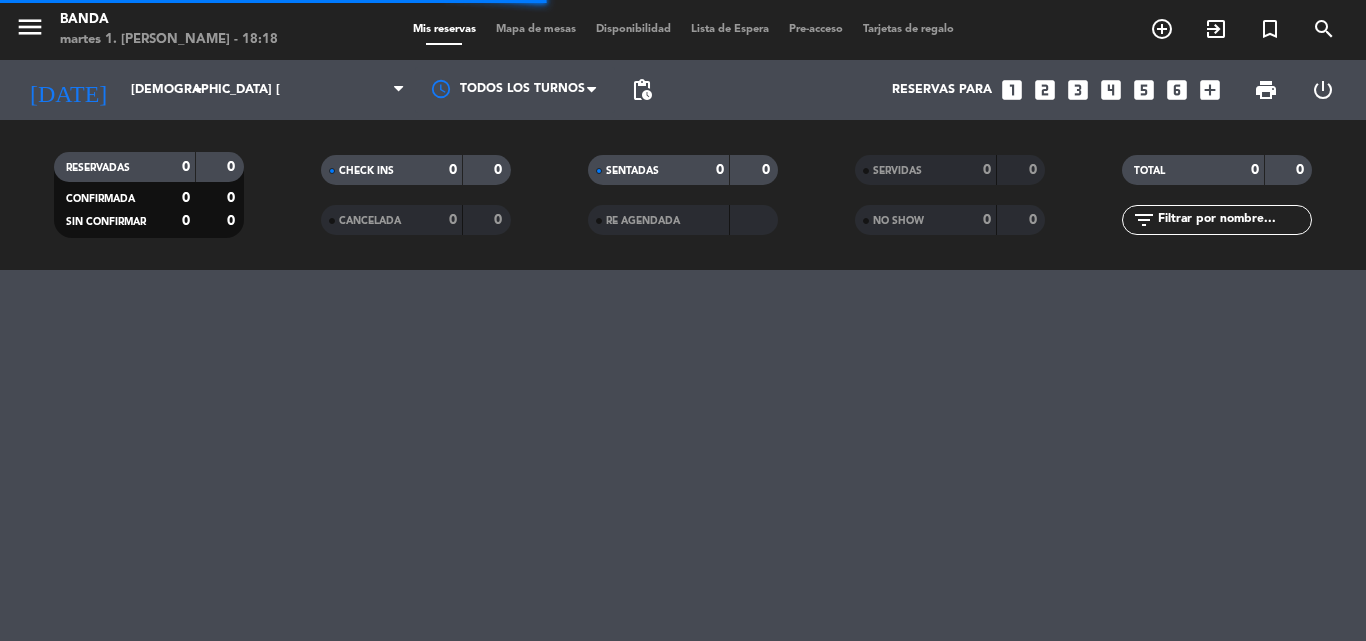 scroll, scrollTop: 0, scrollLeft: 0, axis: both 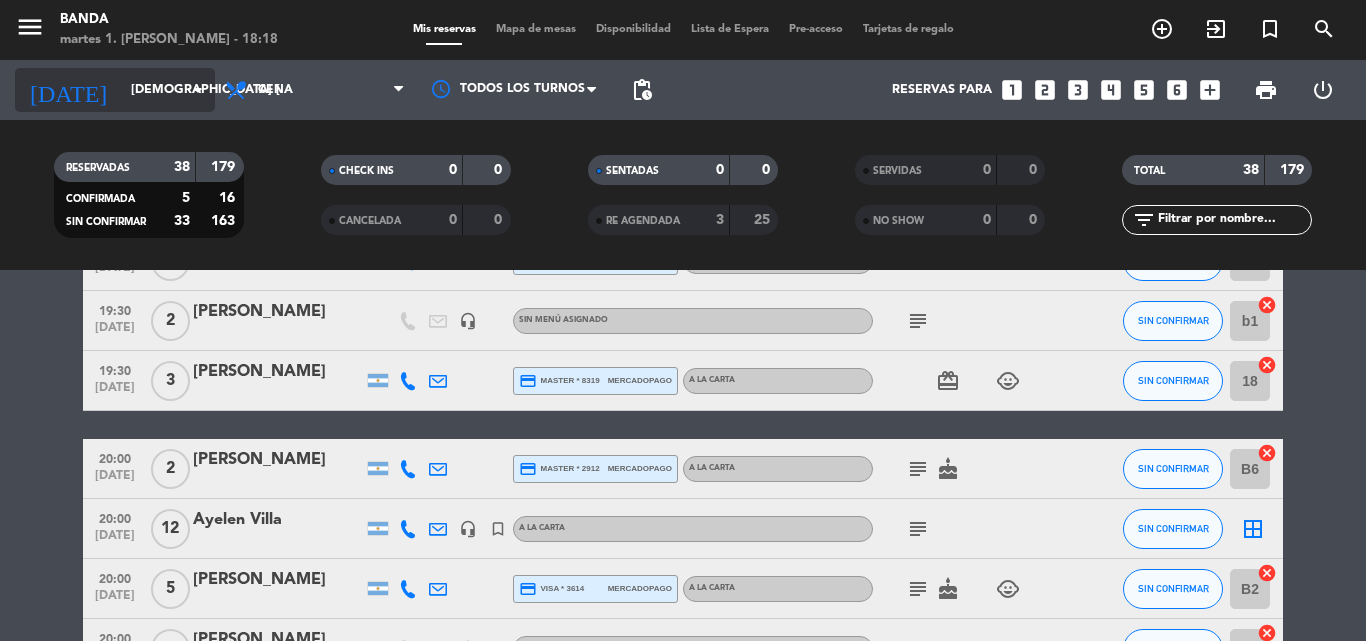 click on "[DEMOGRAPHIC_DATA] [DATE]" 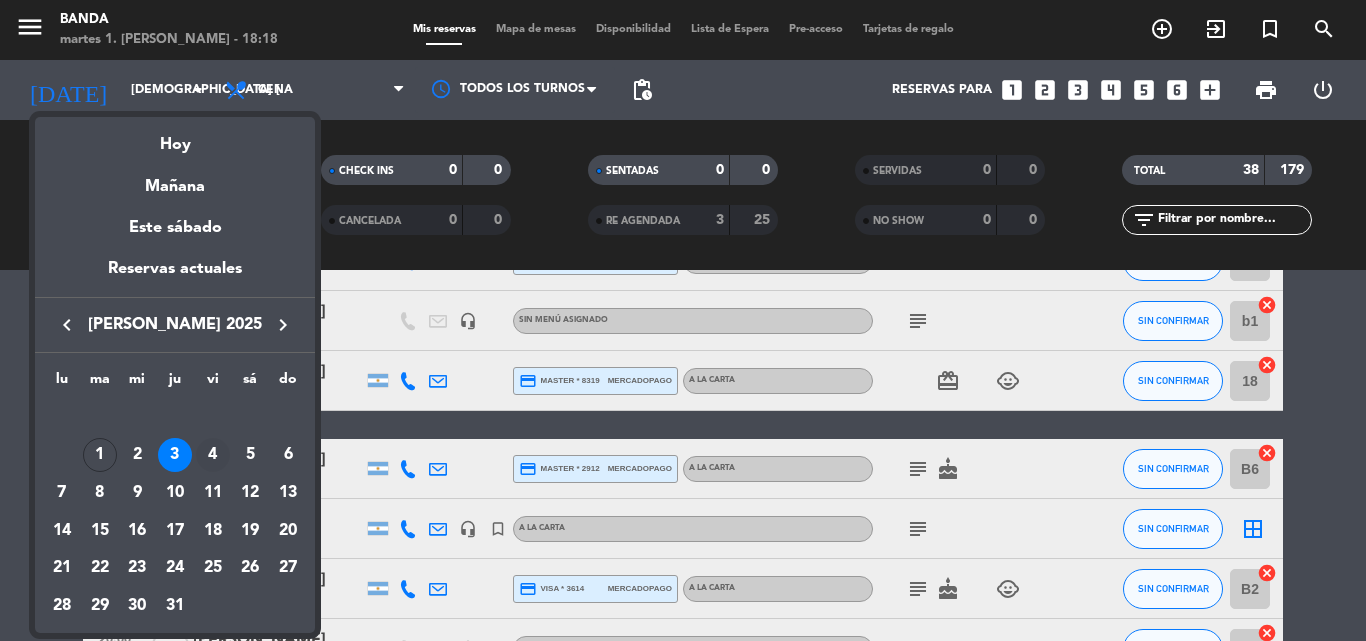 click on "4" at bounding box center (213, 455) 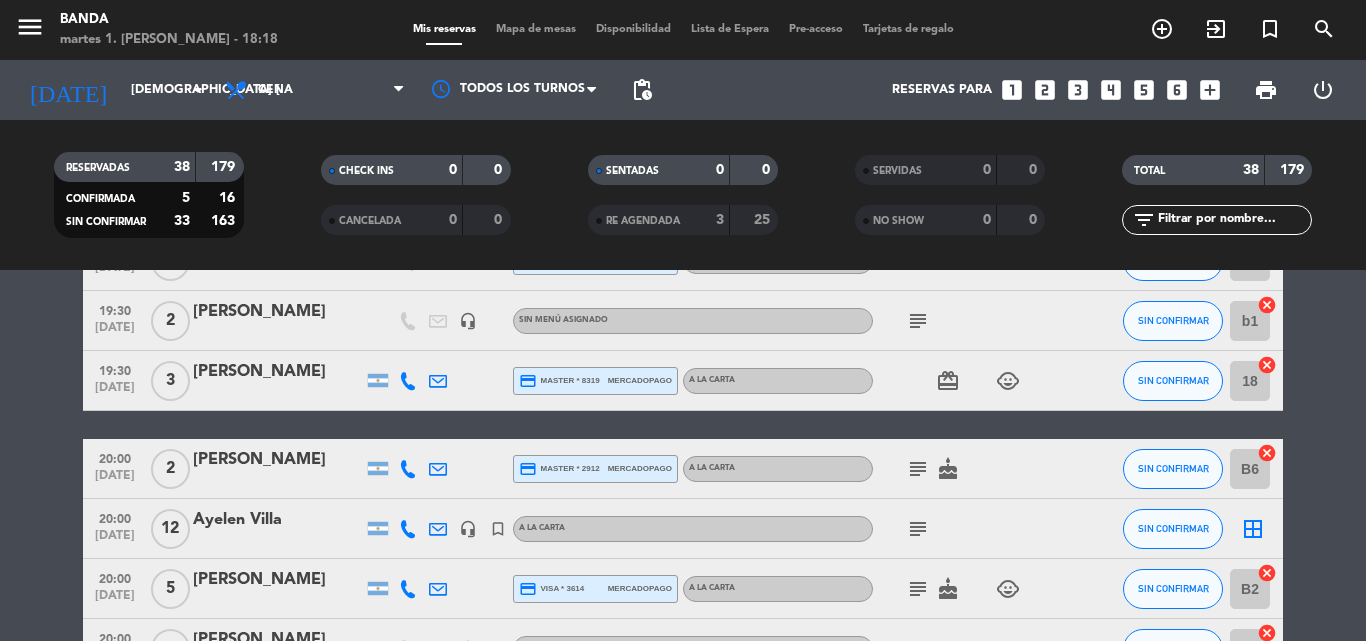 type on "vie. [DATE]" 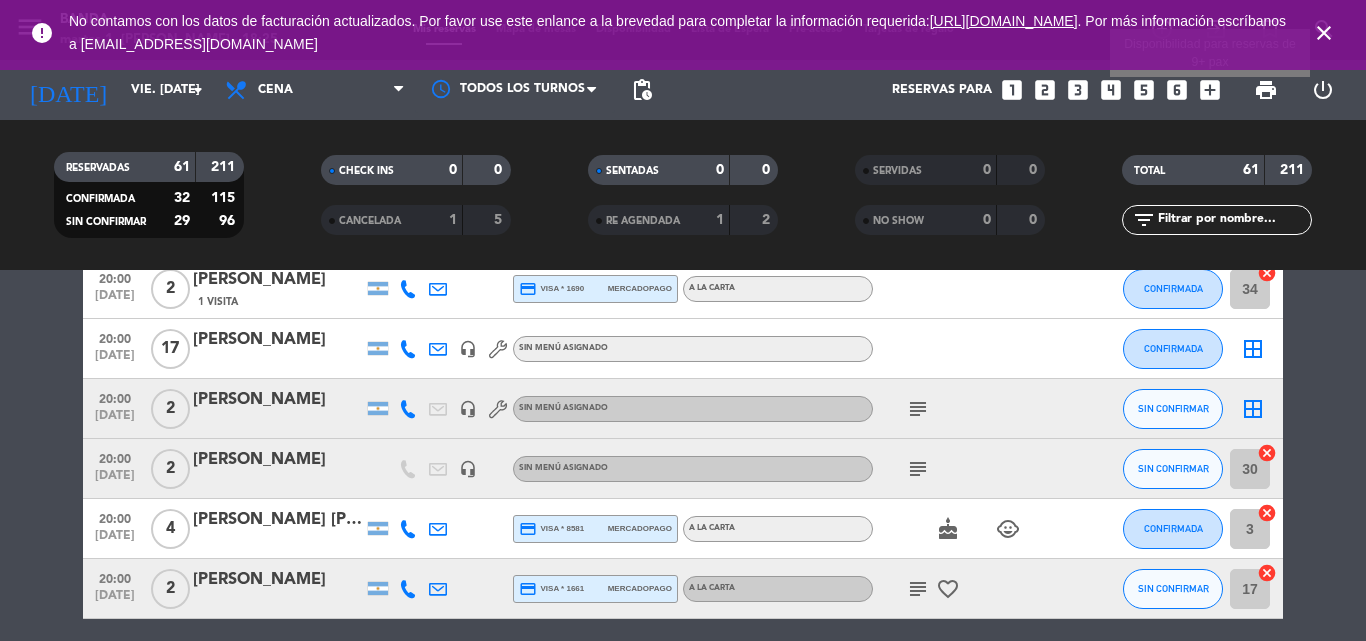 click on "add_box" at bounding box center (1210, 90) 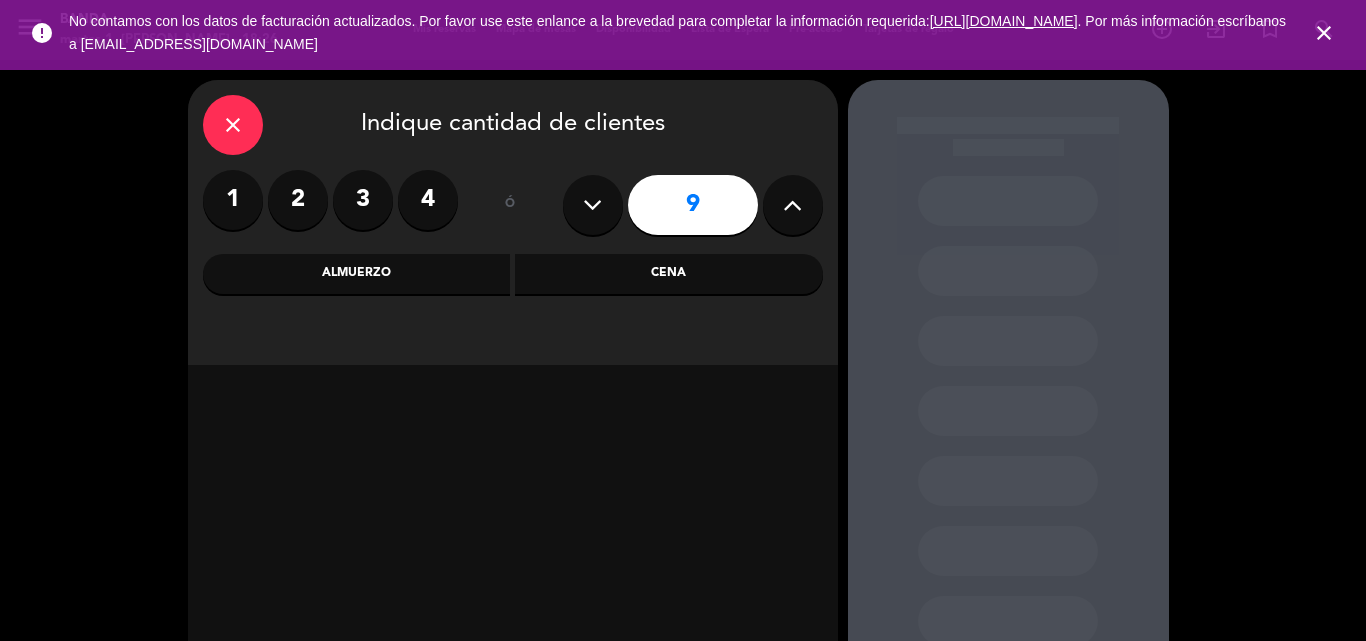 click at bounding box center [592, 205] 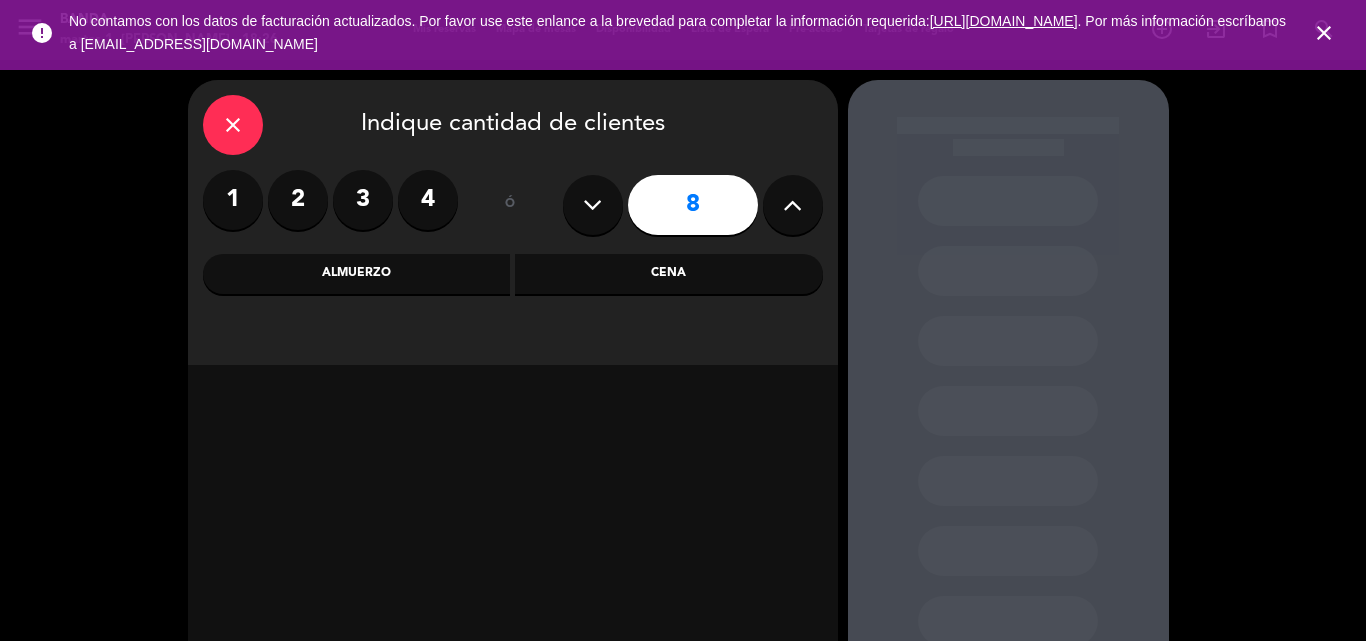click at bounding box center [592, 205] 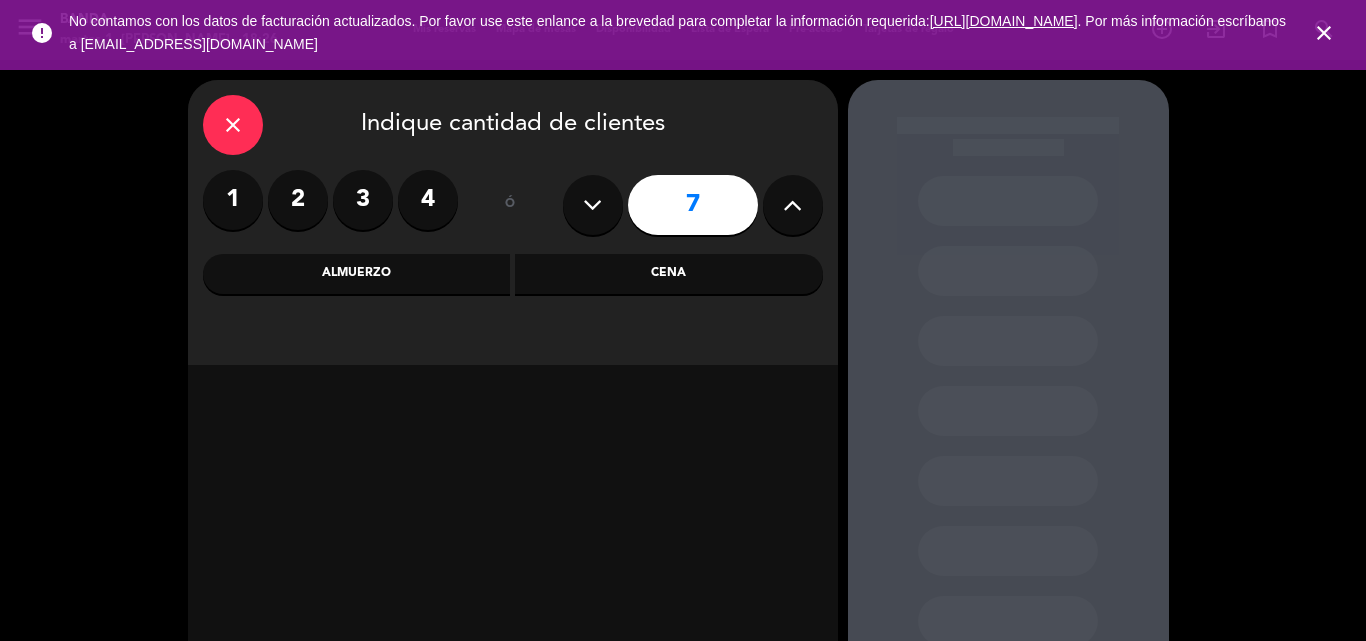 click on "Cena" at bounding box center (669, 274) 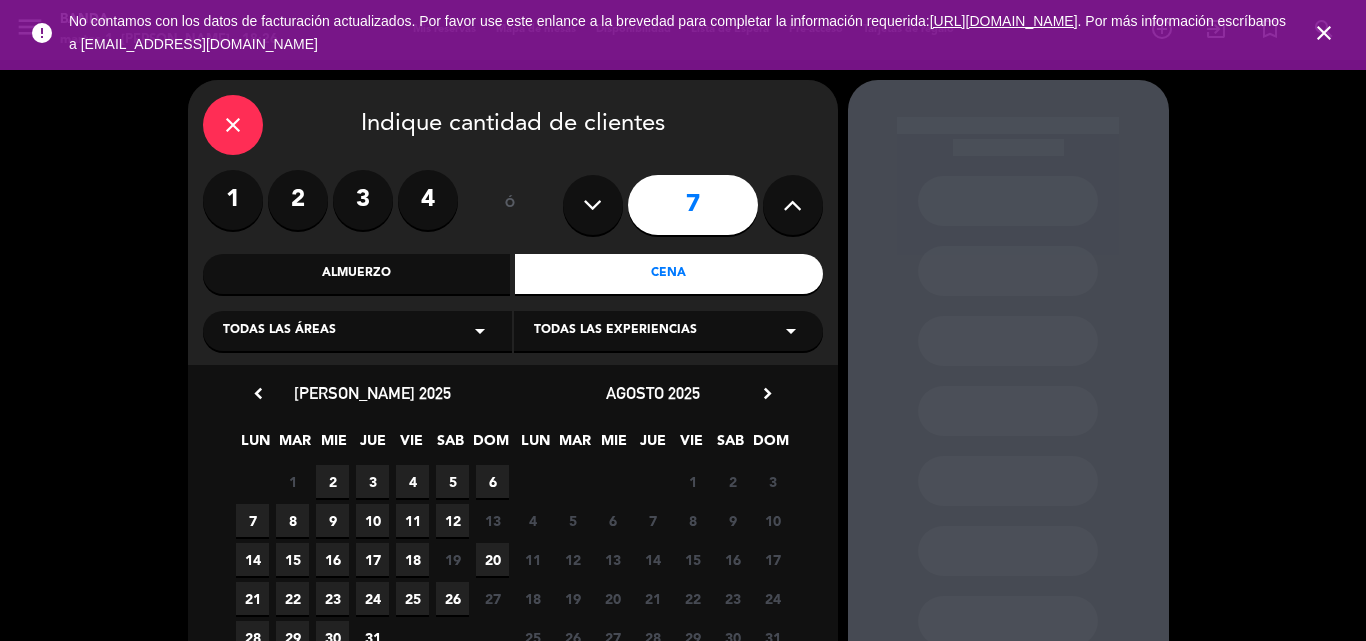 click on "5" at bounding box center [452, 481] 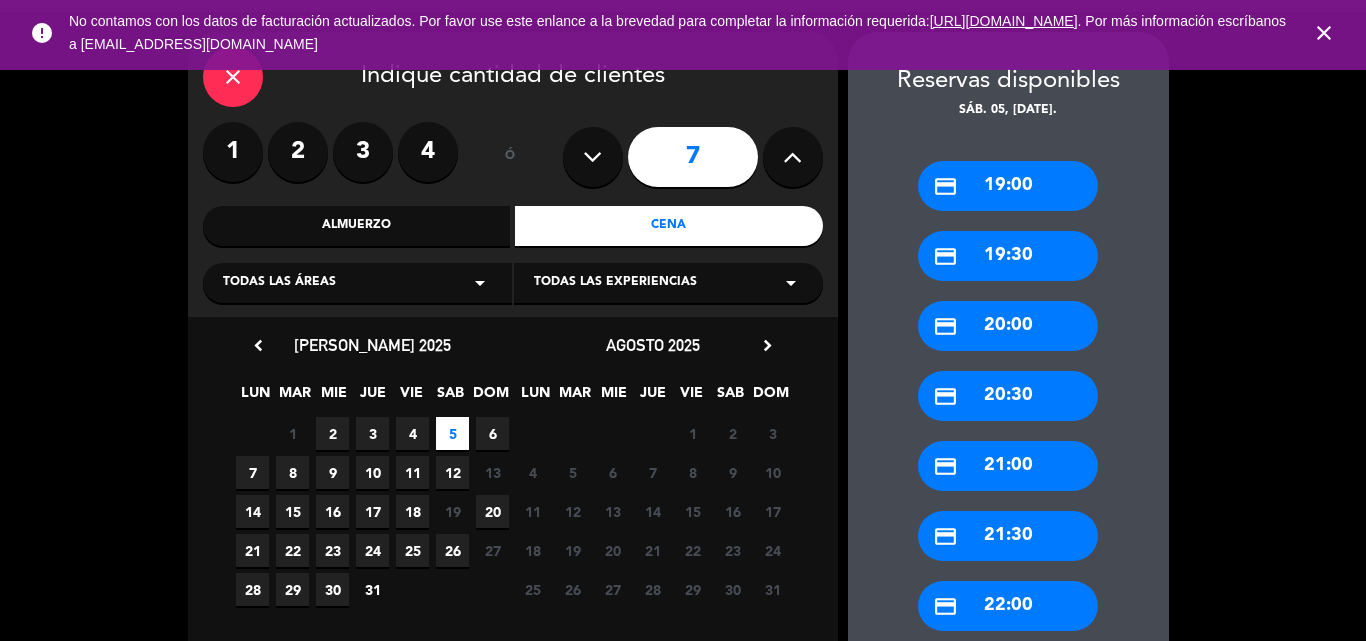 scroll, scrollTop: 33, scrollLeft: 0, axis: vertical 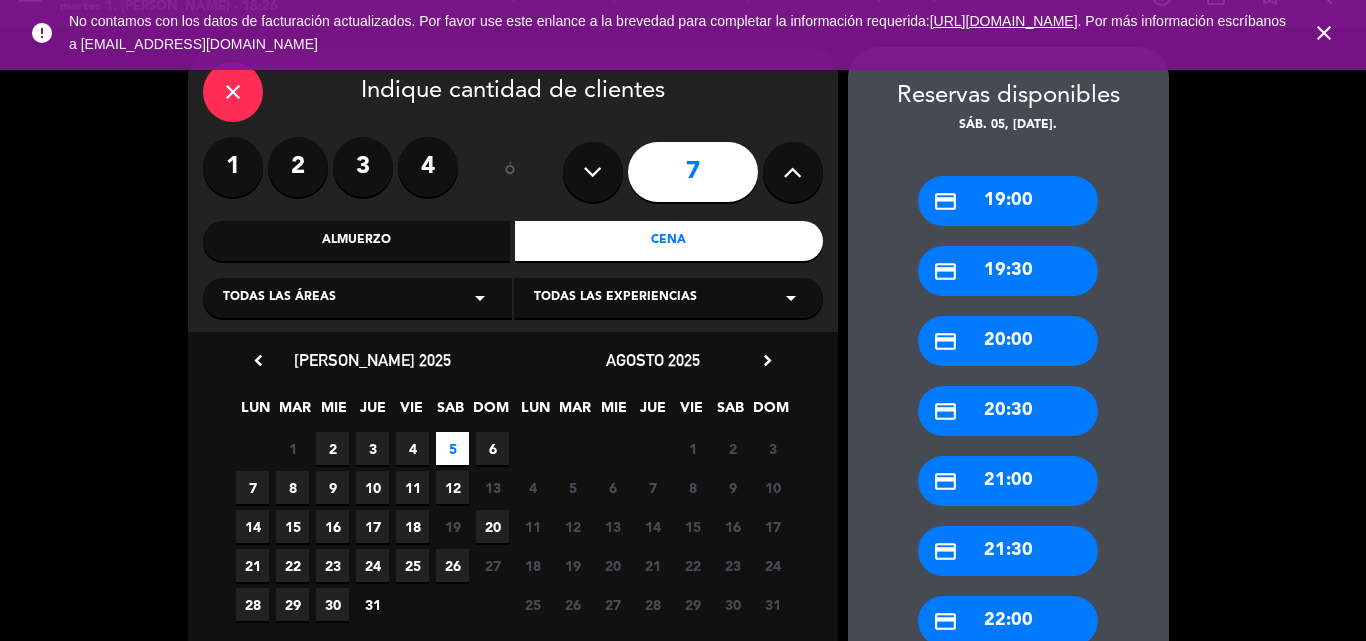 click on "credit_card  21:00" at bounding box center [1008, 481] 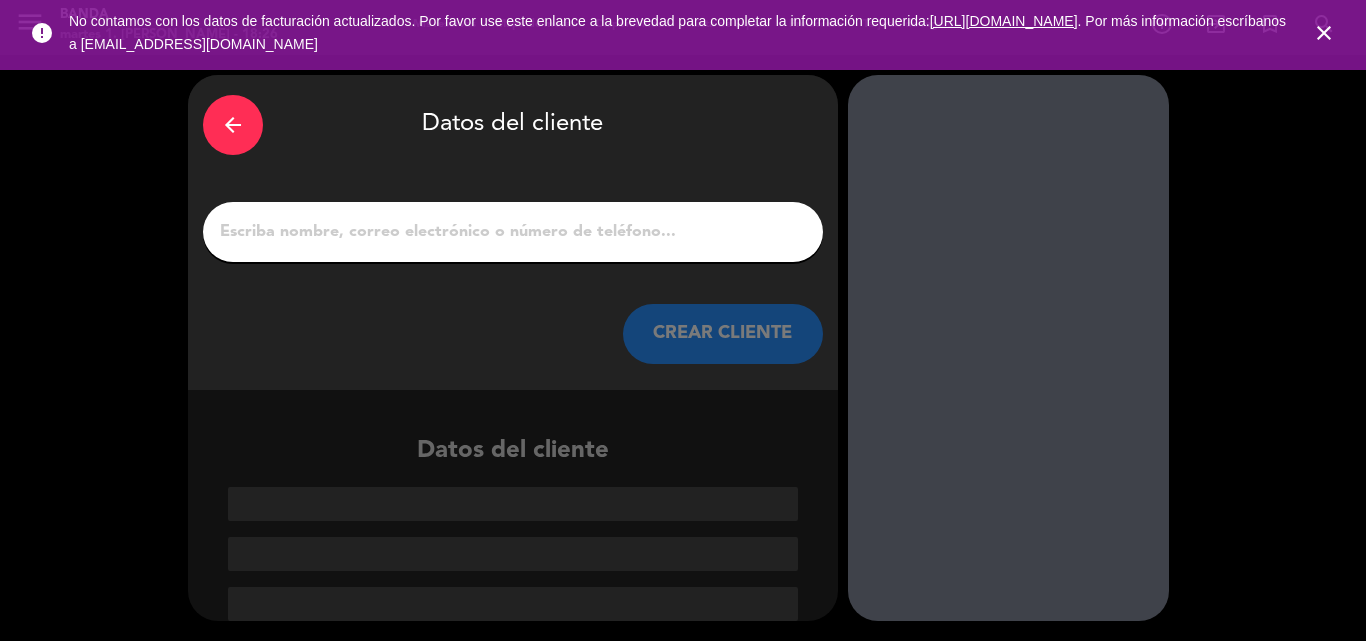 click on "1" at bounding box center (513, 232) 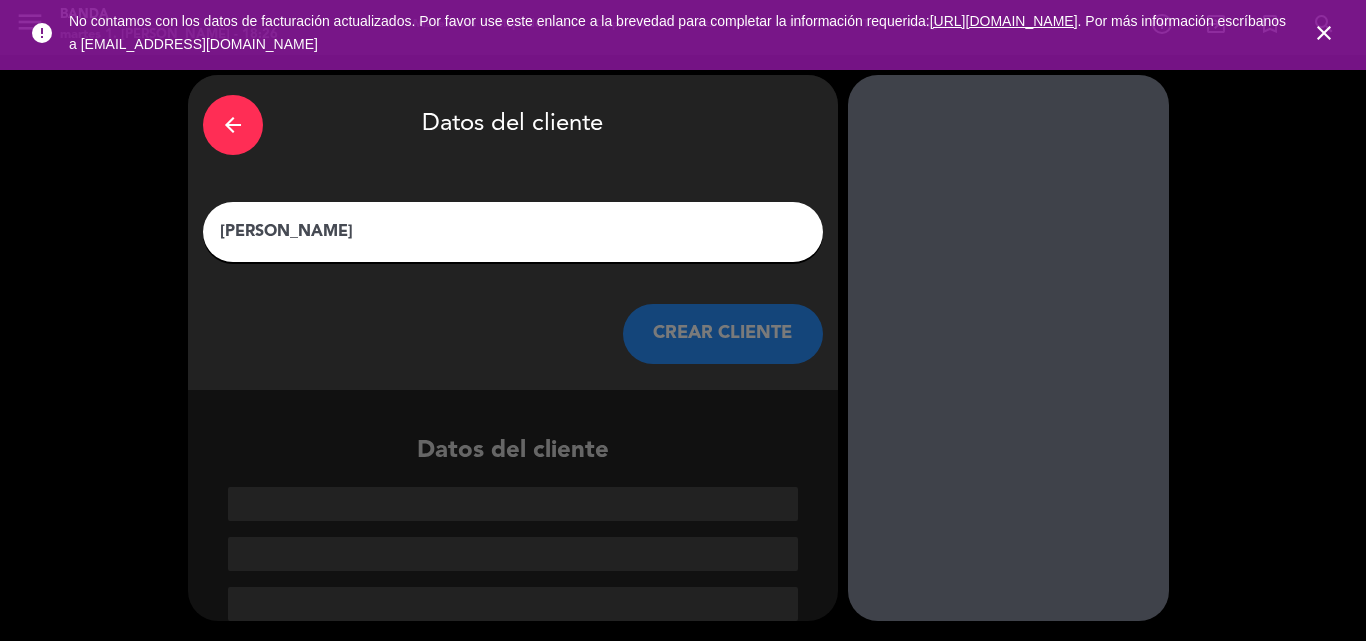 scroll, scrollTop: 0, scrollLeft: 0, axis: both 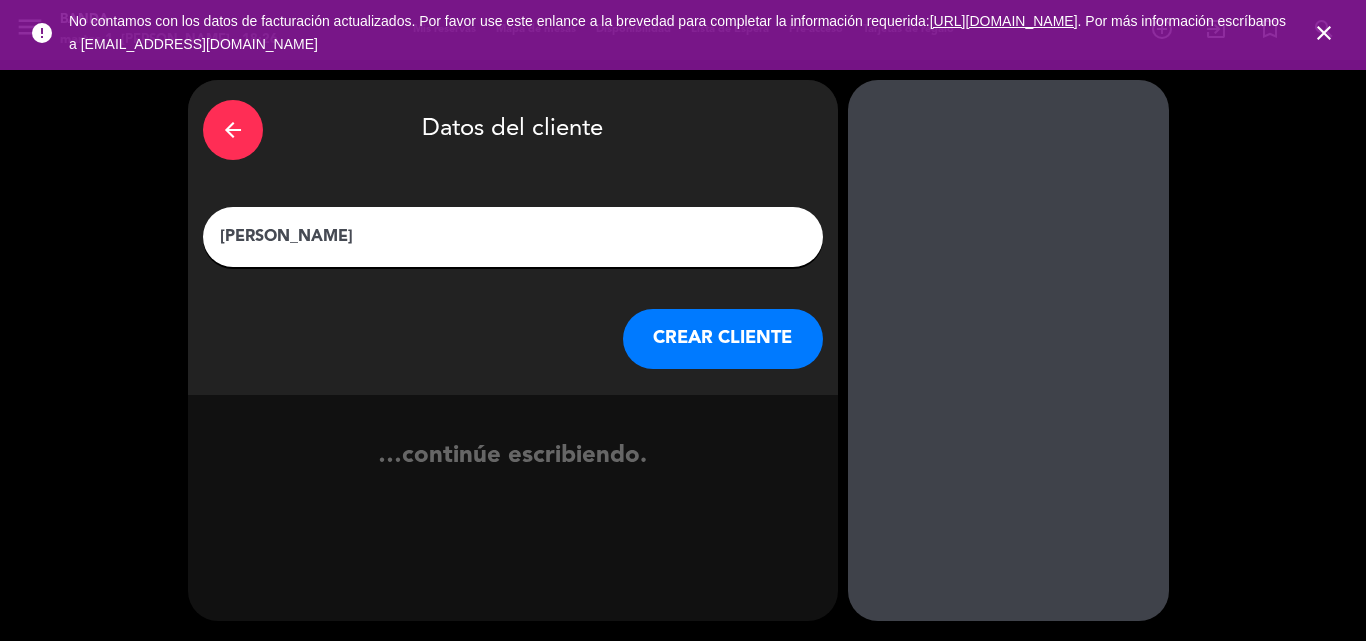 type on "[PERSON_NAME]" 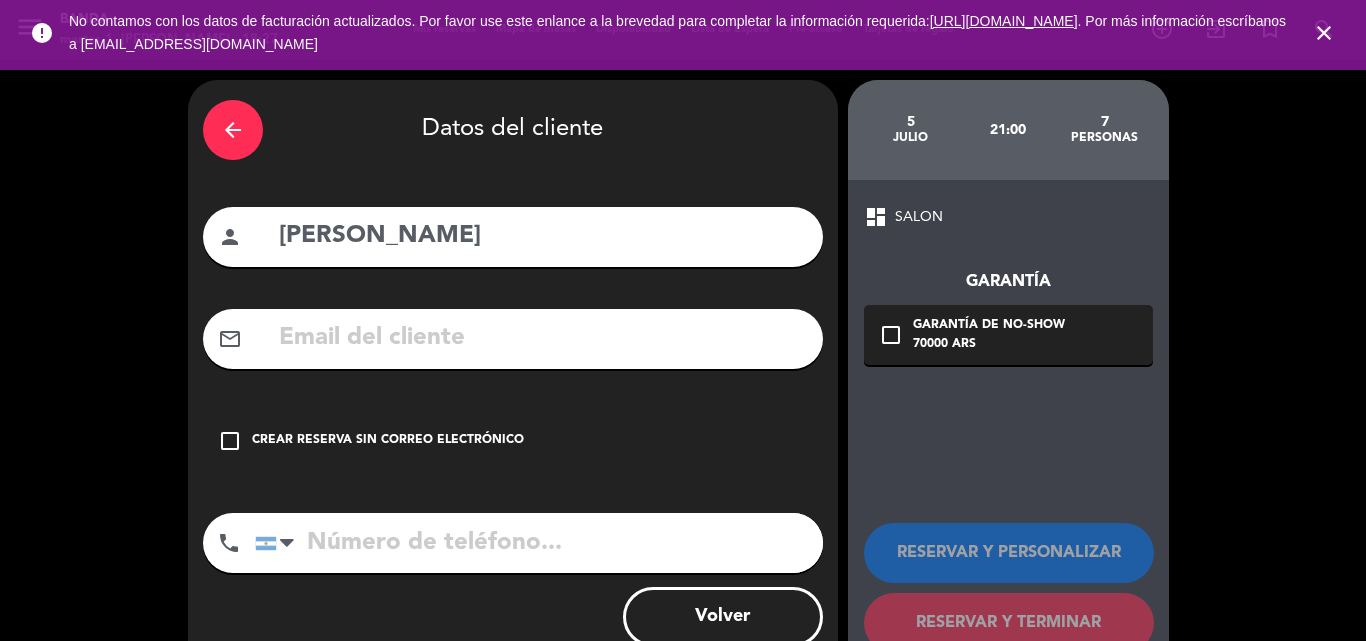 click at bounding box center [542, 338] 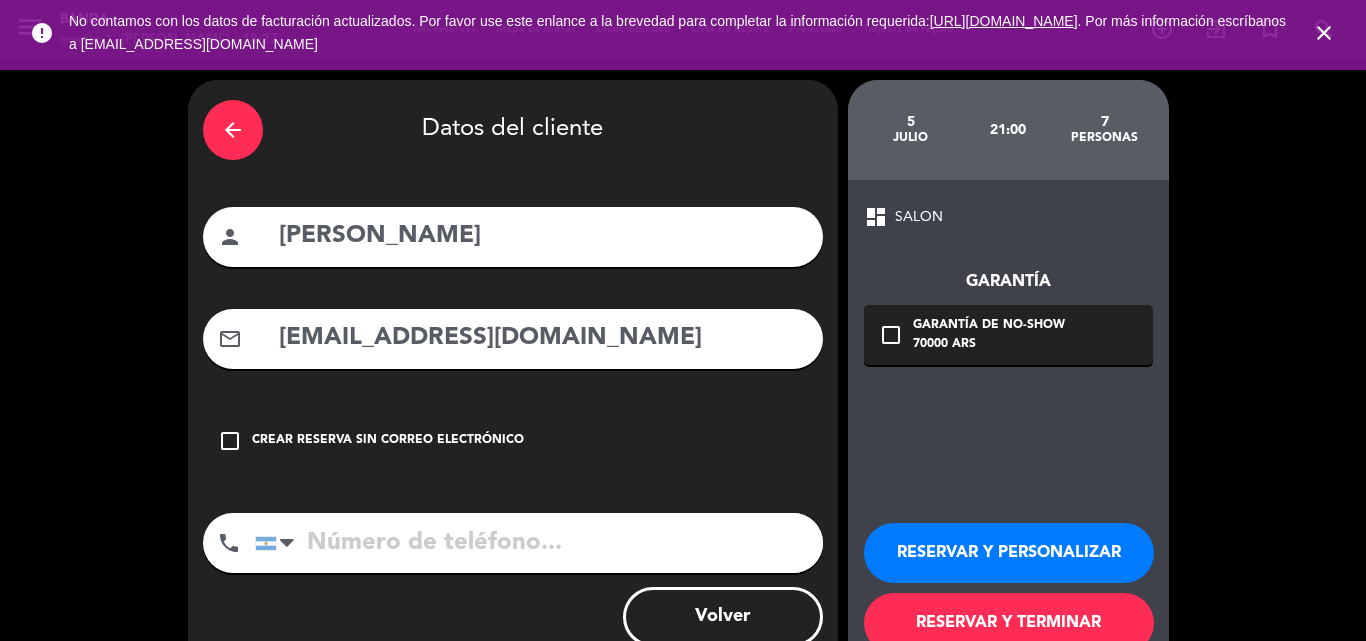 type on "[EMAIL_ADDRESS][DOMAIN_NAME]" 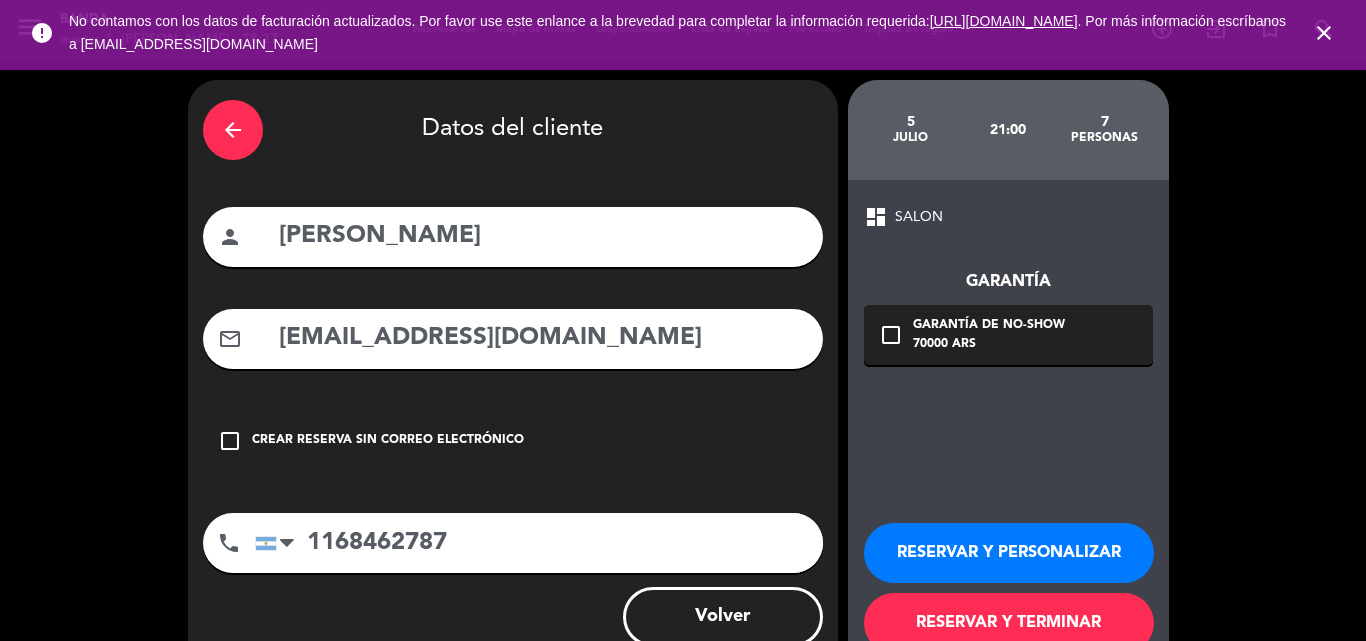scroll, scrollTop: 56, scrollLeft: 0, axis: vertical 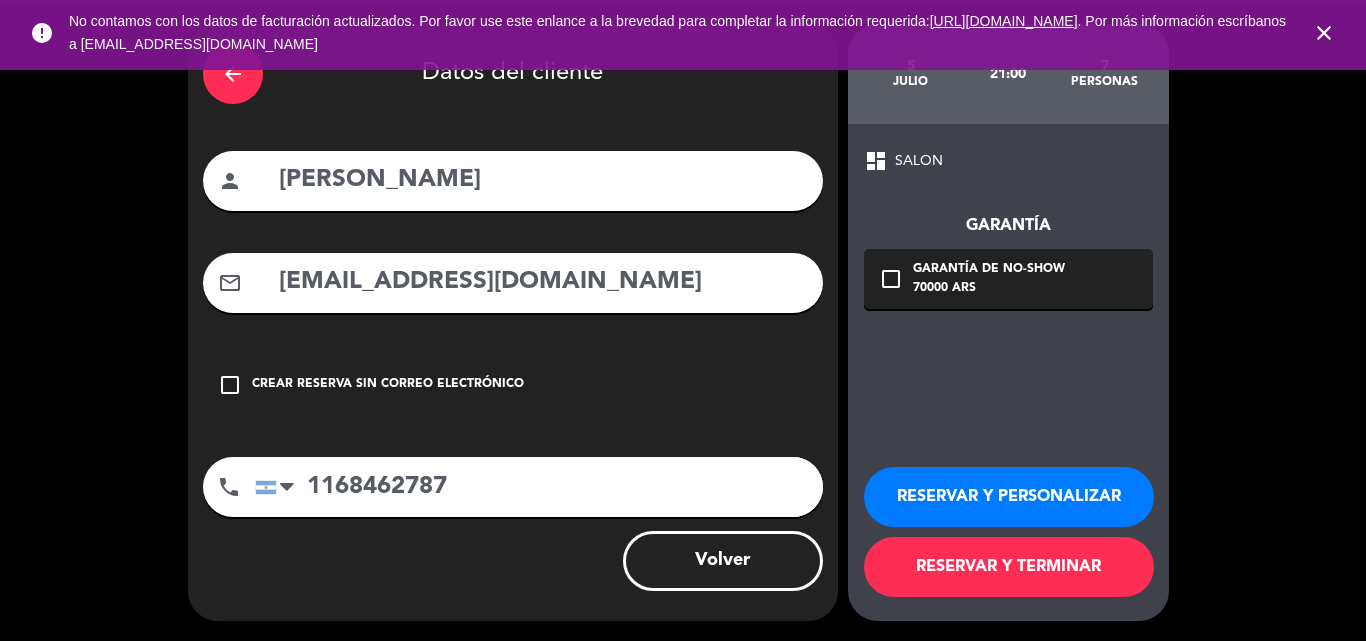 type on "1168462787" 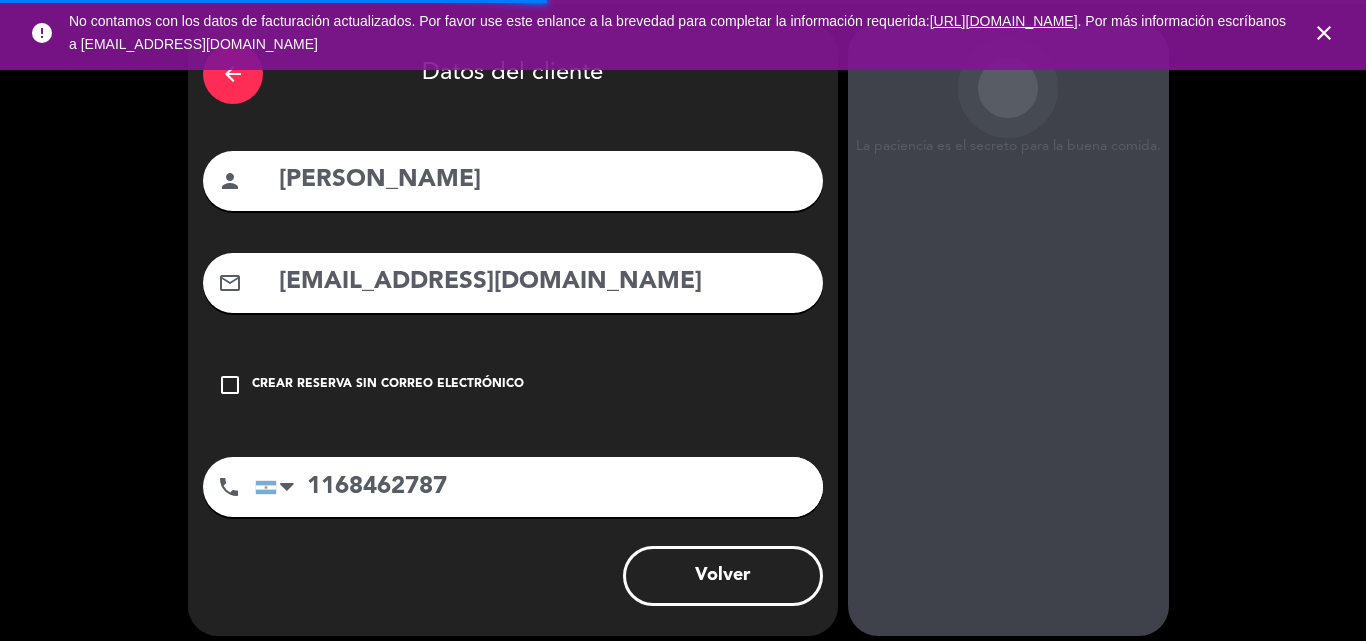 scroll, scrollTop: 0, scrollLeft: 0, axis: both 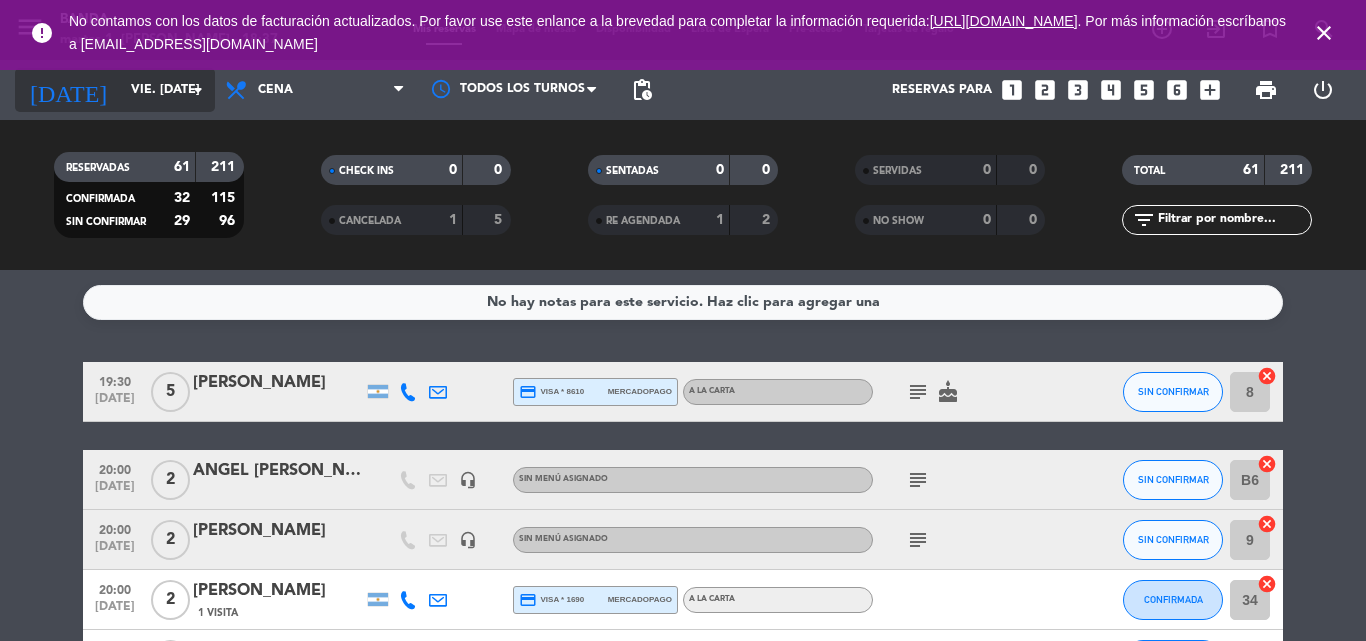 click on "vie. [DATE]" 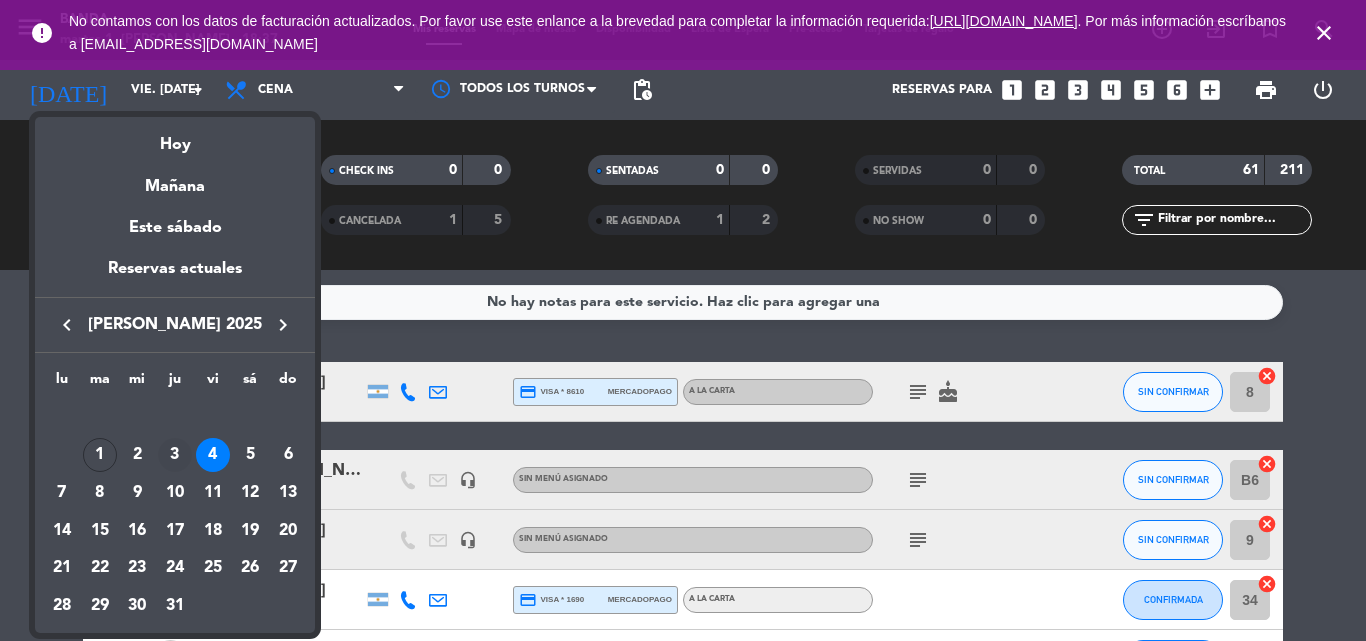 click on "3" at bounding box center [175, 455] 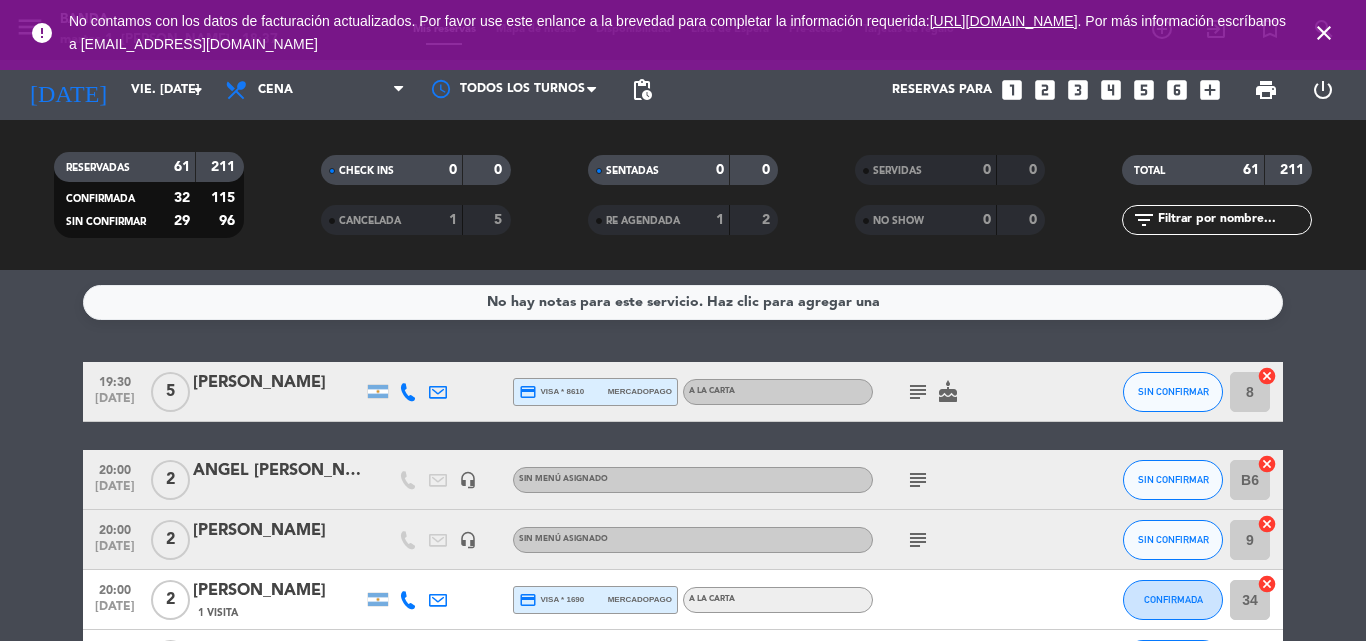 type on "[DEMOGRAPHIC_DATA] [DATE]" 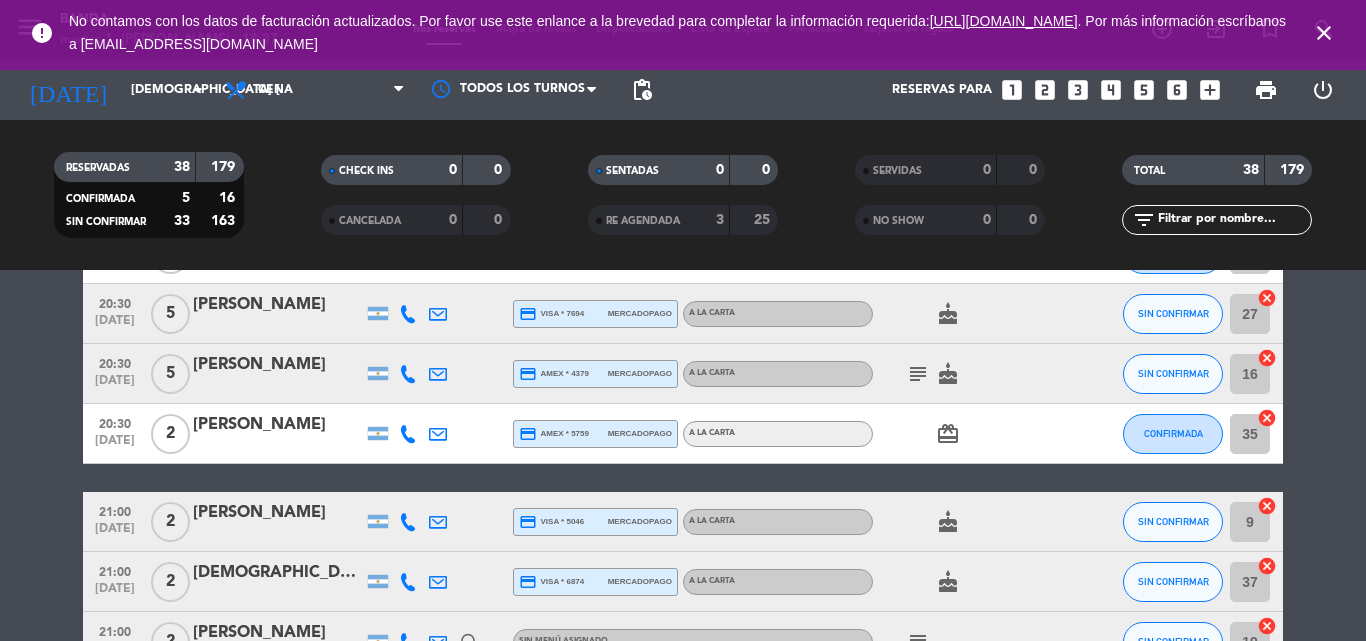 scroll, scrollTop: 1454, scrollLeft: 0, axis: vertical 